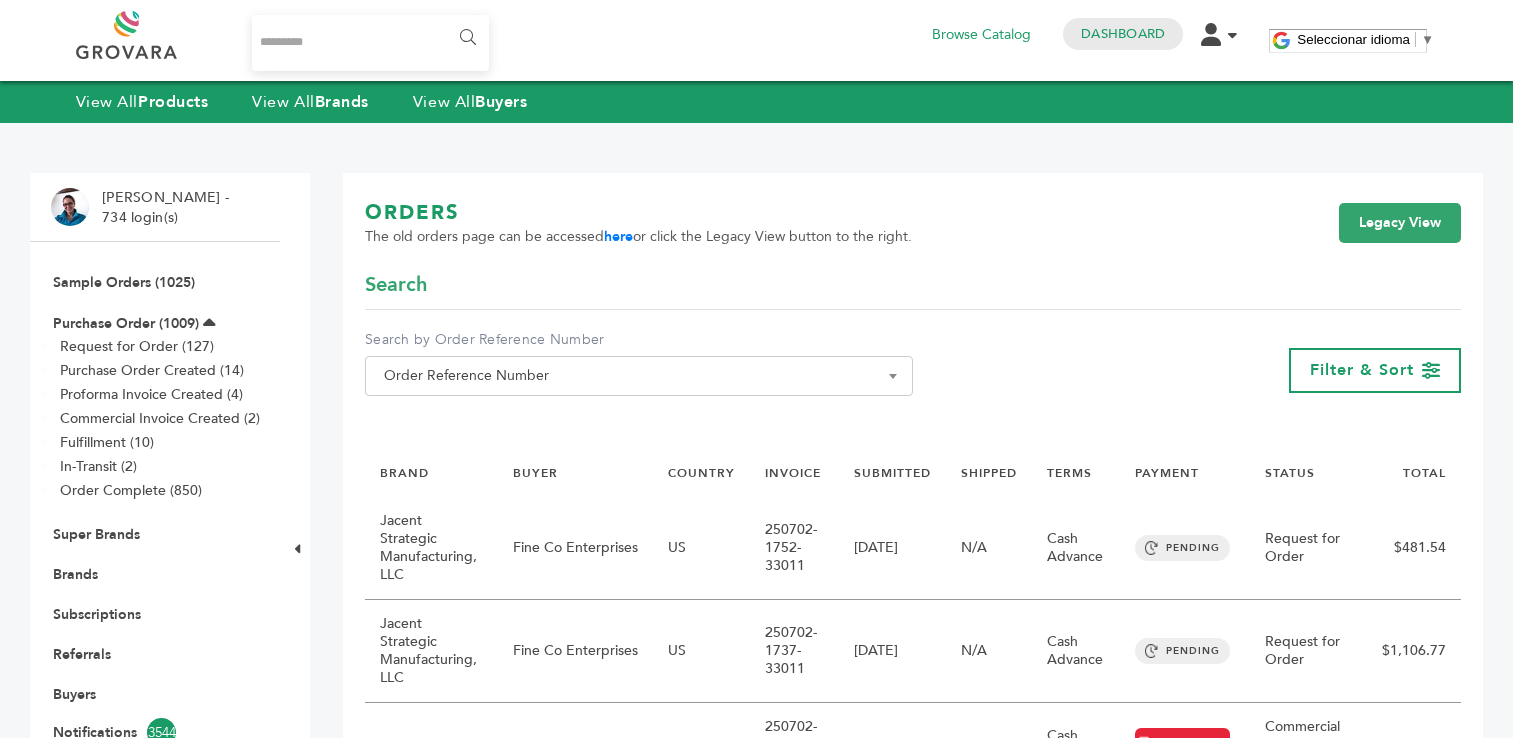 scroll, scrollTop: 0, scrollLeft: 0, axis: both 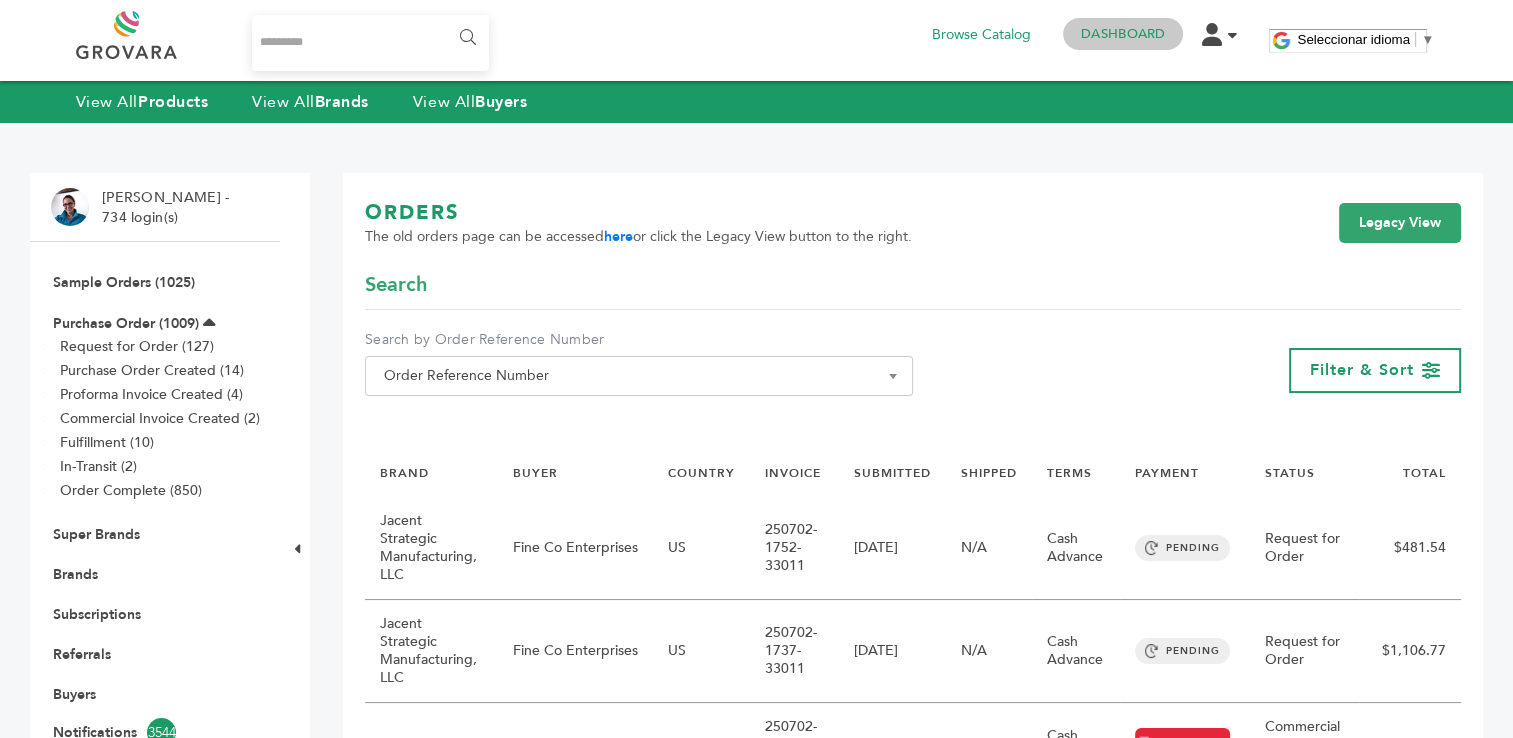 drag, startPoint x: 1132, startPoint y: 39, endPoint x: 1104, endPoint y: 43, distance: 28.284271 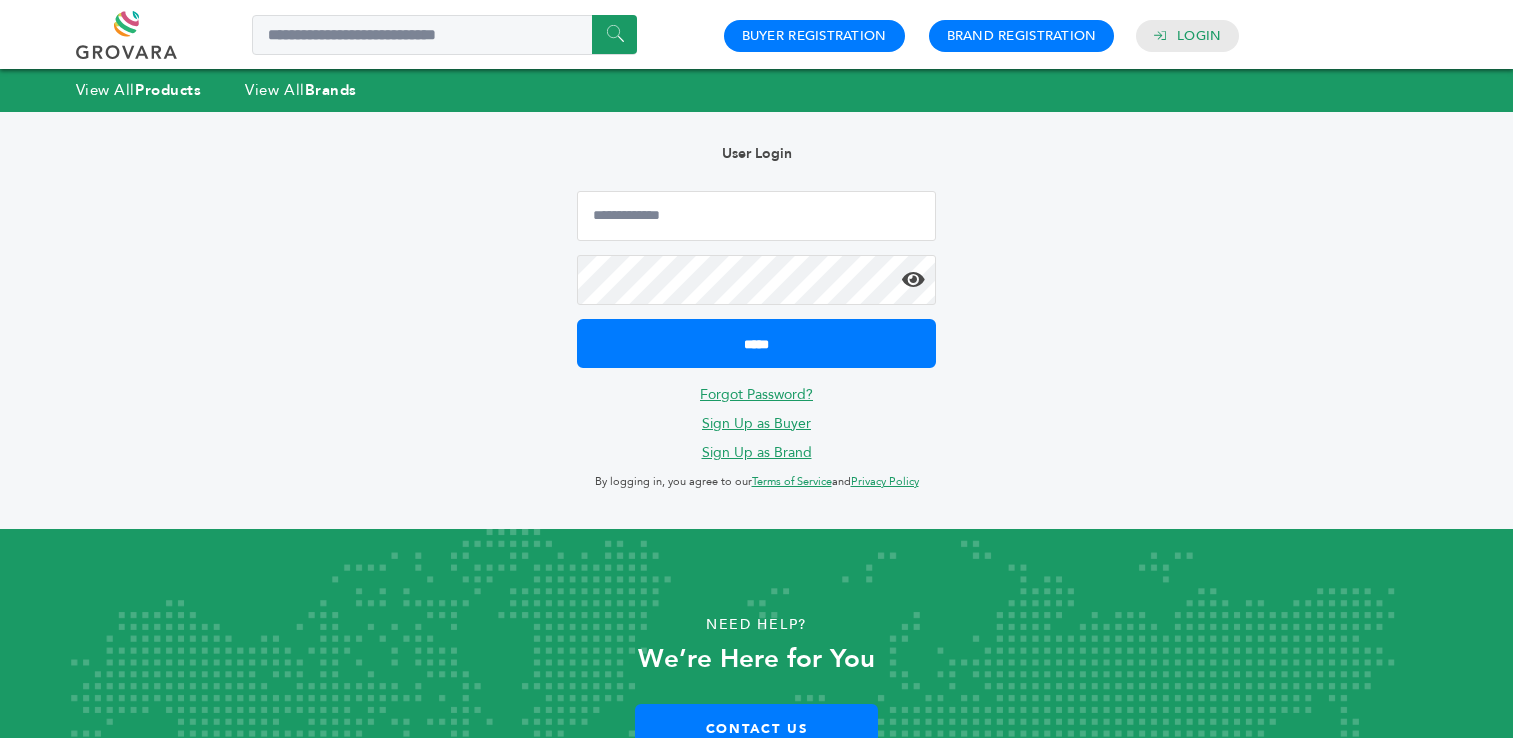 scroll, scrollTop: 0, scrollLeft: 0, axis: both 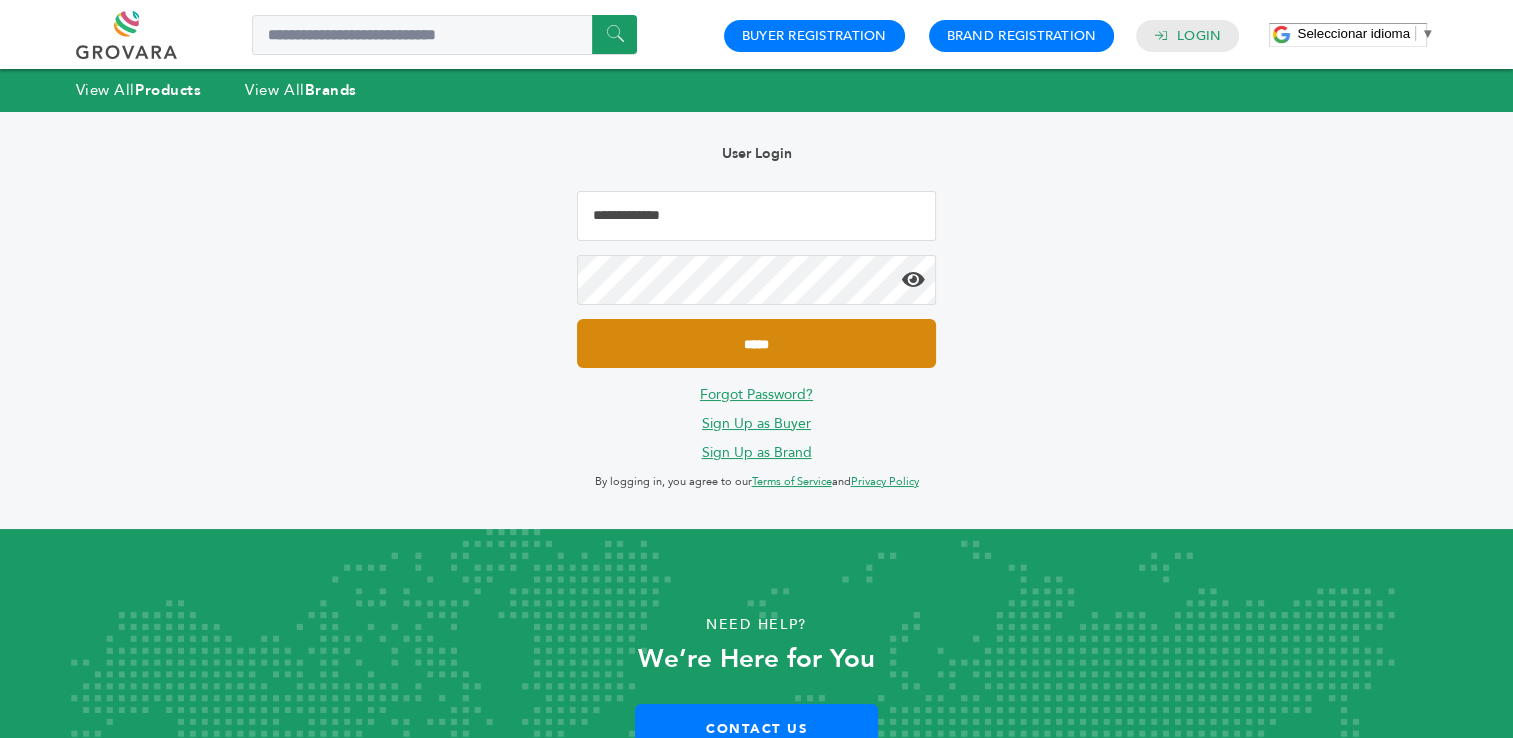 type on "**********" 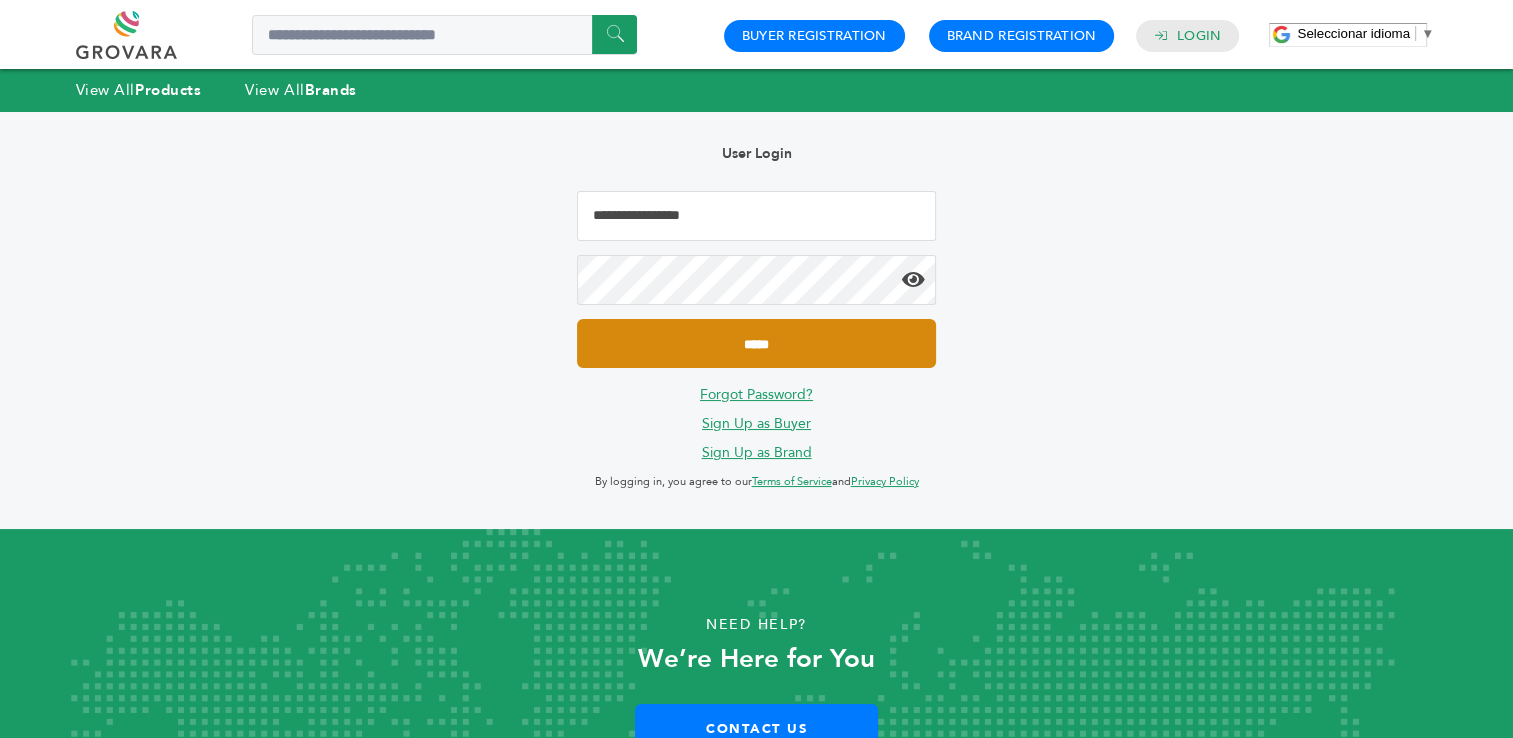 click on "*****" at bounding box center (756, 343) 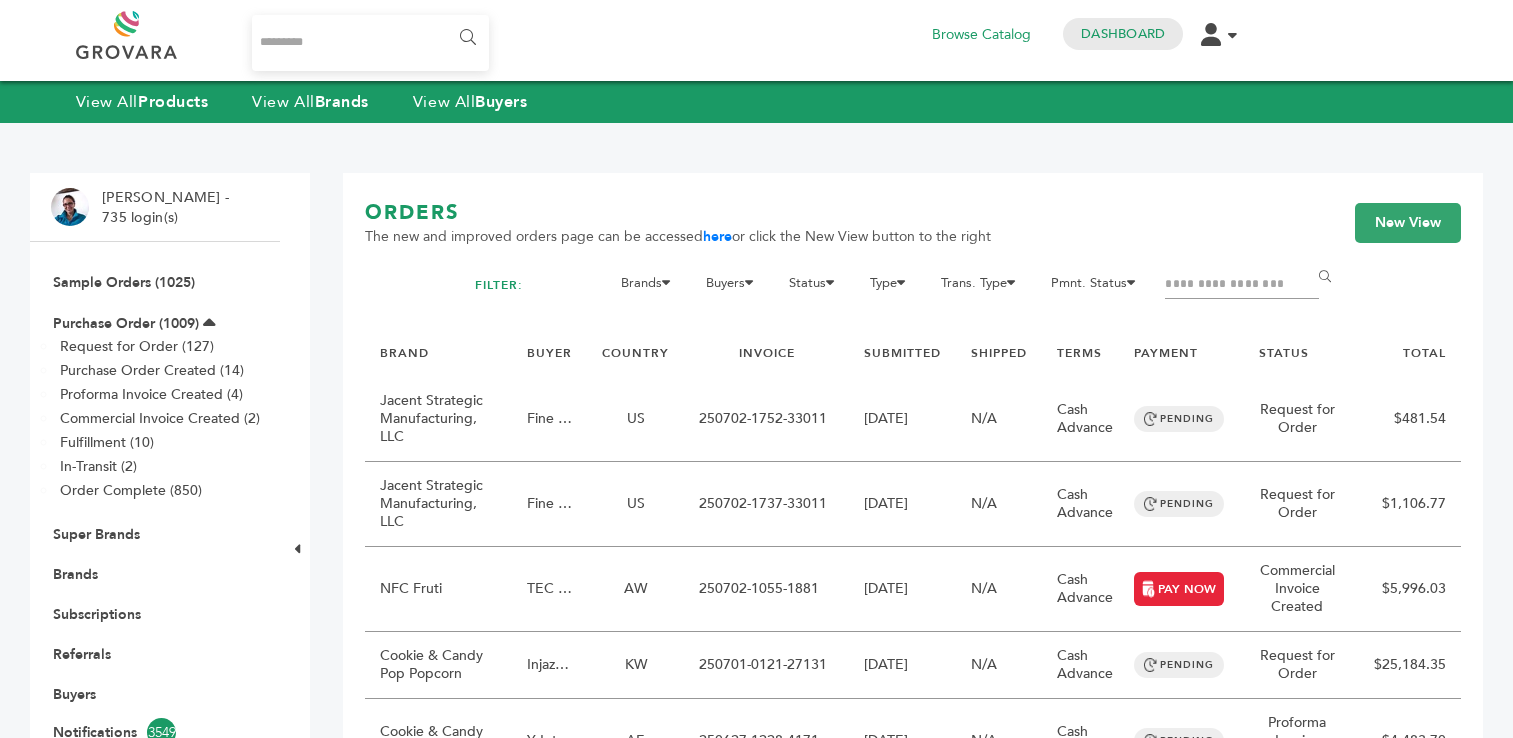 scroll, scrollTop: 0, scrollLeft: 0, axis: both 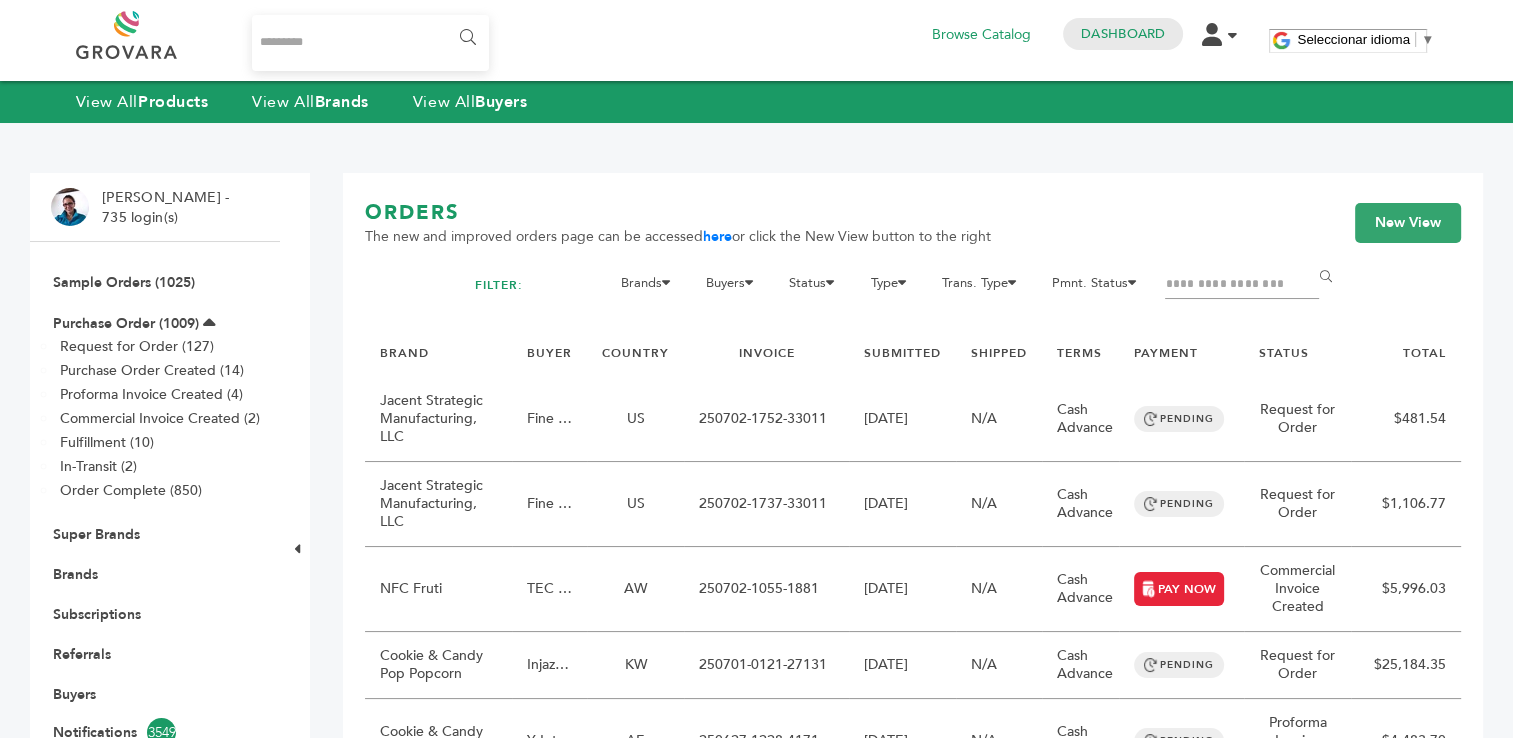 click at bounding box center [1242, 285] 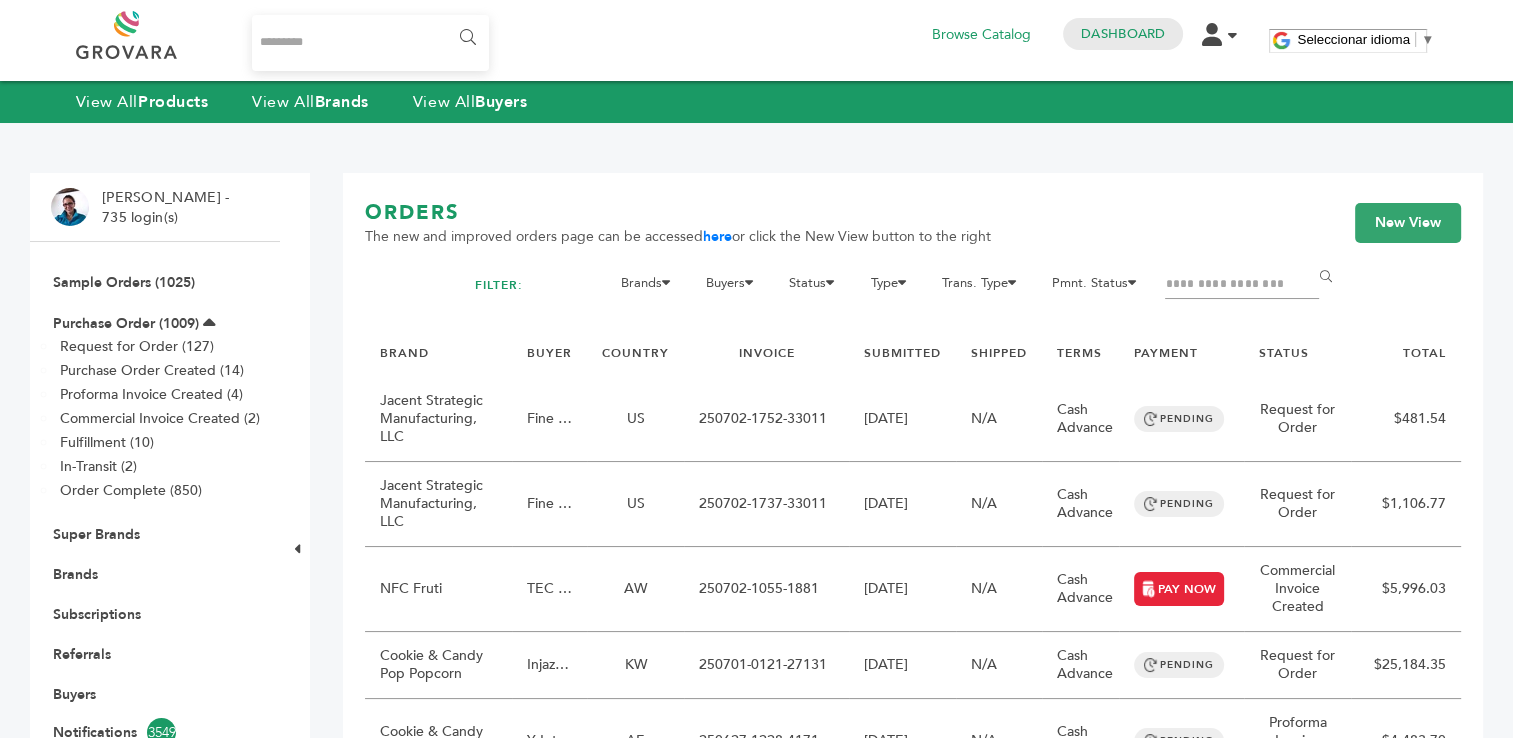paste on "**********" 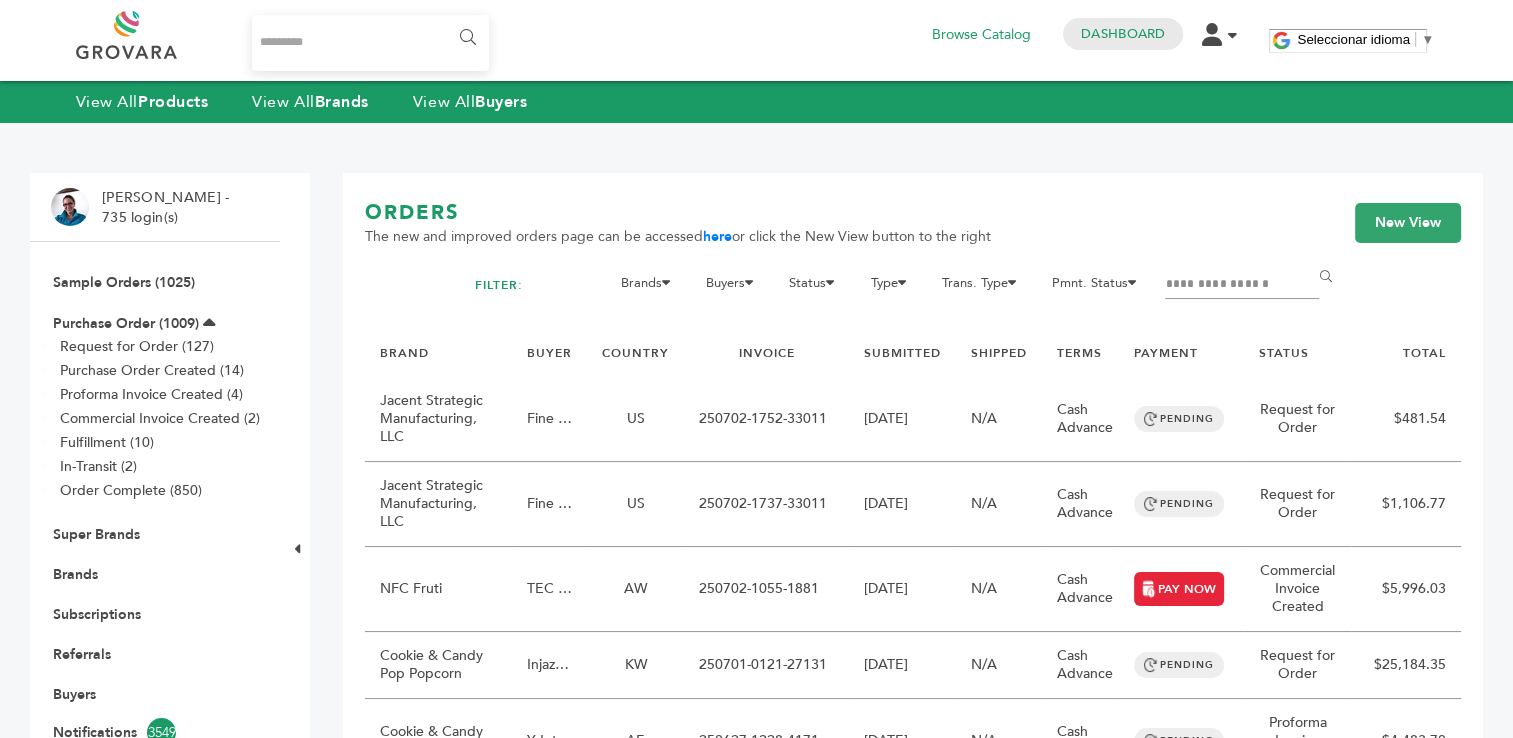 type on "**********" 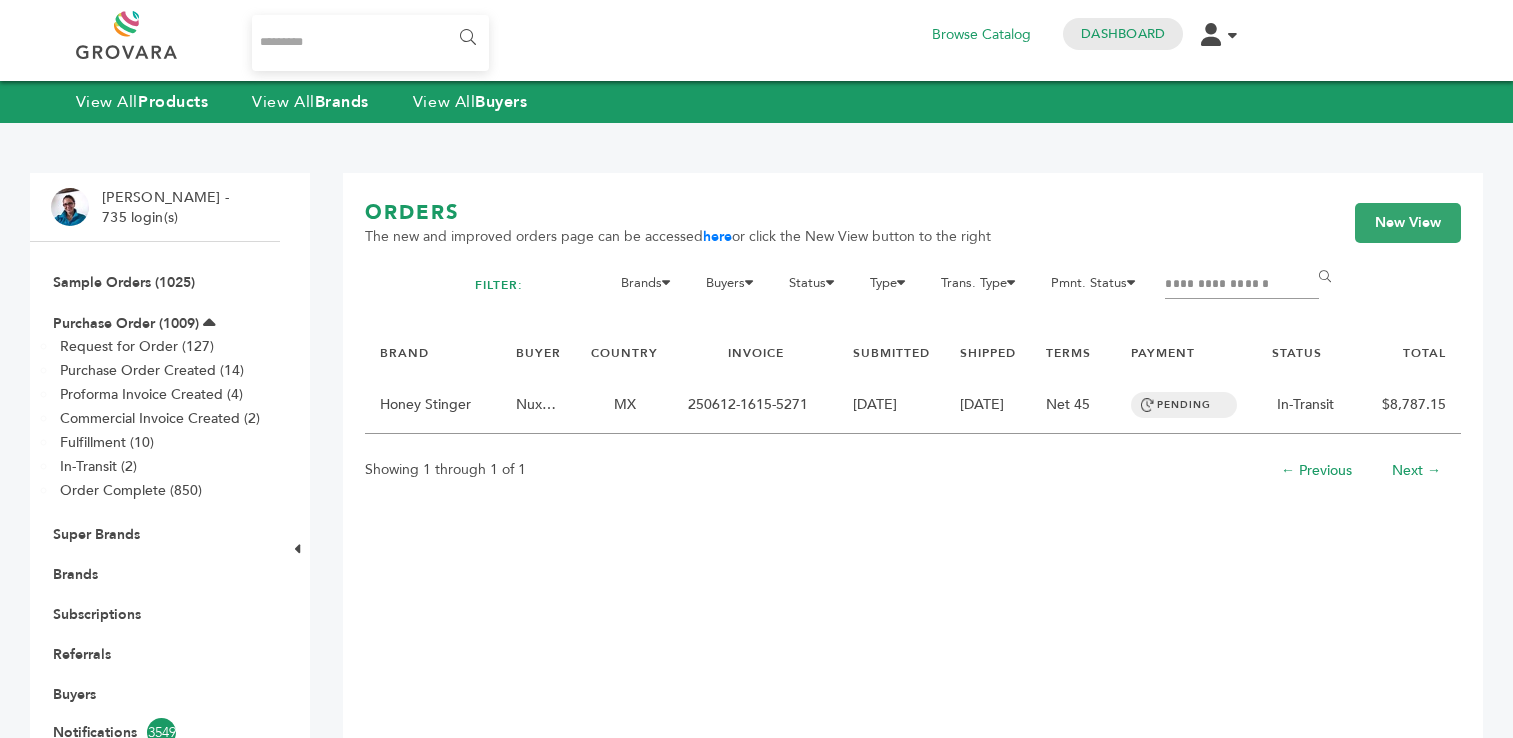 scroll, scrollTop: 0, scrollLeft: 0, axis: both 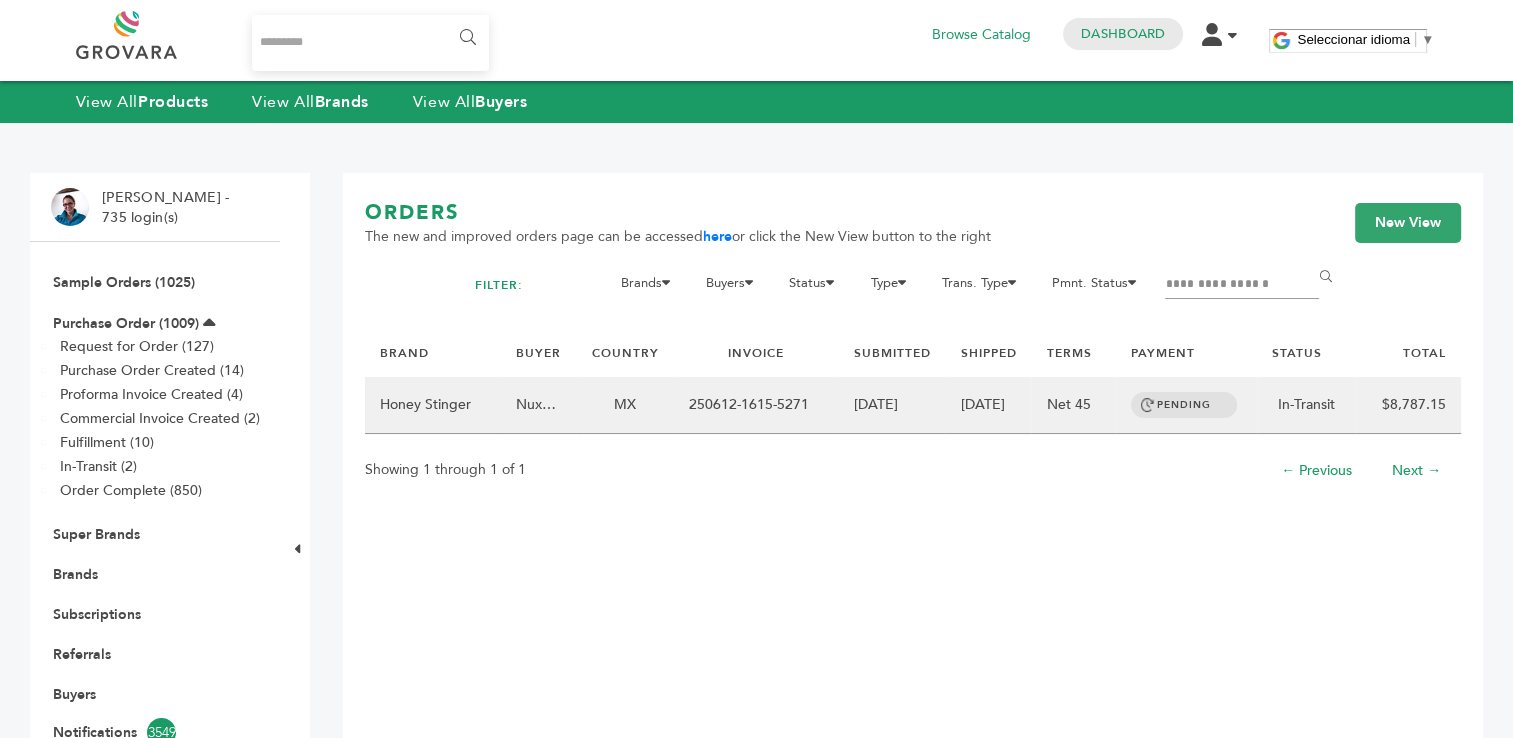 click on "250612-1615-5271" at bounding box center [755, 405] 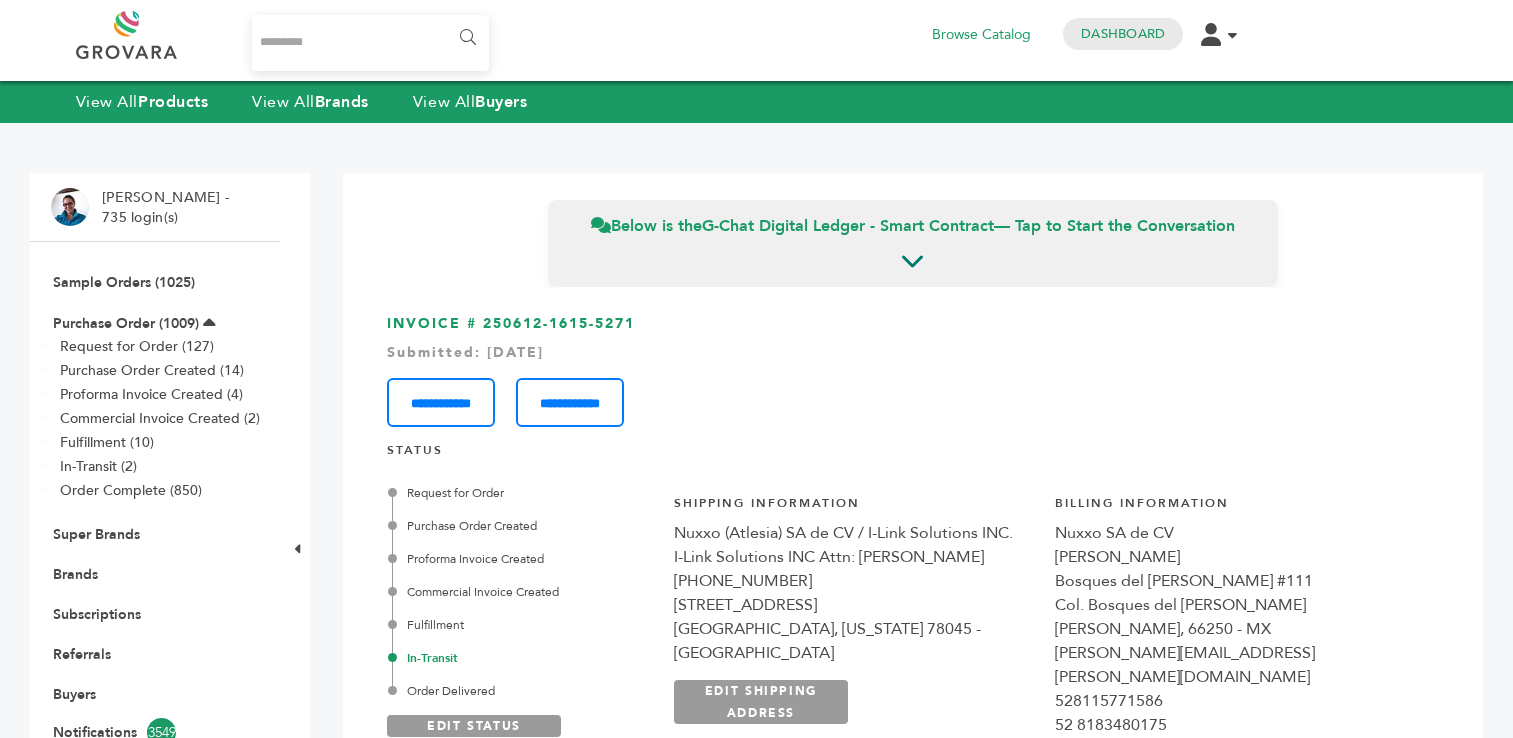 scroll, scrollTop: 0, scrollLeft: 0, axis: both 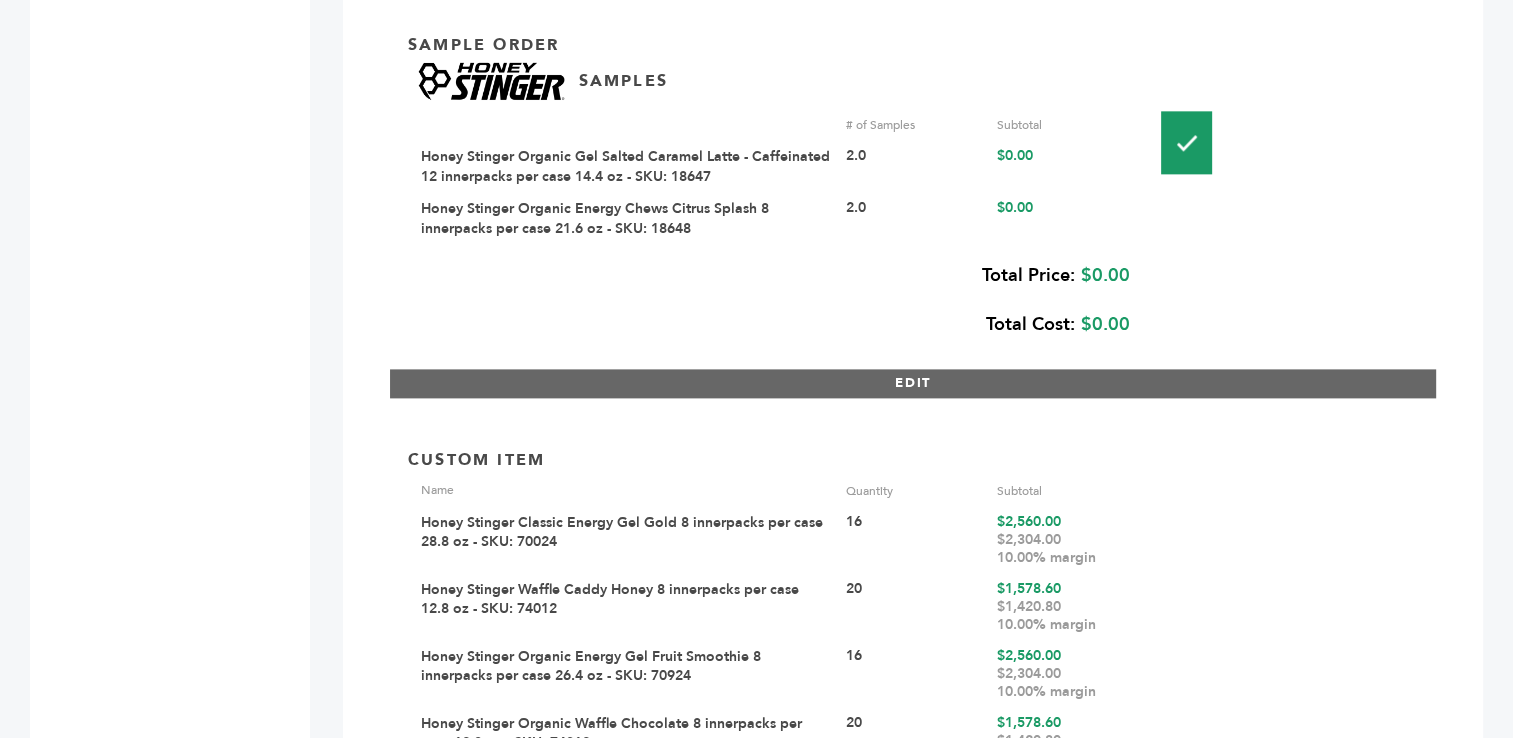 click on "EDIT" at bounding box center [913, 383] 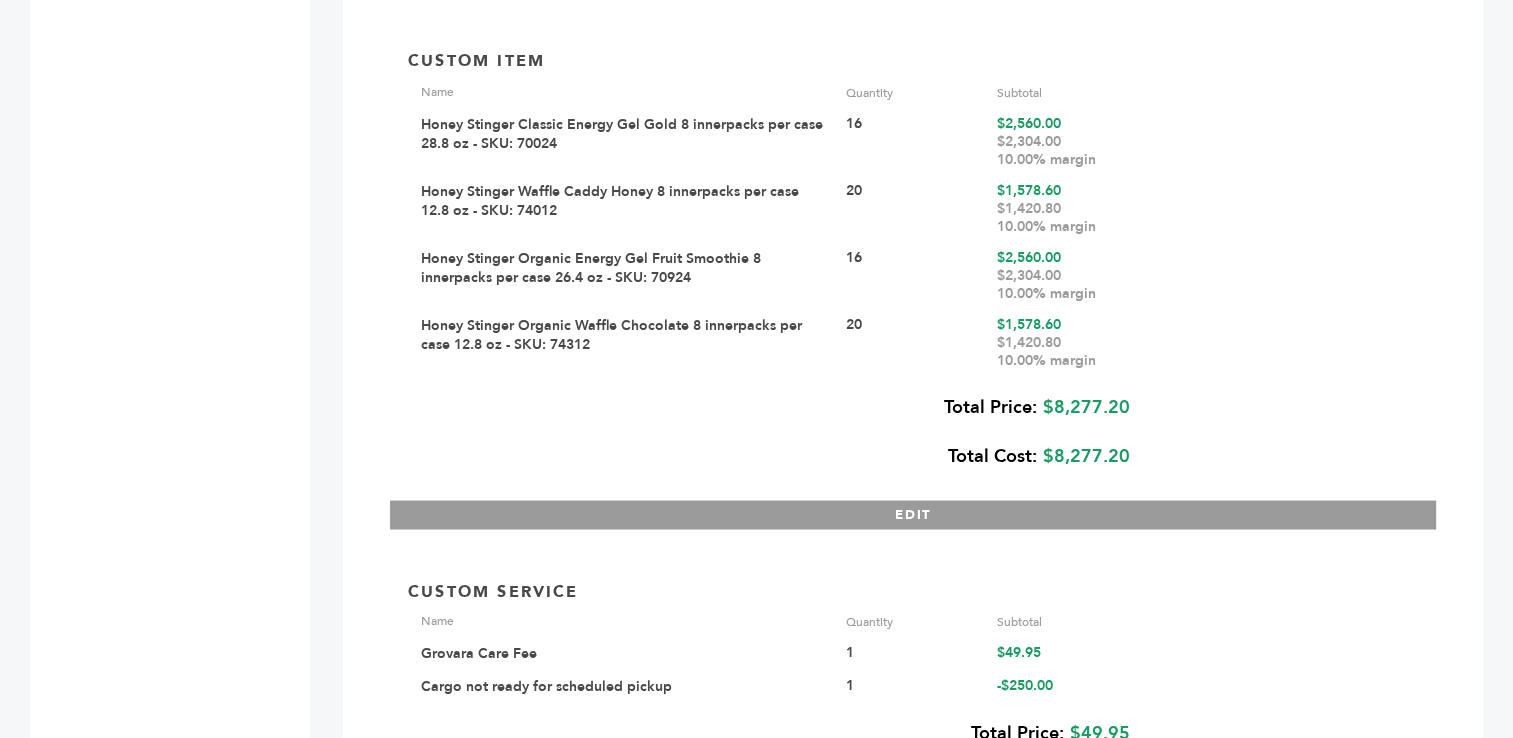 scroll, scrollTop: 3768, scrollLeft: 0, axis: vertical 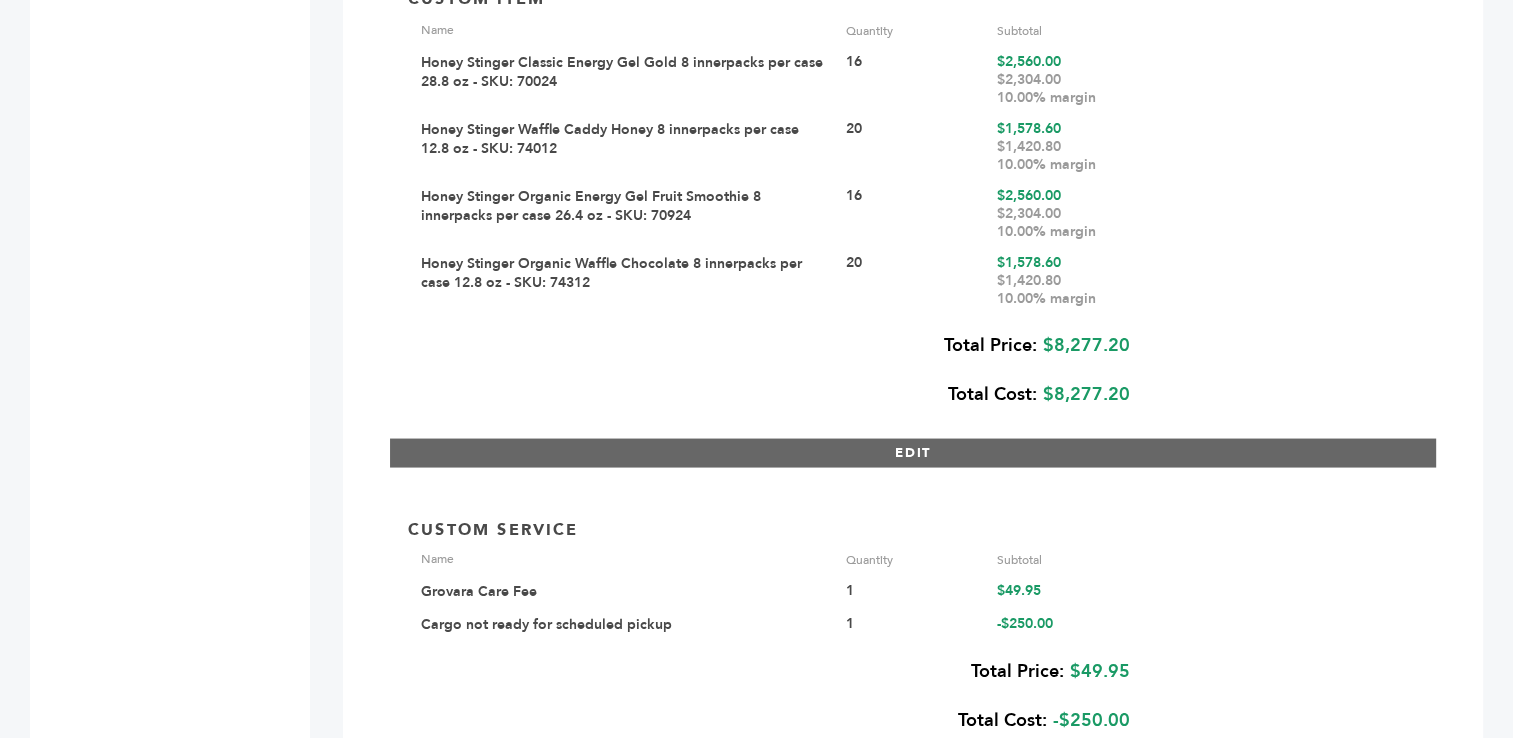 click on "EDIT" at bounding box center [913, 452] 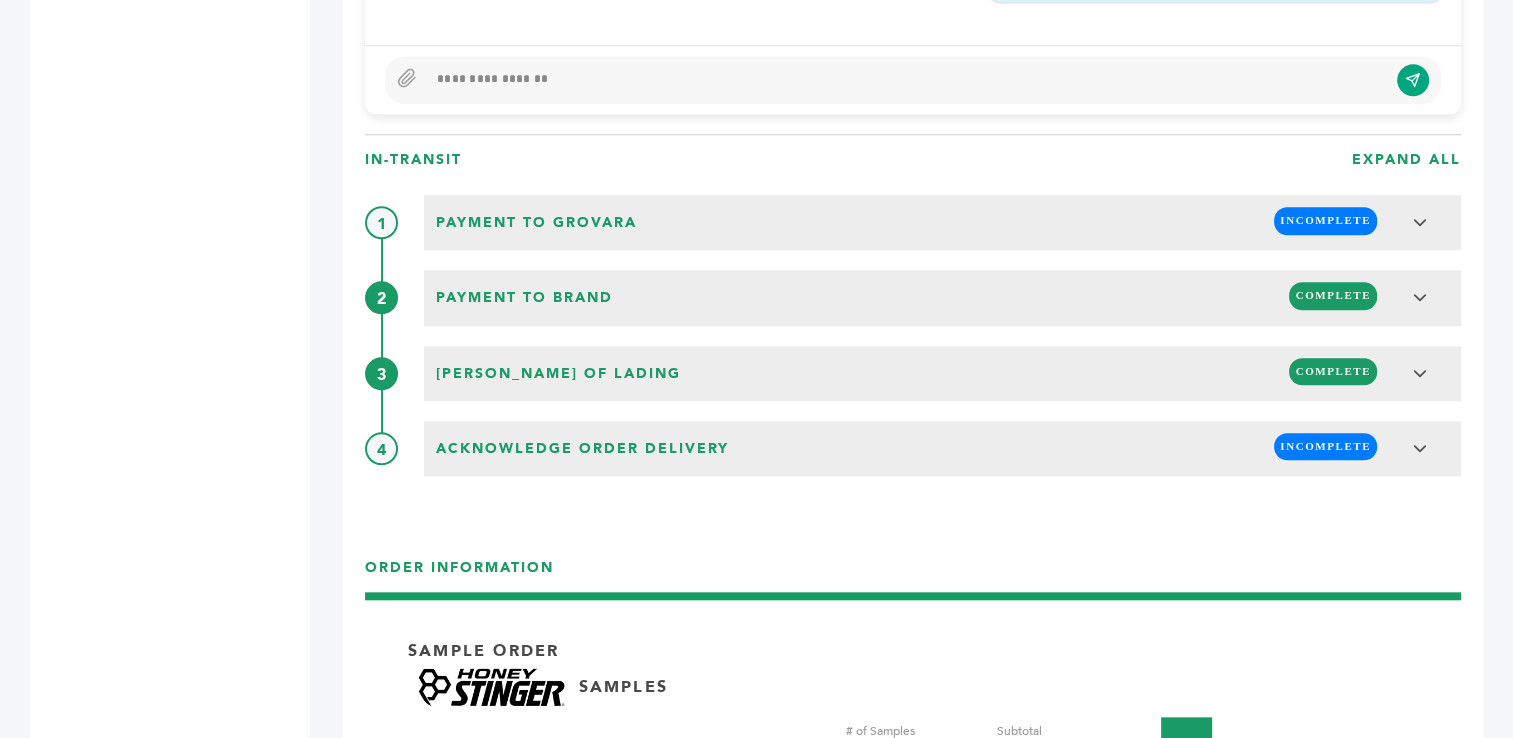 scroll, scrollTop: 1904, scrollLeft: 0, axis: vertical 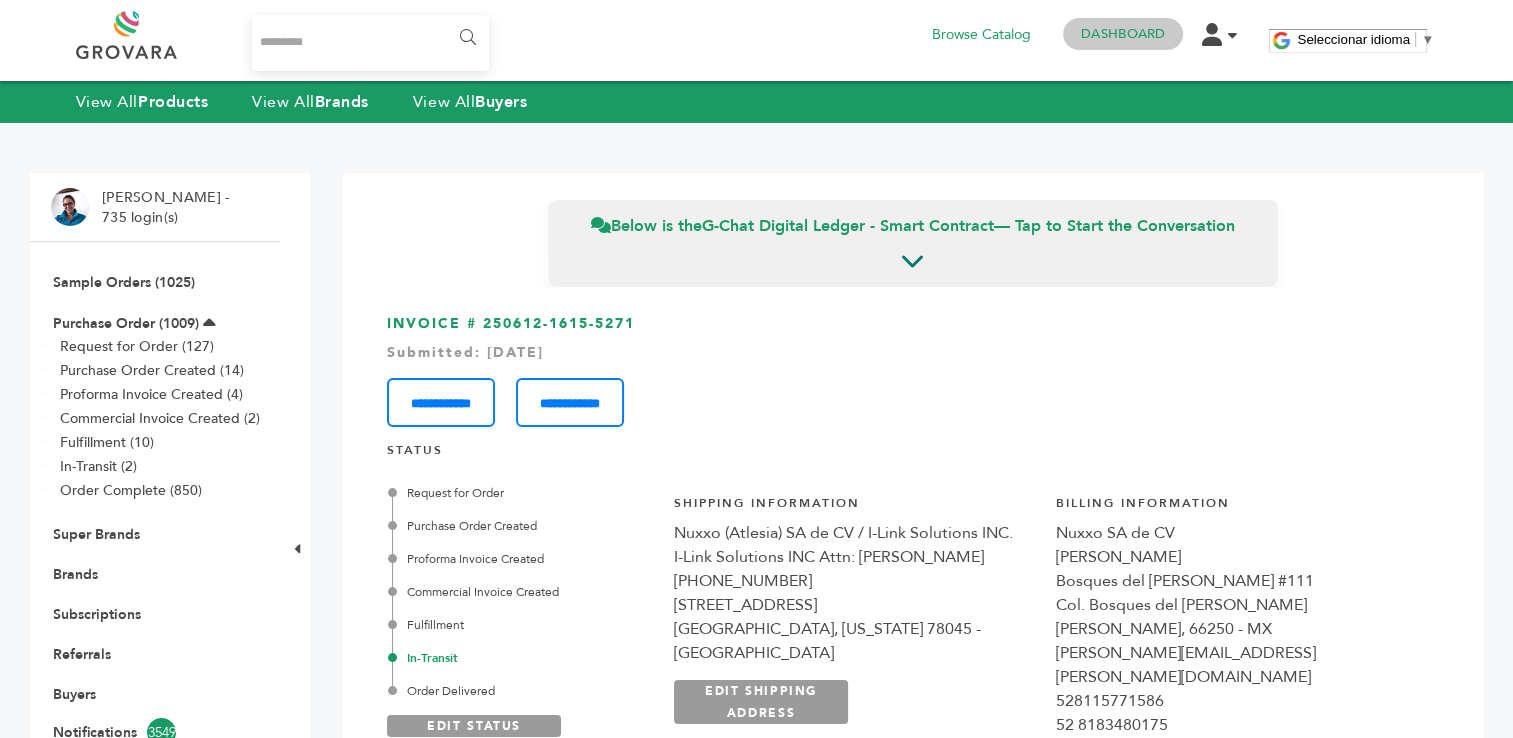 click on "Dashboard" at bounding box center [1123, 34] 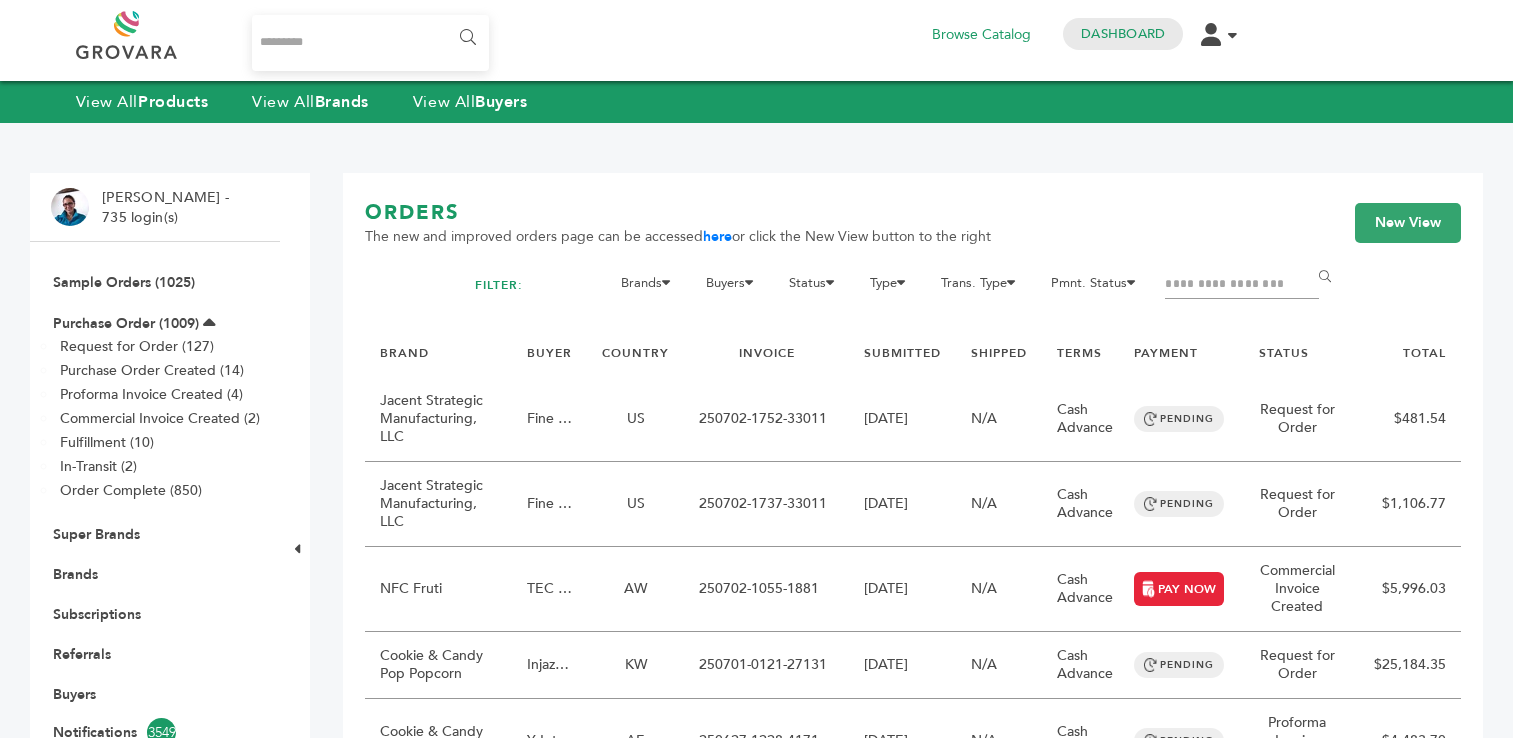 scroll, scrollTop: 0, scrollLeft: 0, axis: both 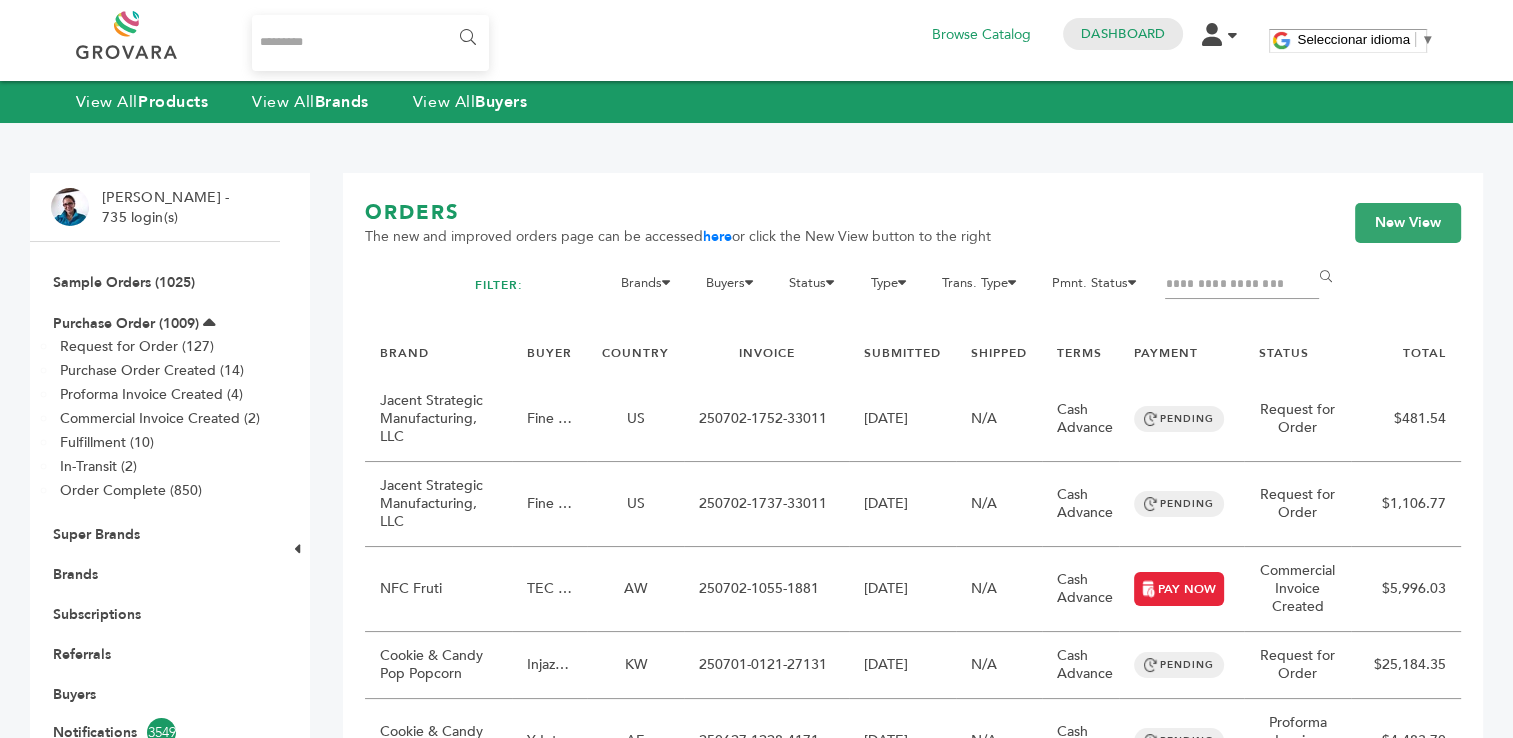 click at bounding box center [1242, 285] 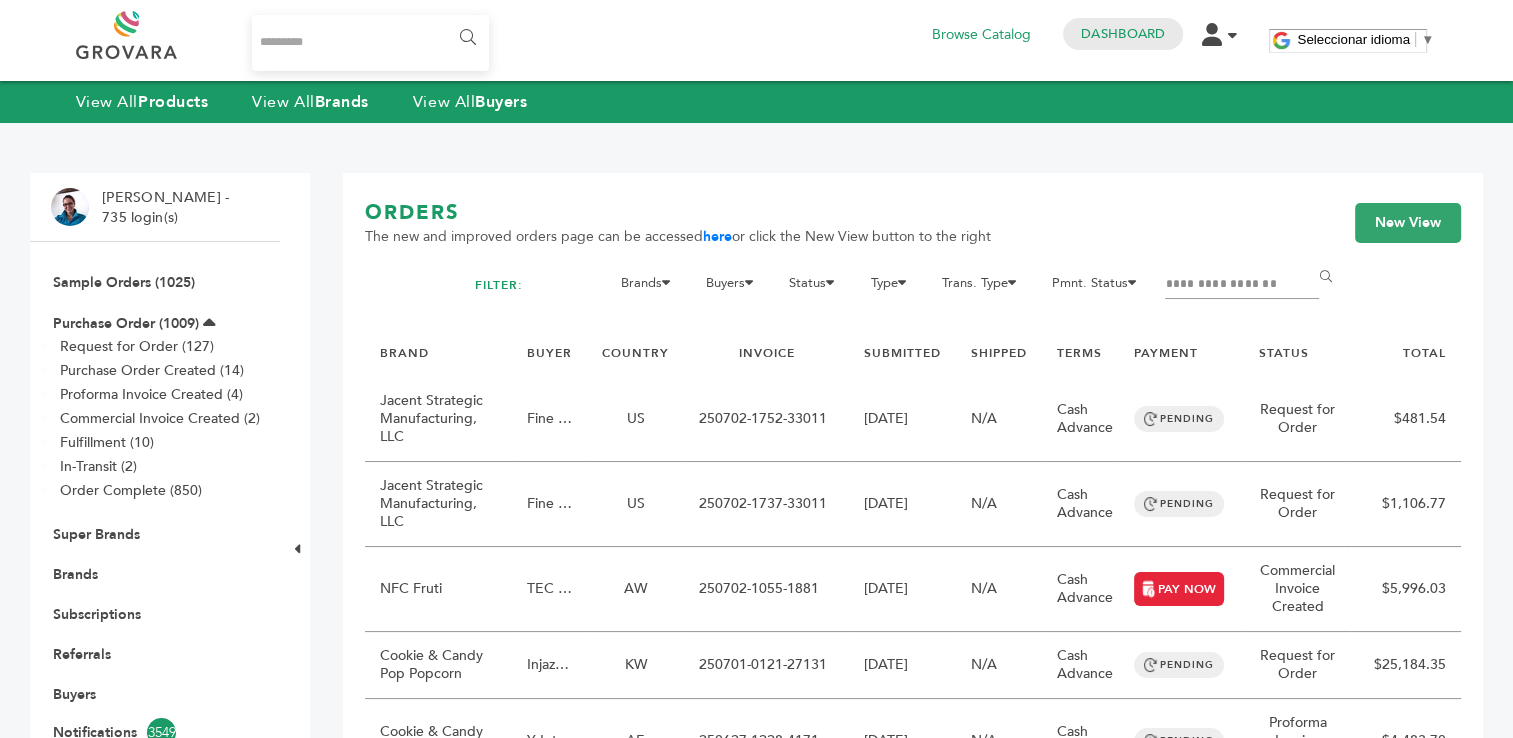 type on "**********" 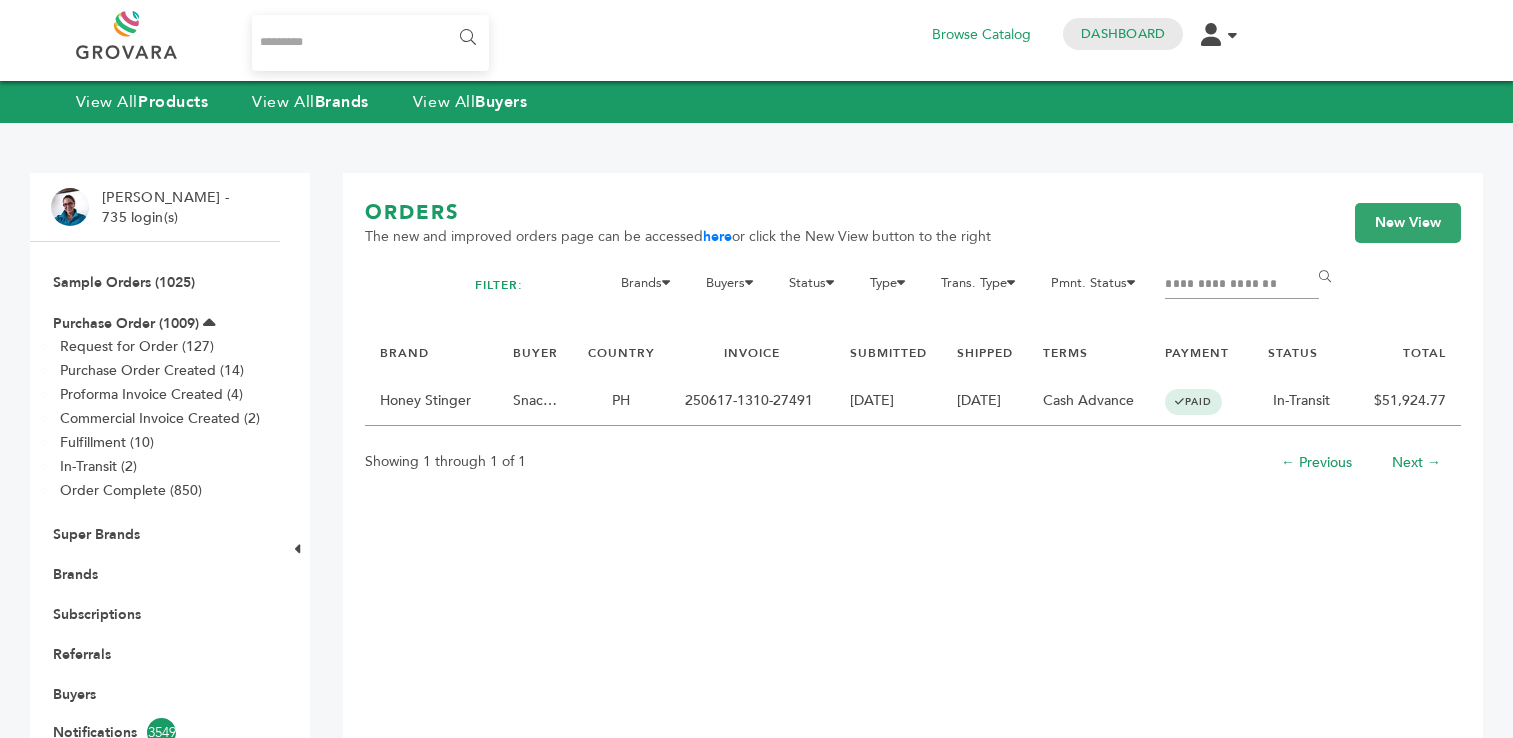 scroll, scrollTop: 0, scrollLeft: 0, axis: both 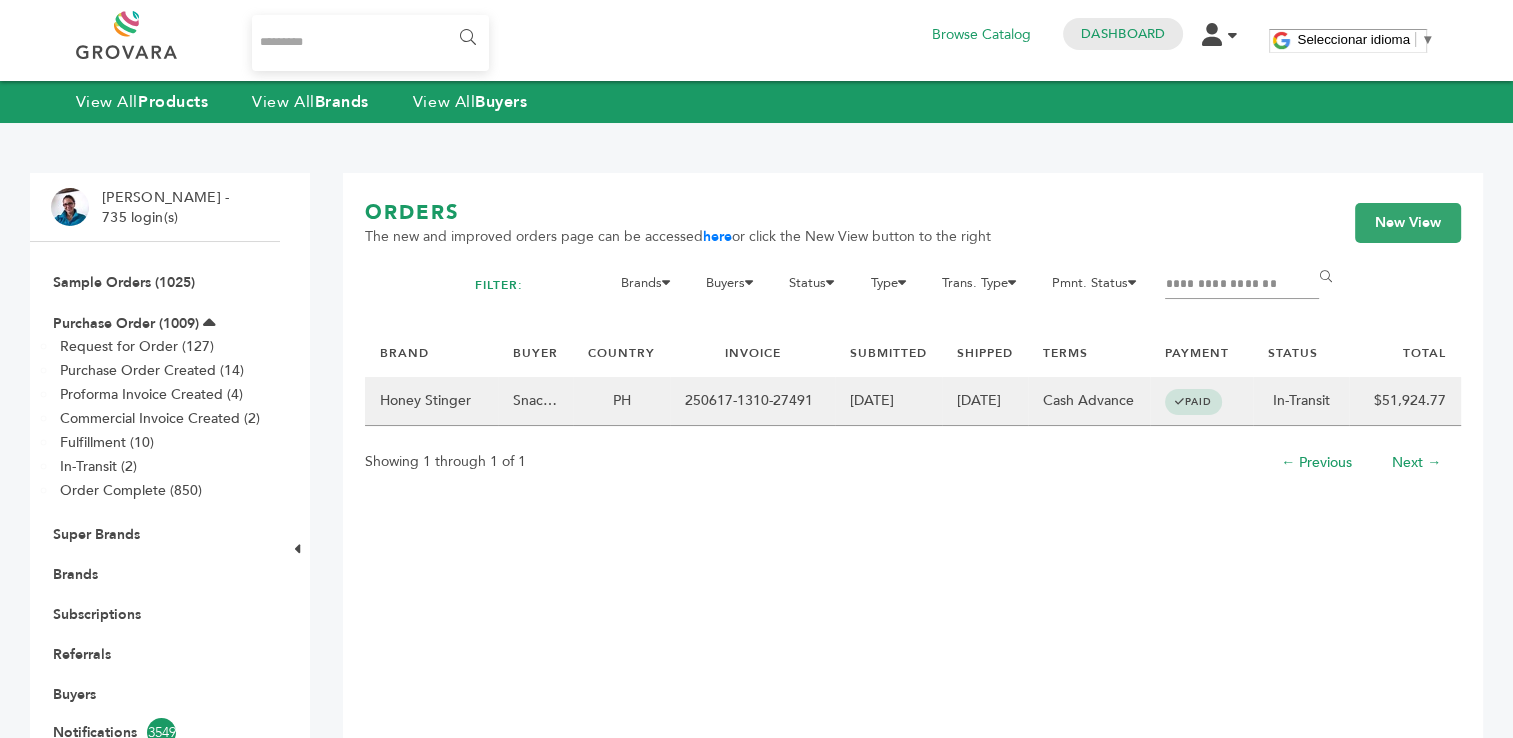 click on "PH" at bounding box center (621, 401) 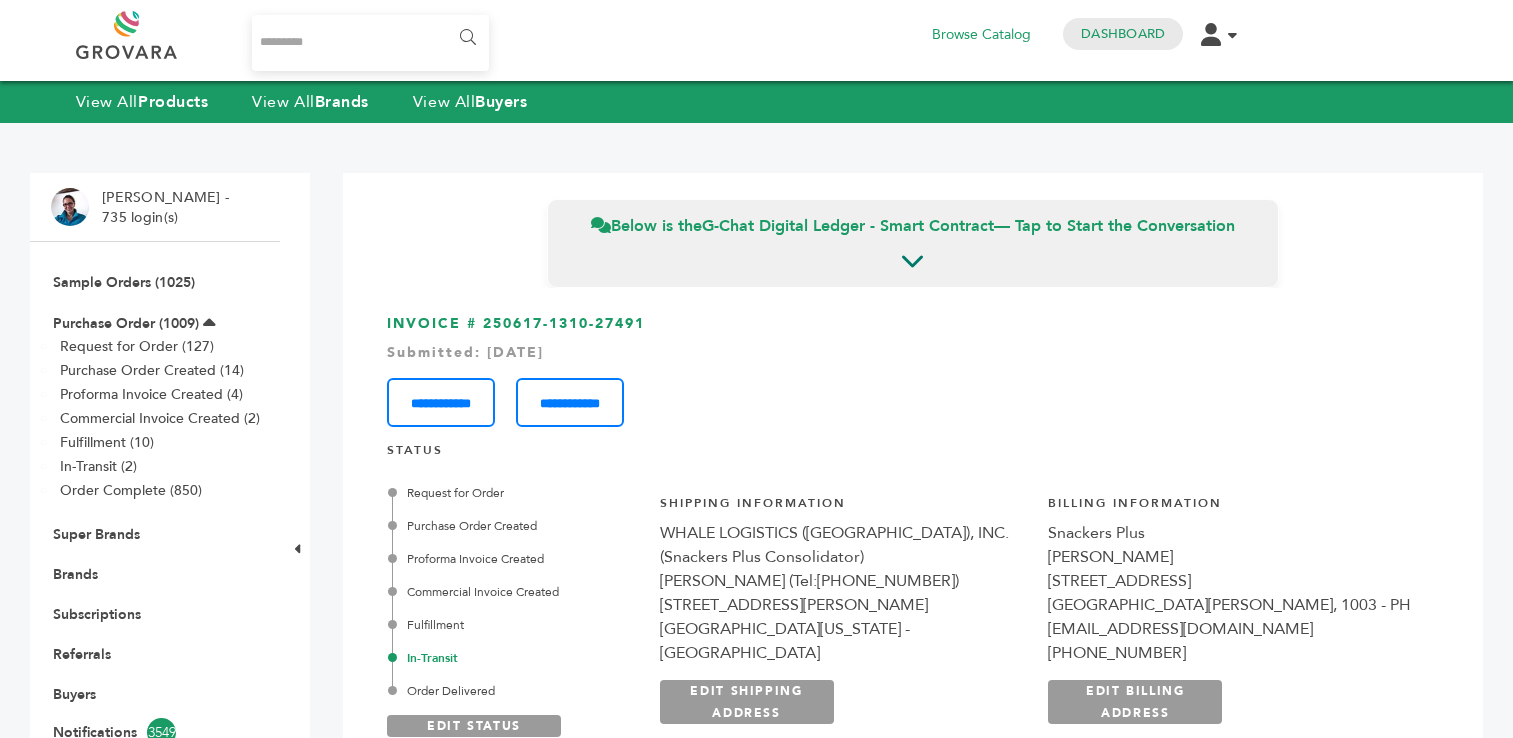 scroll, scrollTop: 0, scrollLeft: 0, axis: both 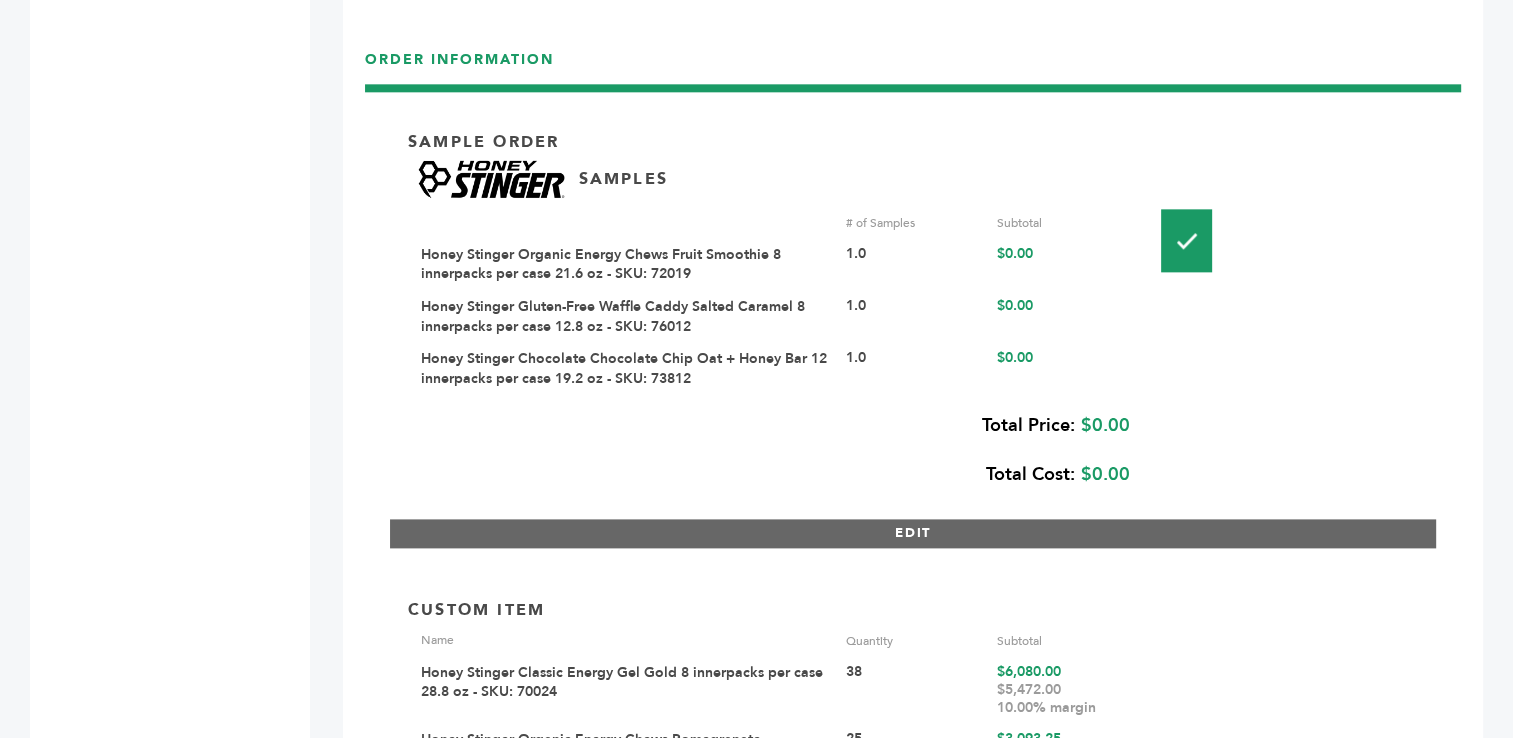click on "EDIT" at bounding box center (913, 533) 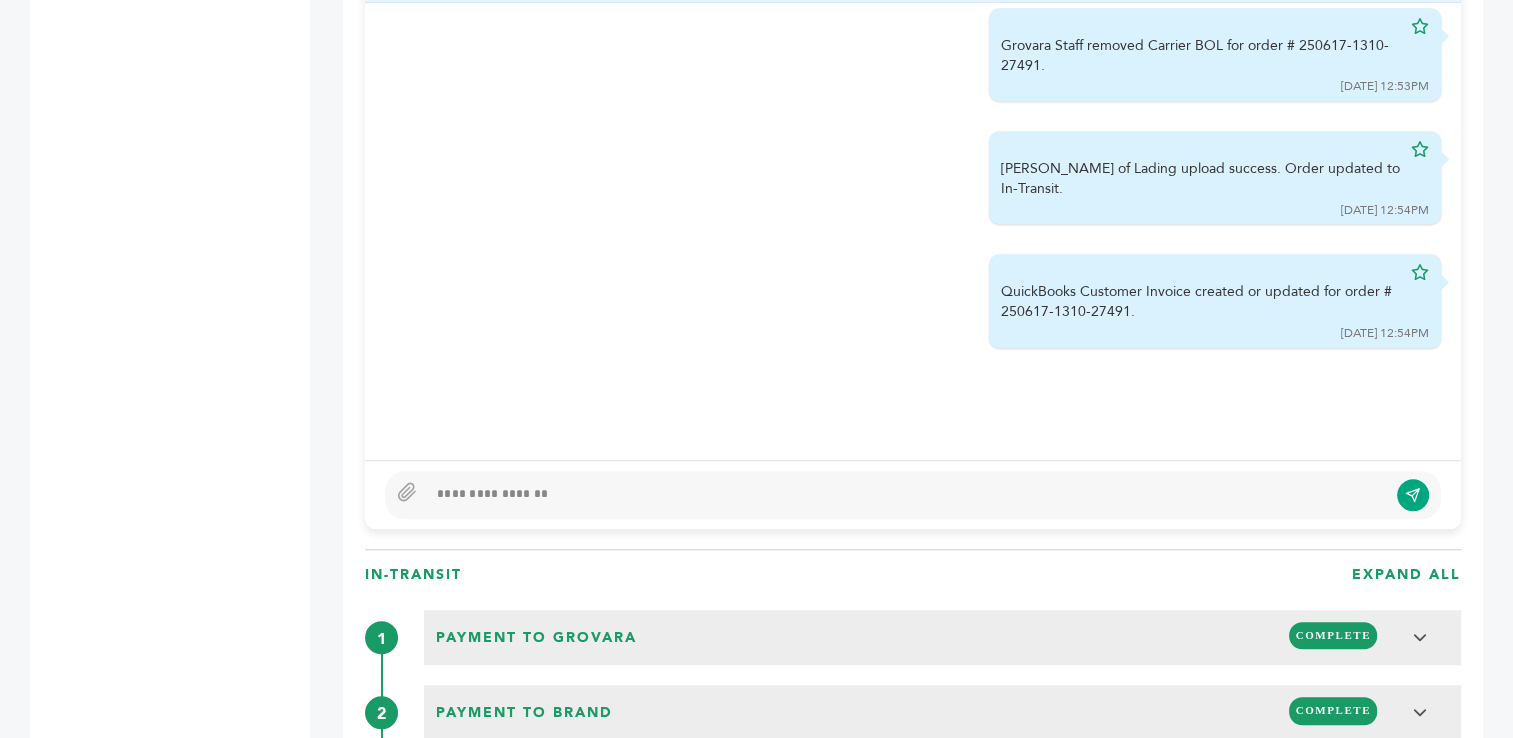 scroll, scrollTop: 124, scrollLeft: 0, axis: vertical 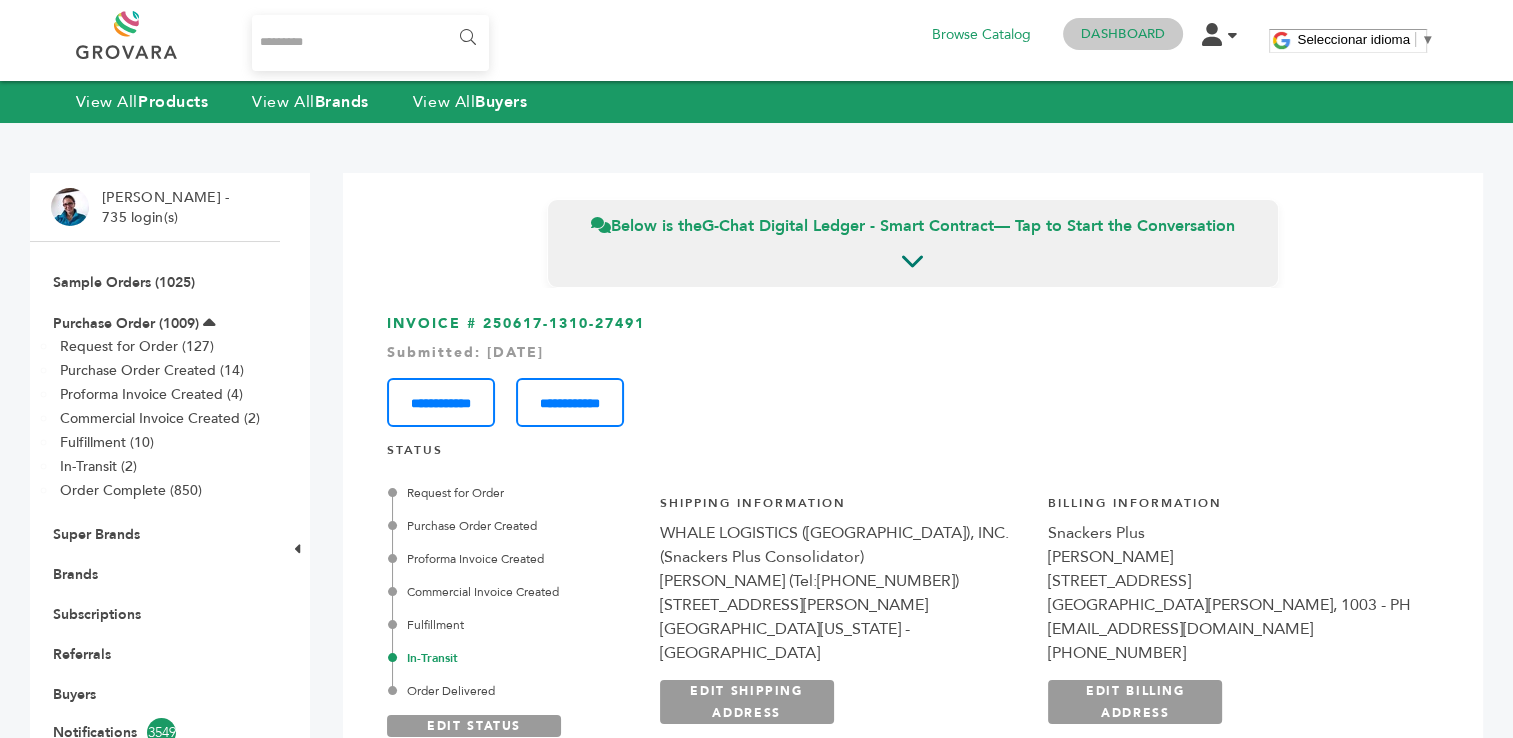 click on "Dashboard" at bounding box center (1123, 34) 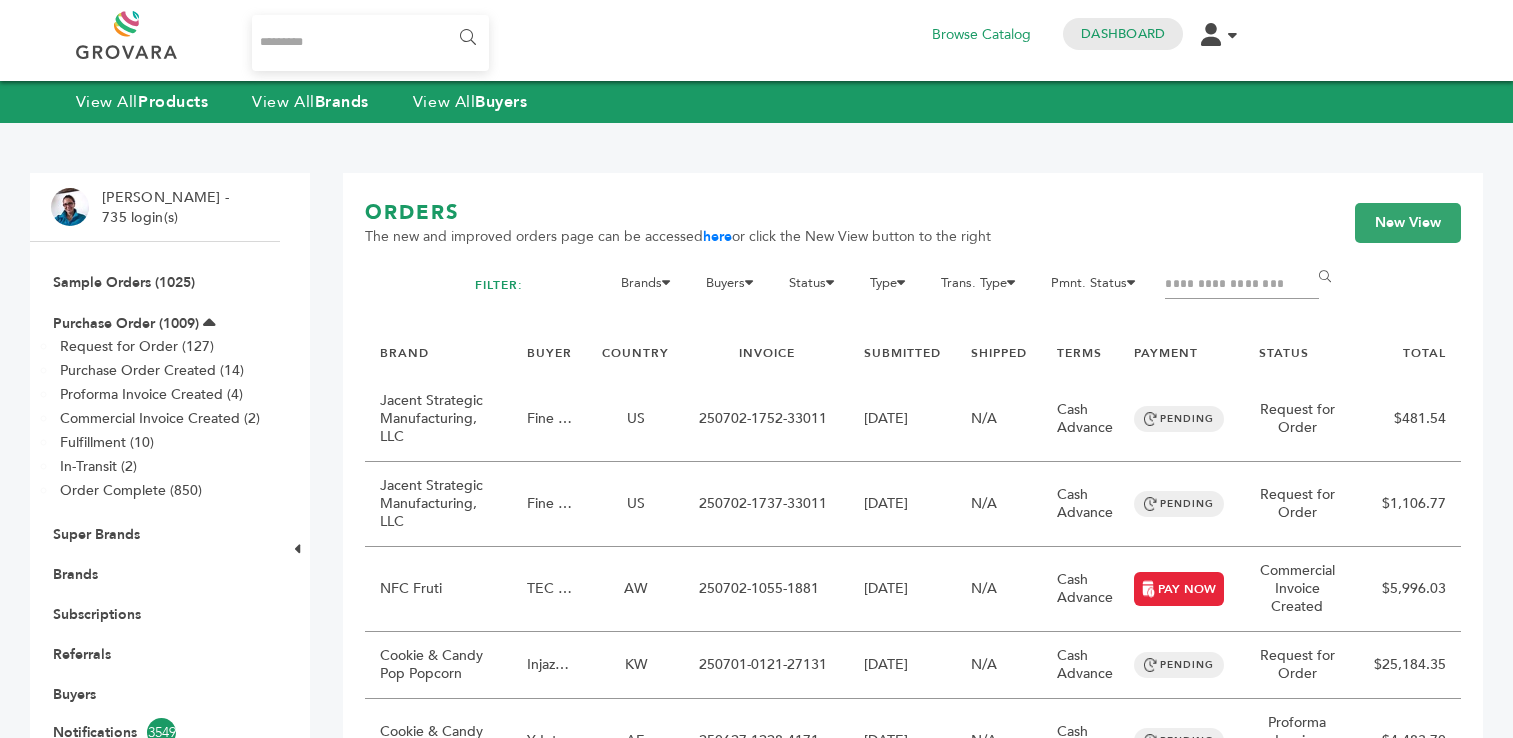 scroll, scrollTop: 0, scrollLeft: 0, axis: both 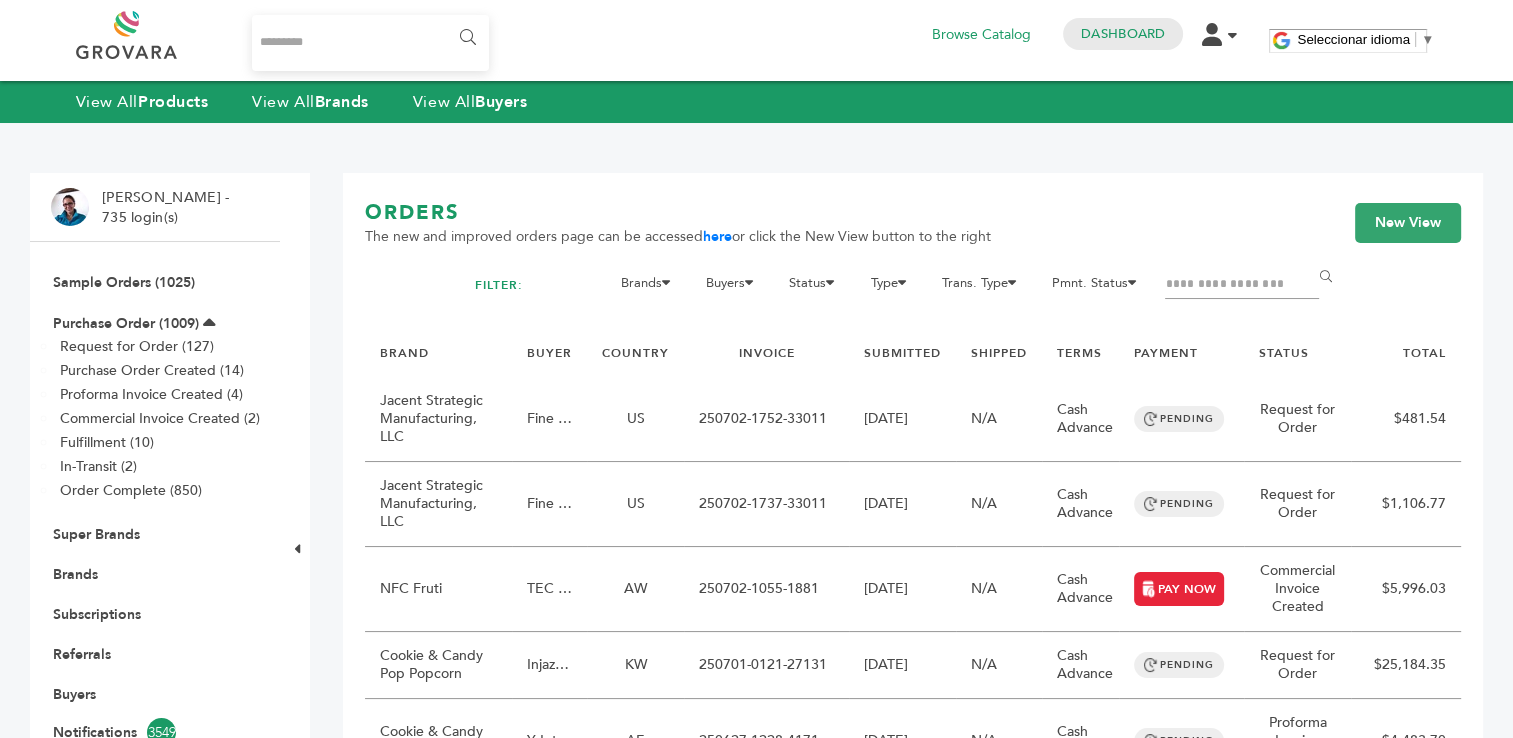 click at bounding box center (1242, 285) 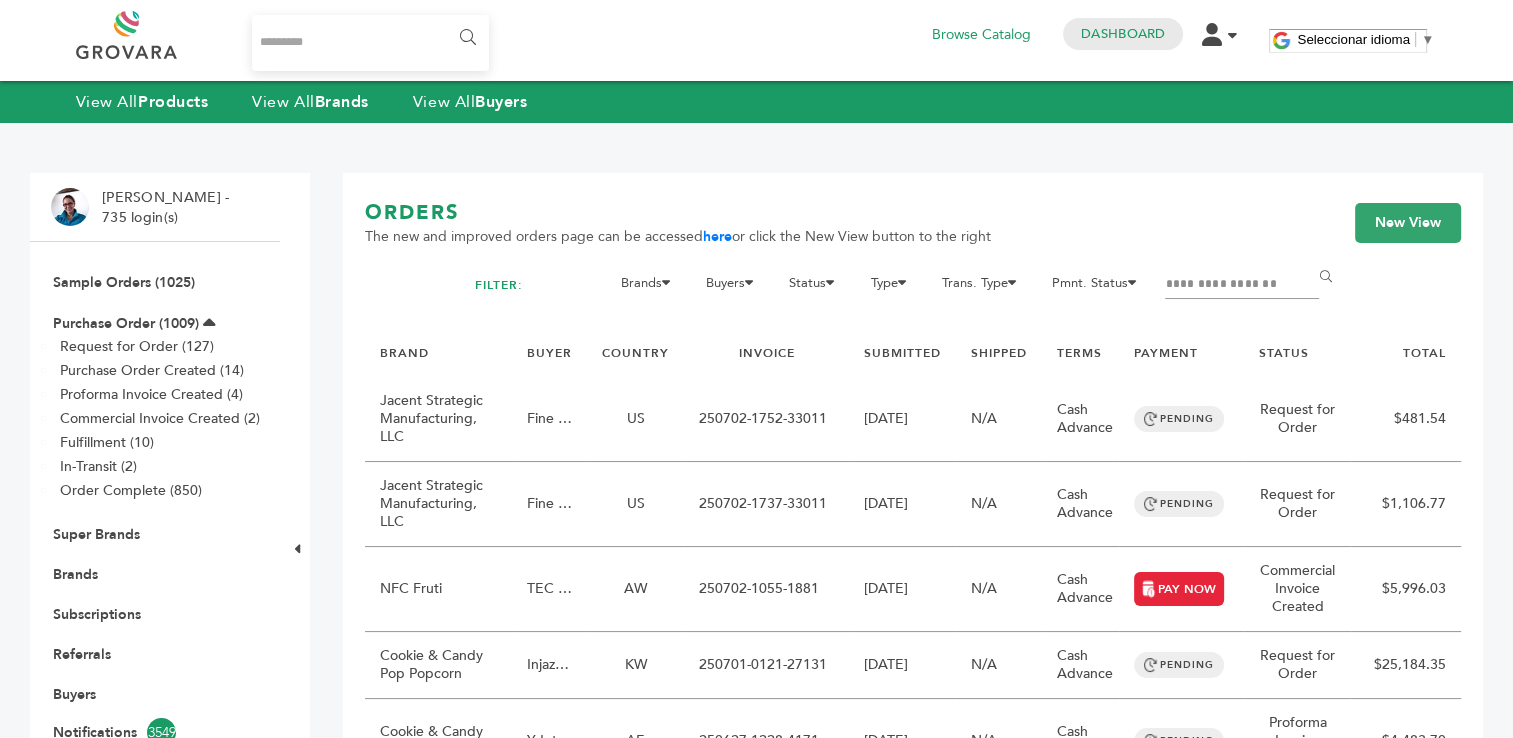 type on "**********" 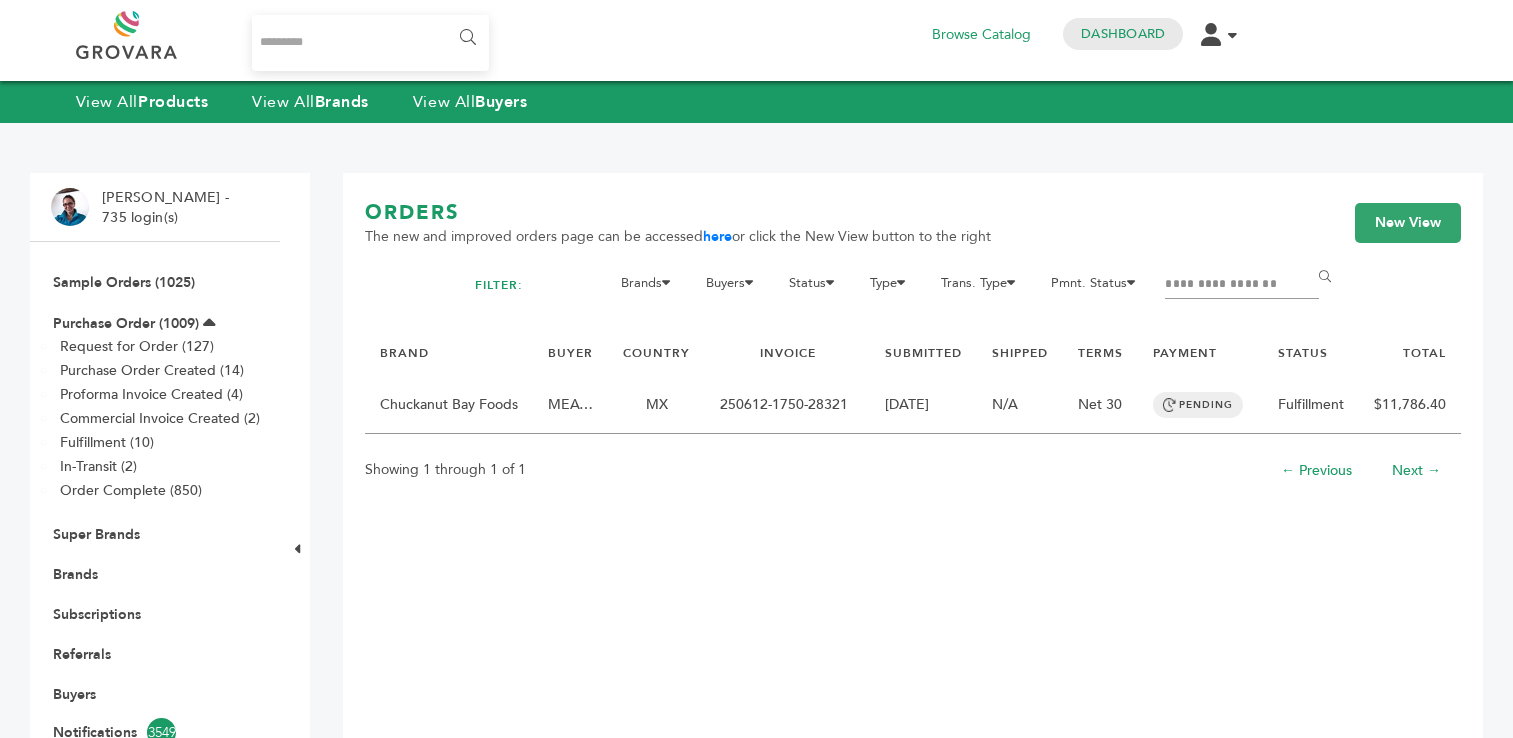 scroll, scrollTop: 0, scrollLeft: 0, axis: both 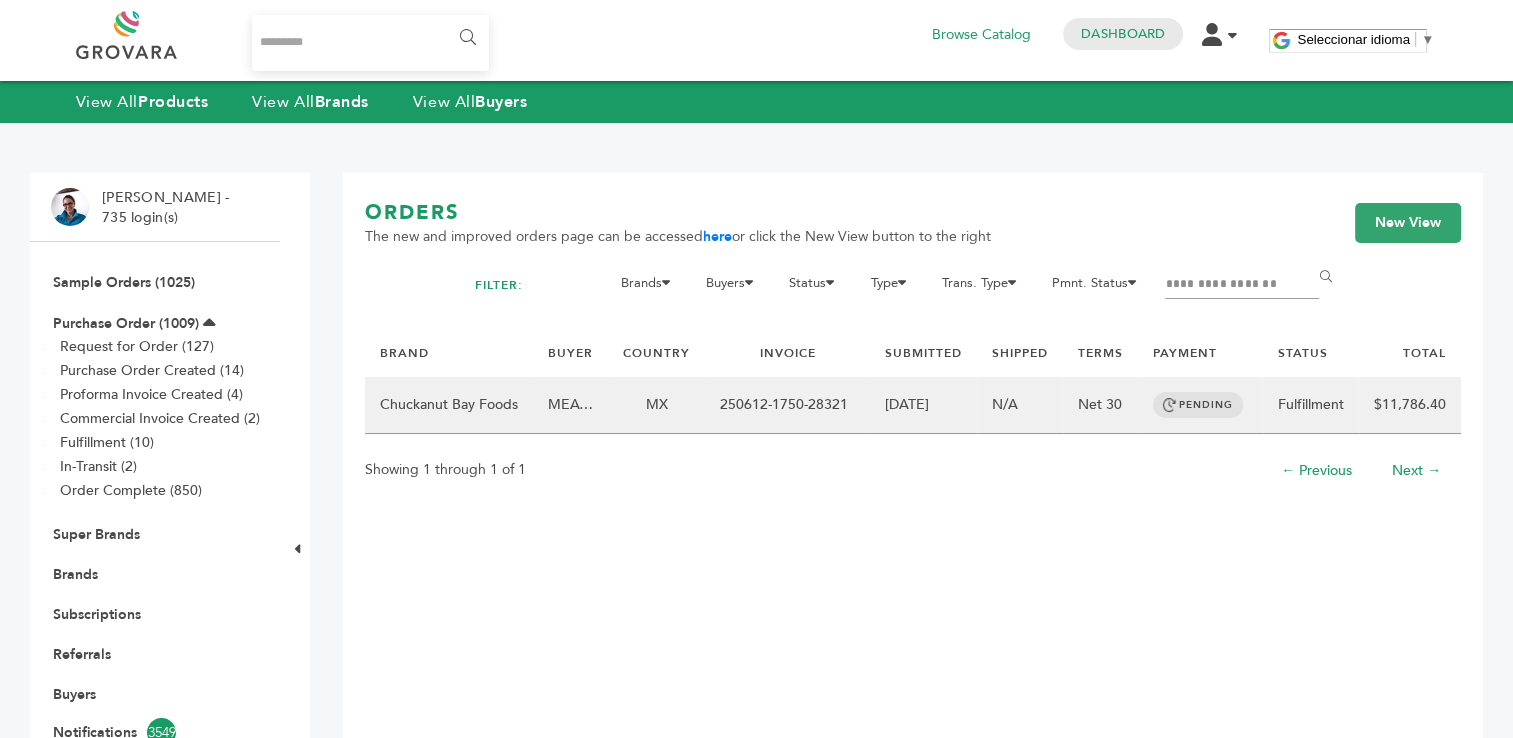 click on "250612-1750-28321" at bounding box center (787, 405) 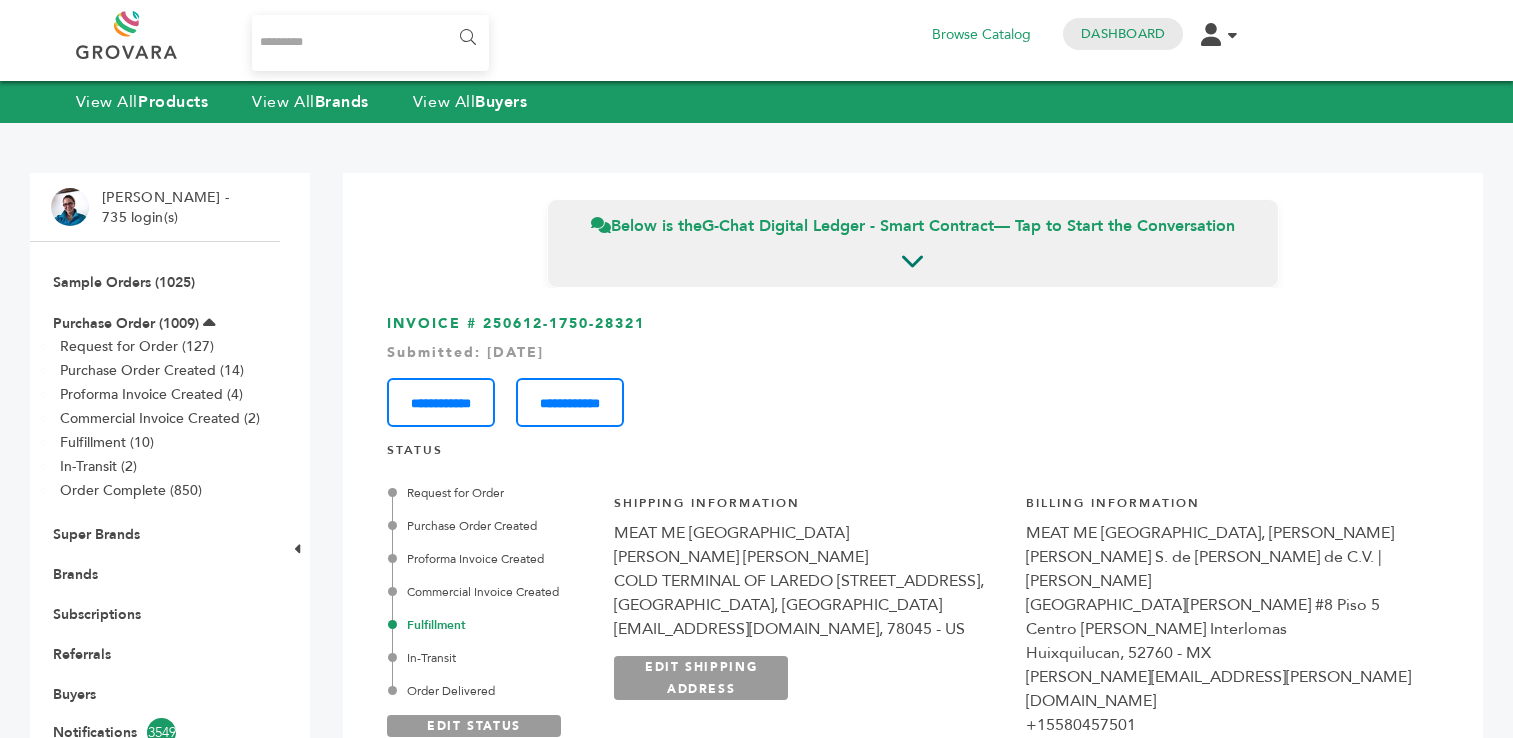 scroll, scrollTop: 0, scrollLeft: 0, axis: both 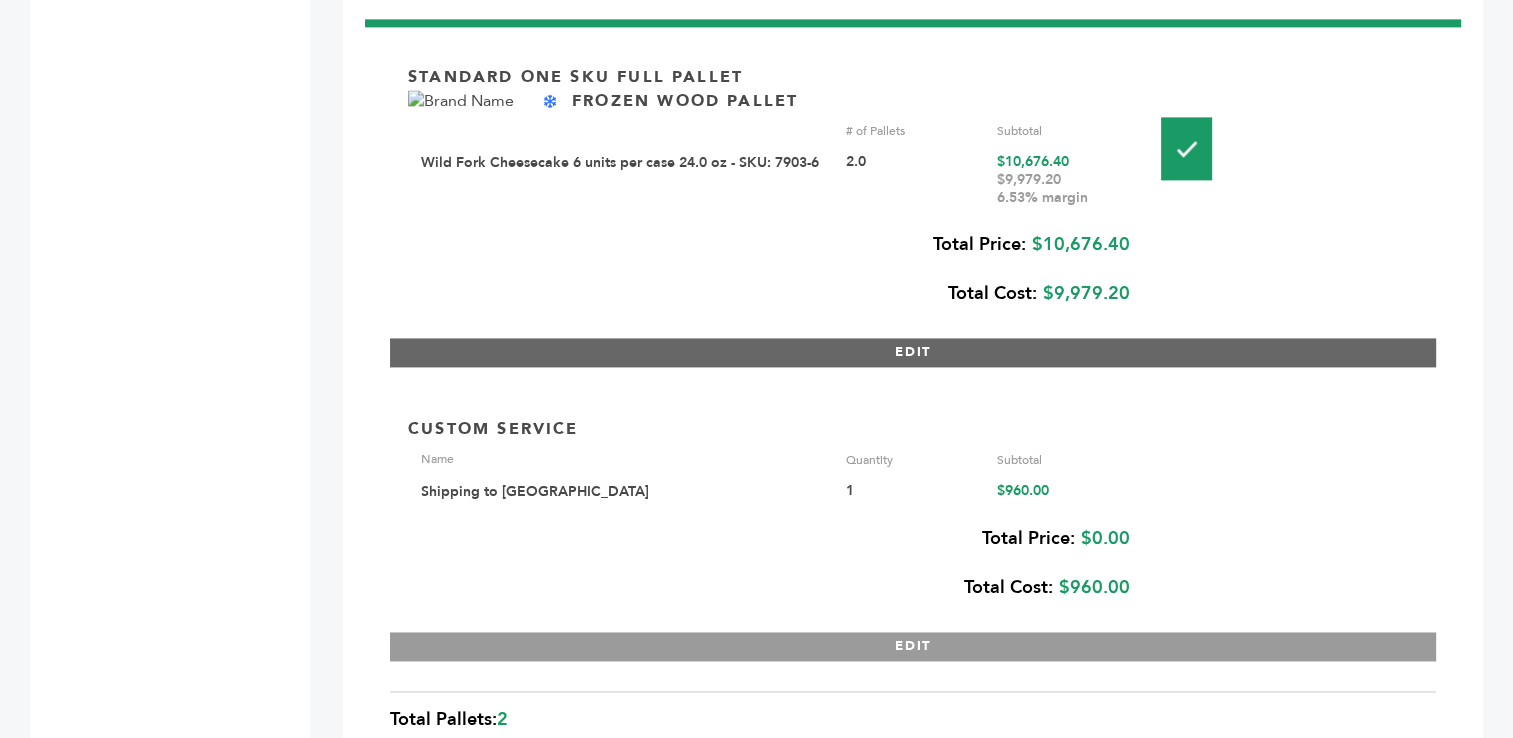 click on "EDIT" at bounding box center (913, 352) 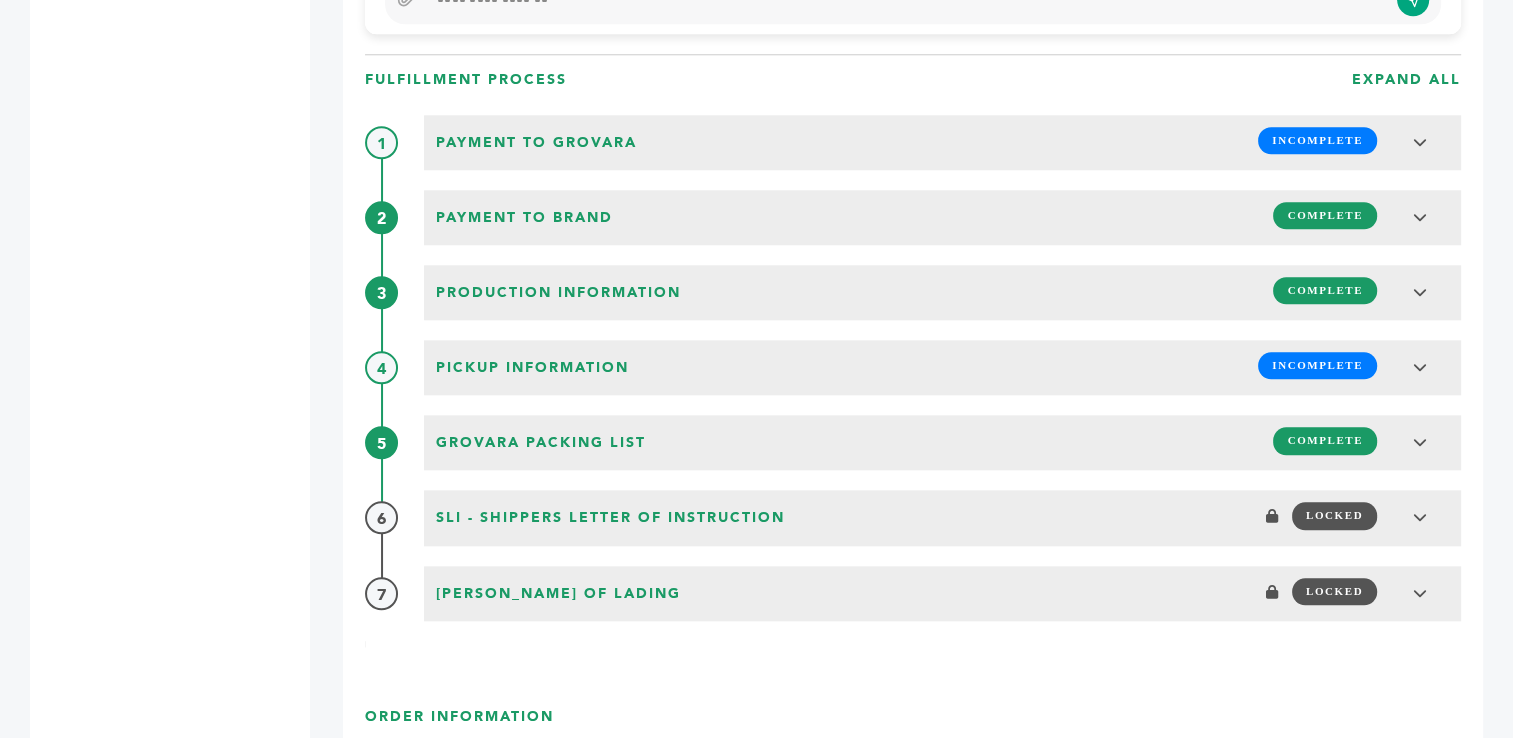 scroll, scrollTop: 2069, scrollLeft: 0, axis: vertical 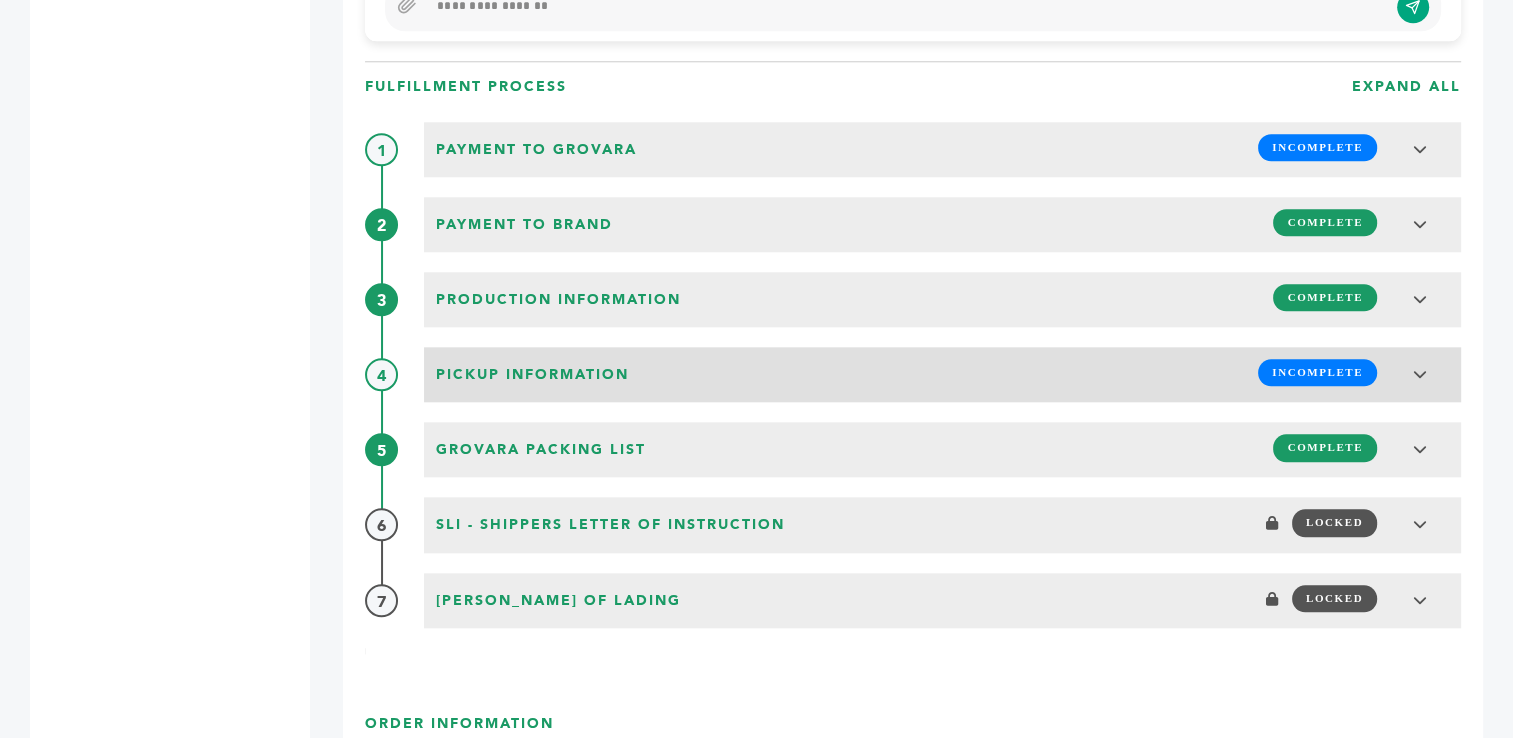 click on "INCOMPLETE" at bounding box center (1317, 372) 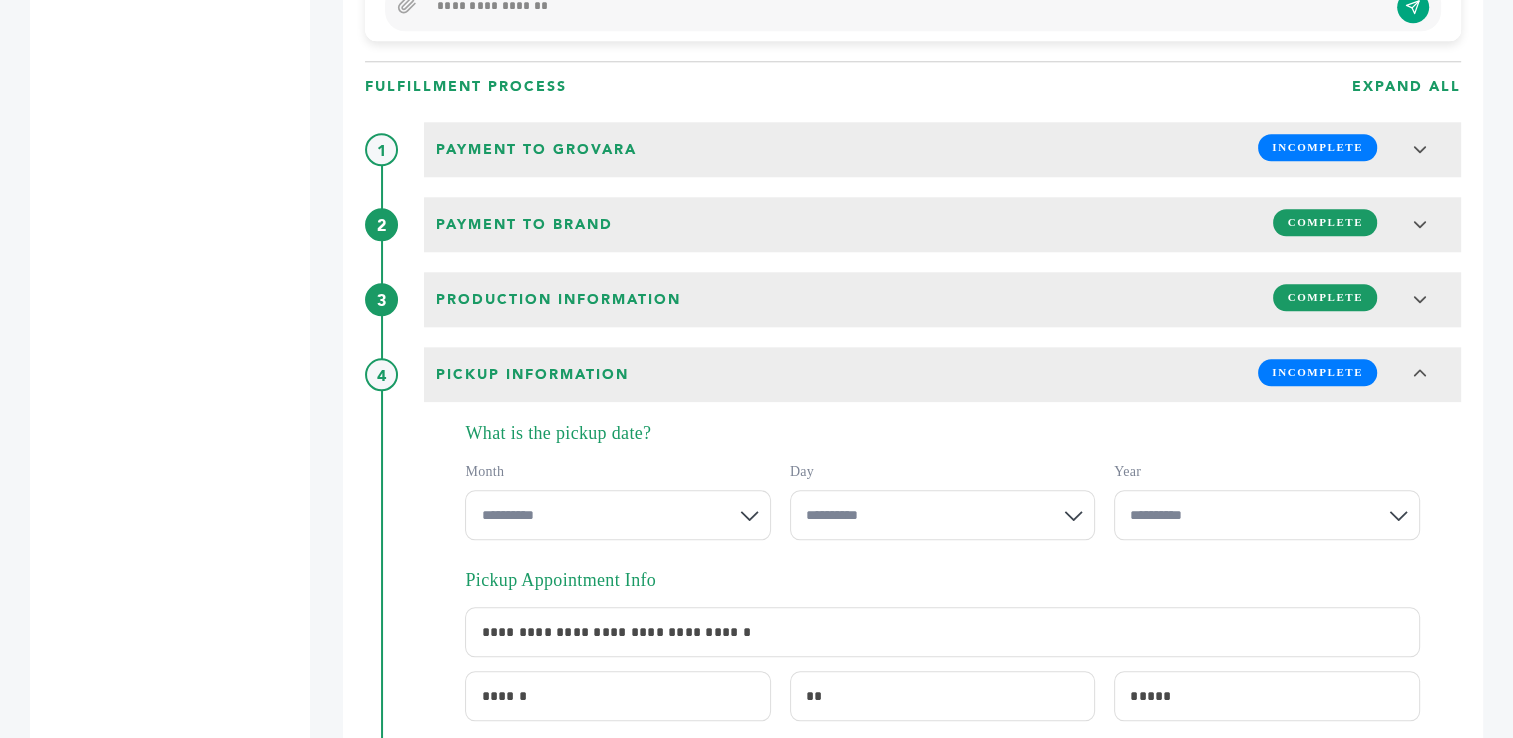 click on "**********" at bounding box center (617, 515) 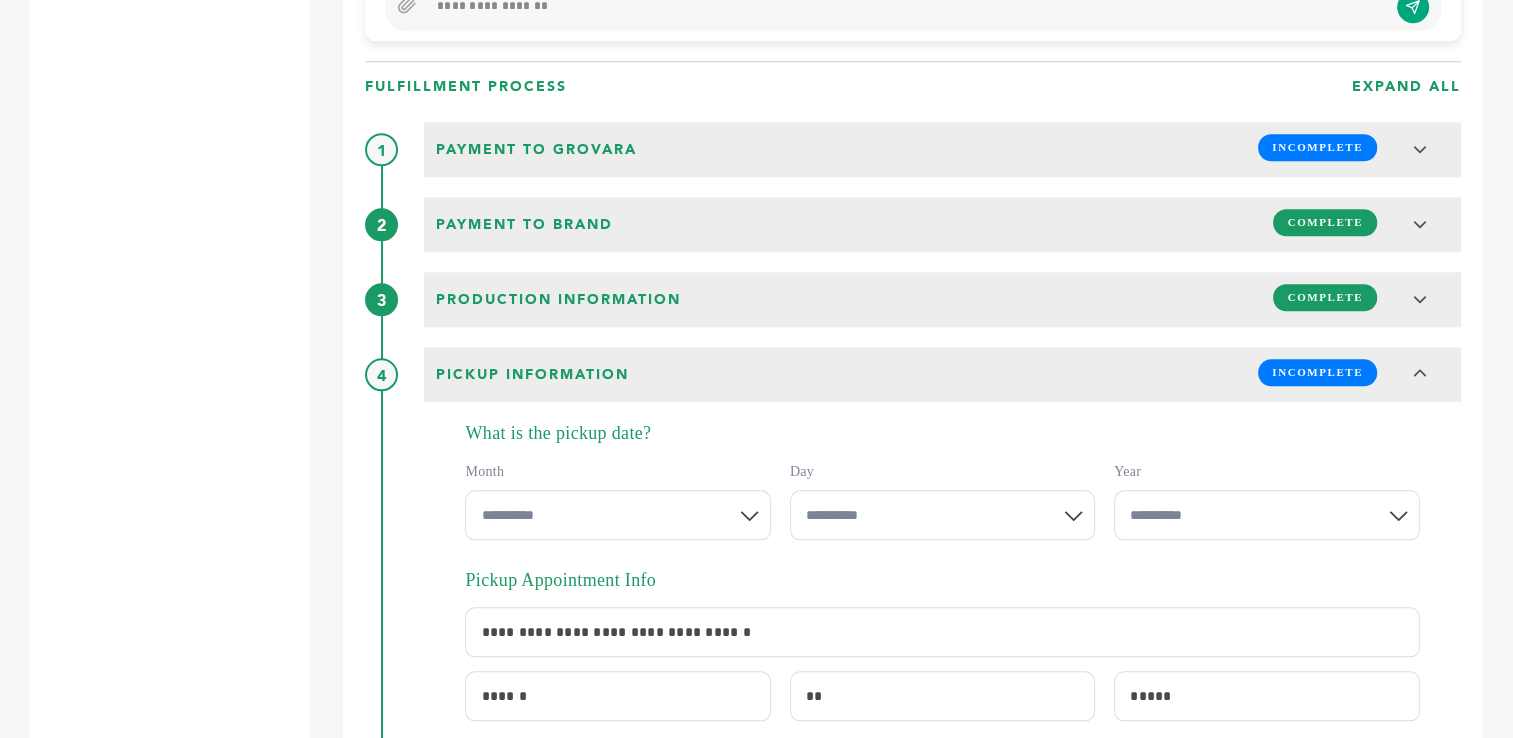 select on "*" 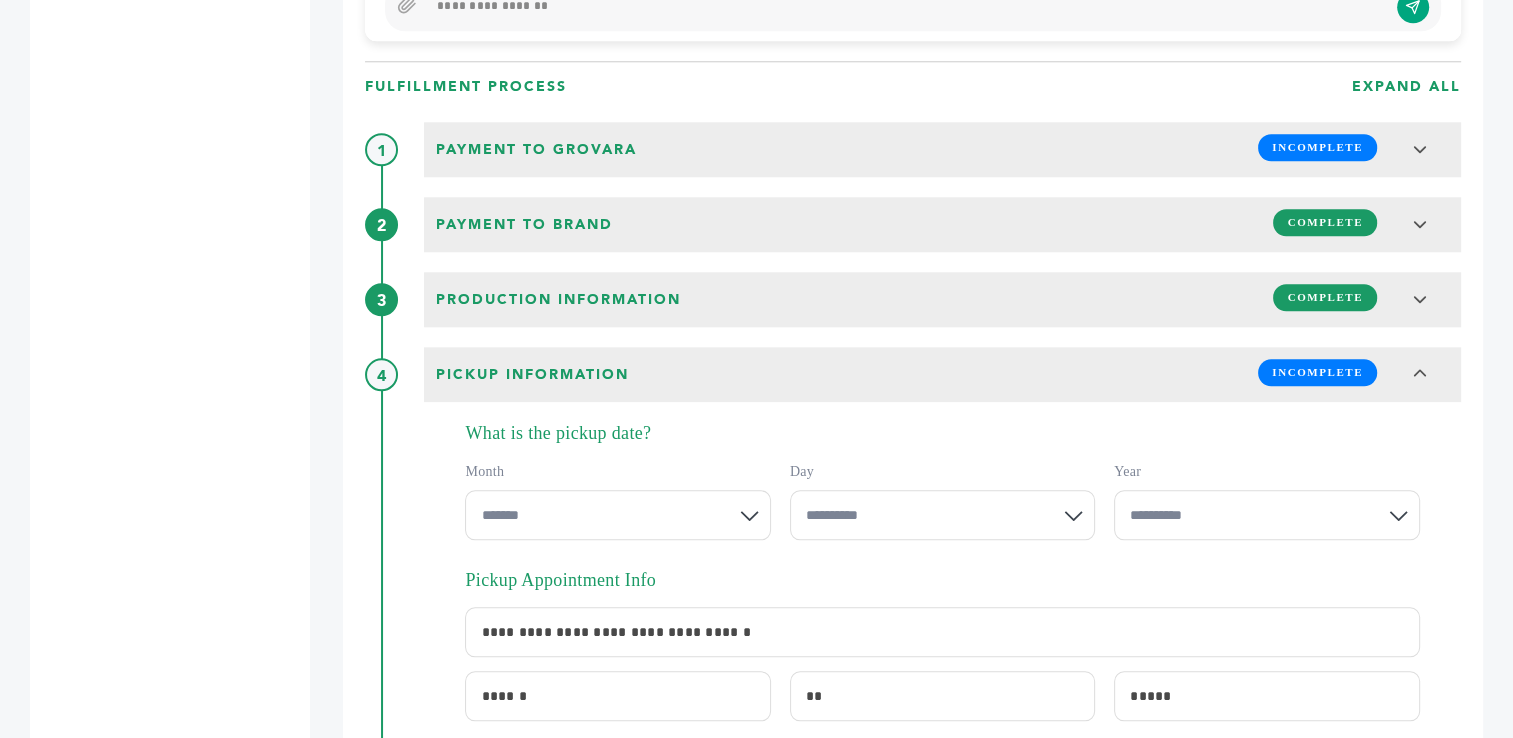click on "**********" at bounding box center (617, 515) 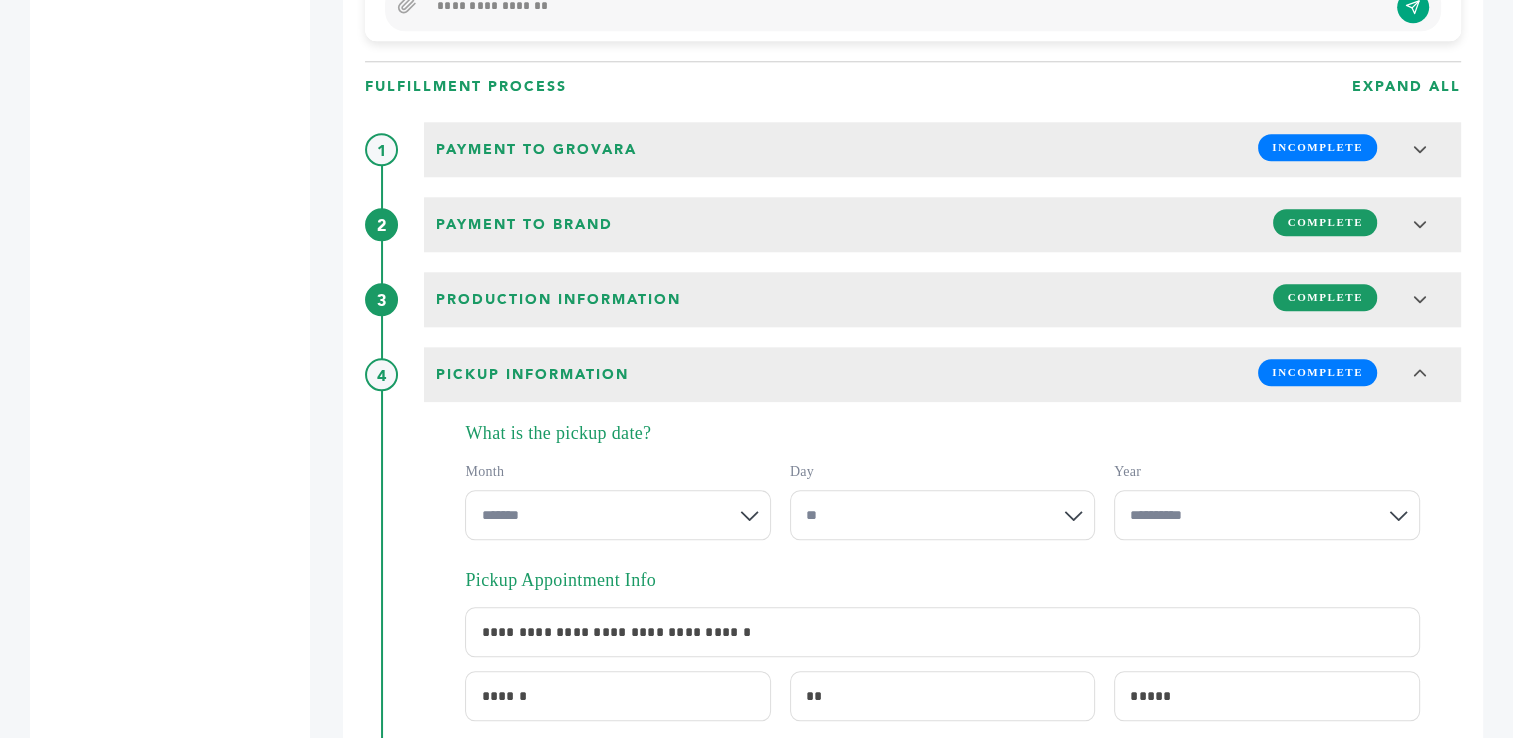click on "**********" at bounding box center [942, 515] 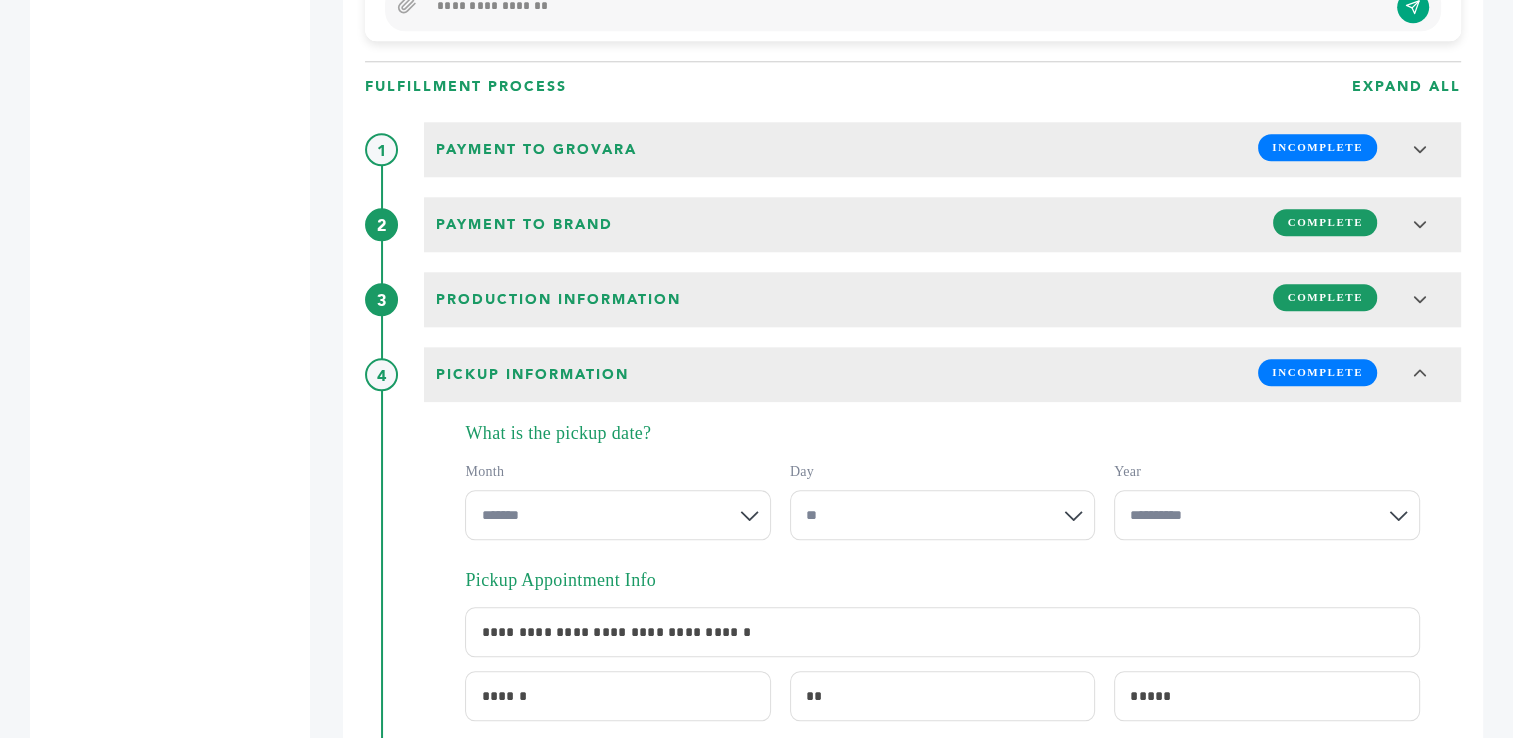 click on "**********" at bounding box center [942, 515] 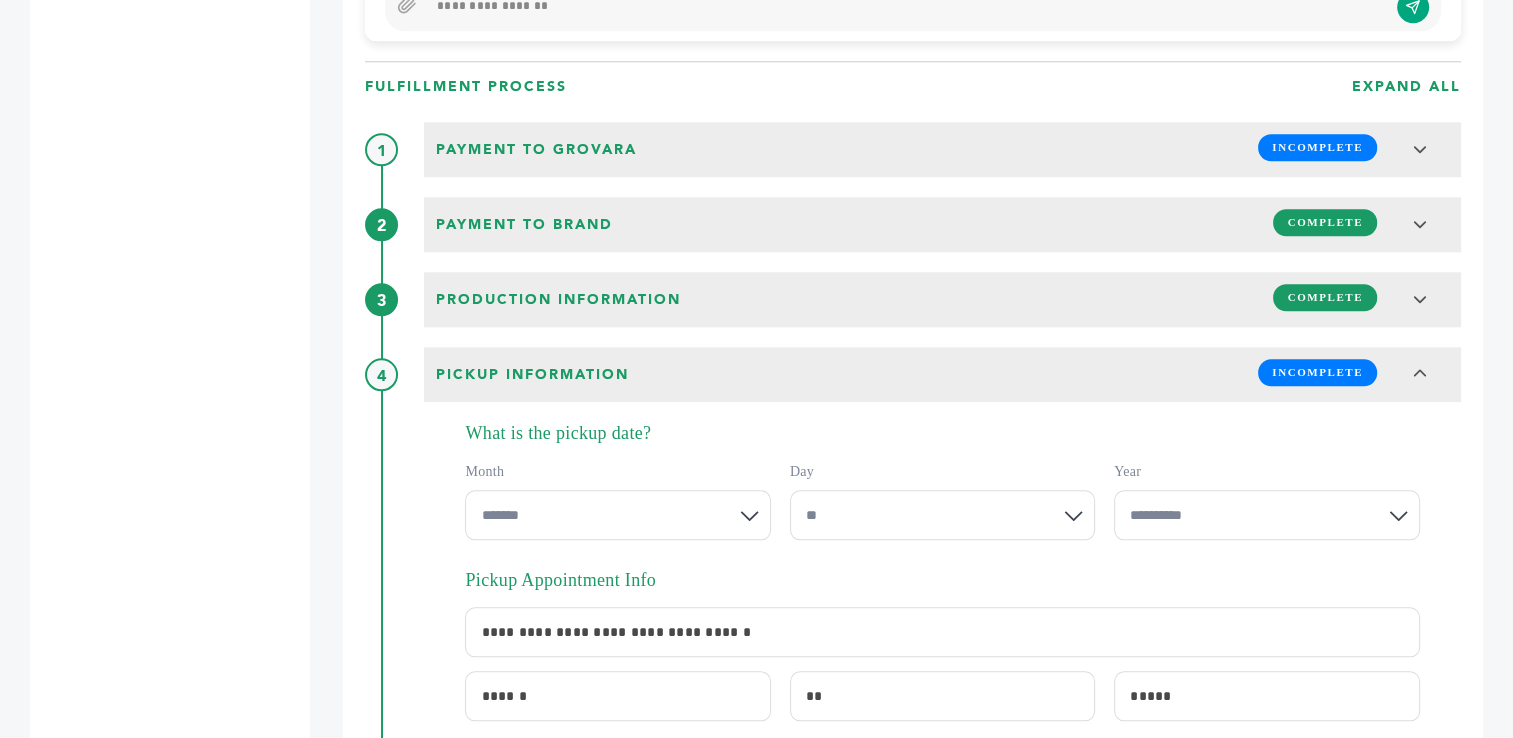 select on "**" 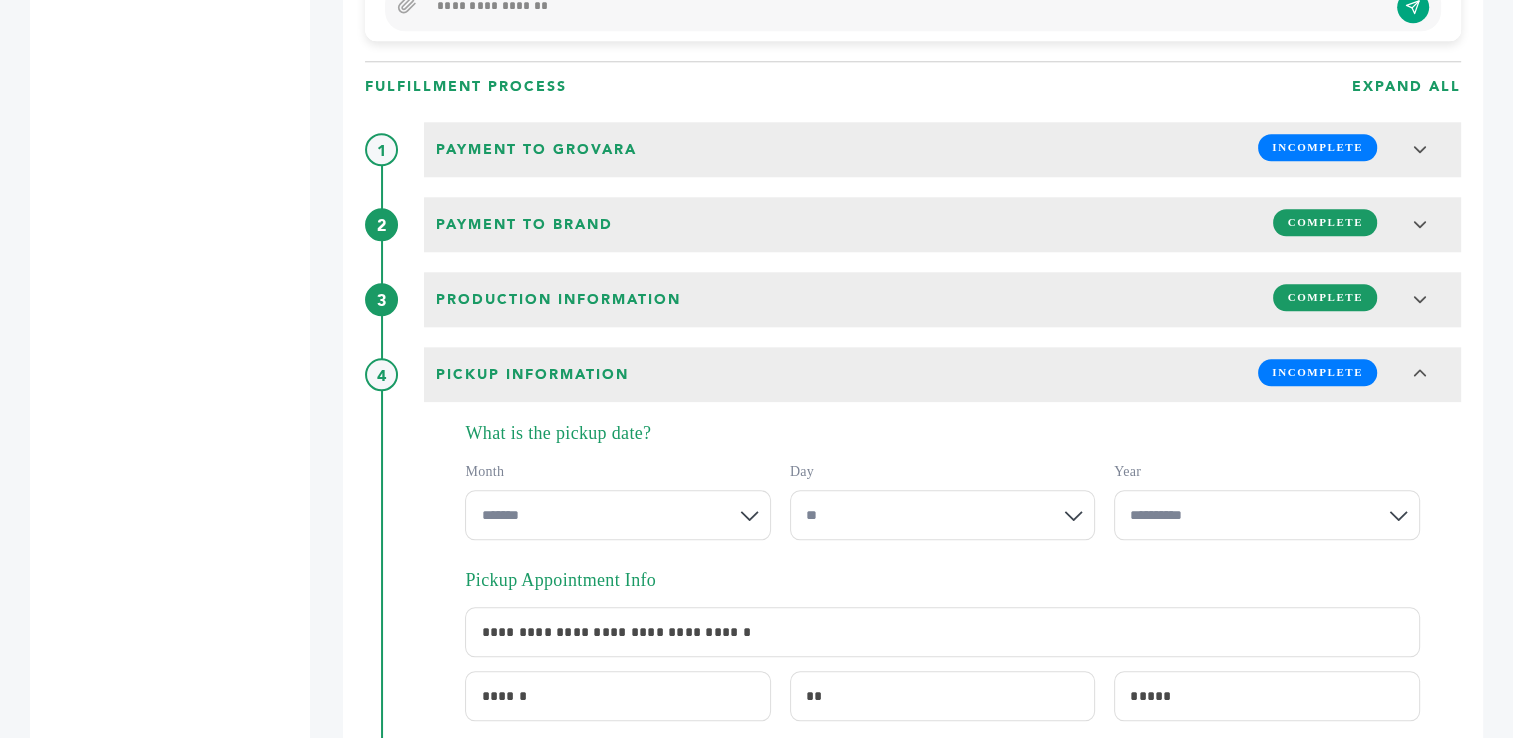click on "**********" at bounding box center (942, 515) 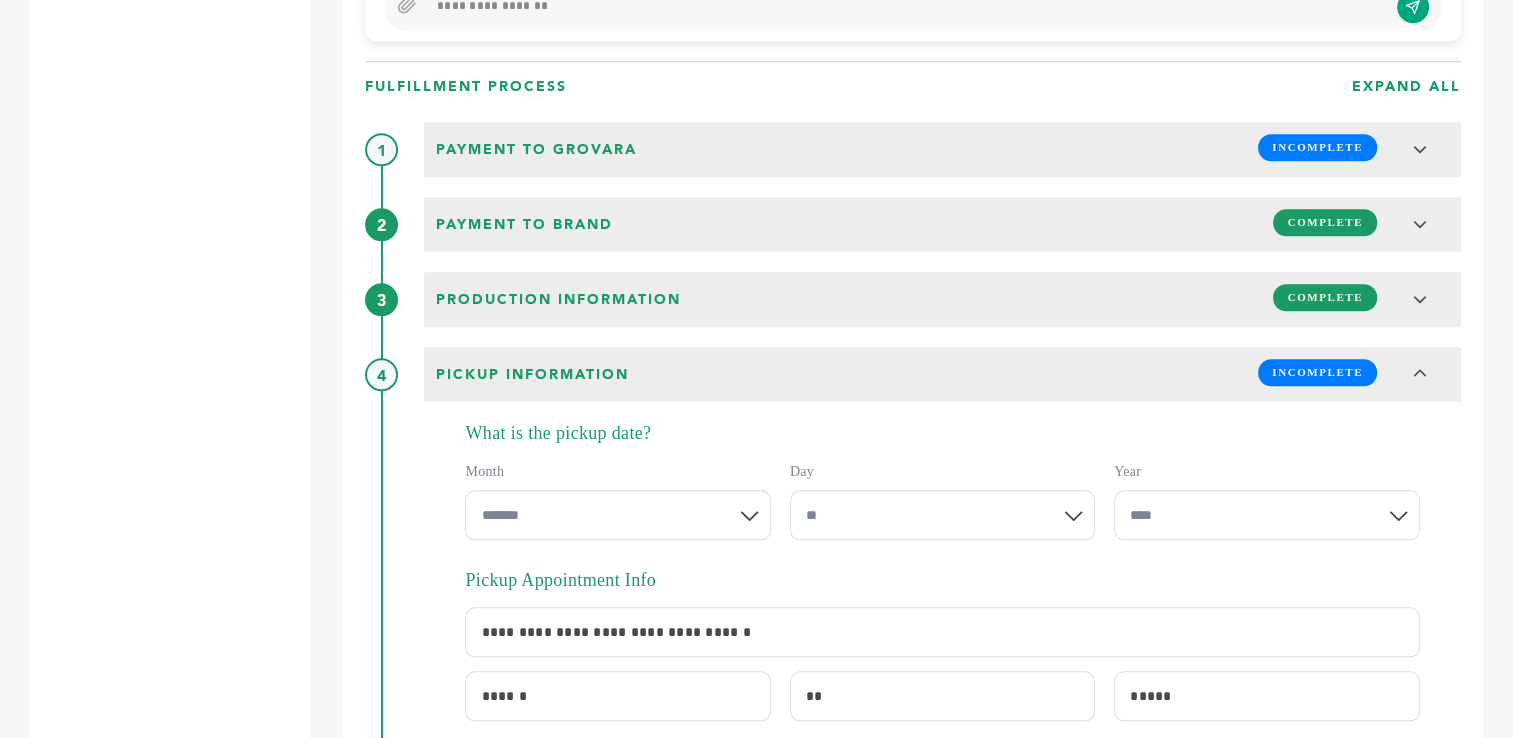 click on "**********" at bounding box center (1266, 515) 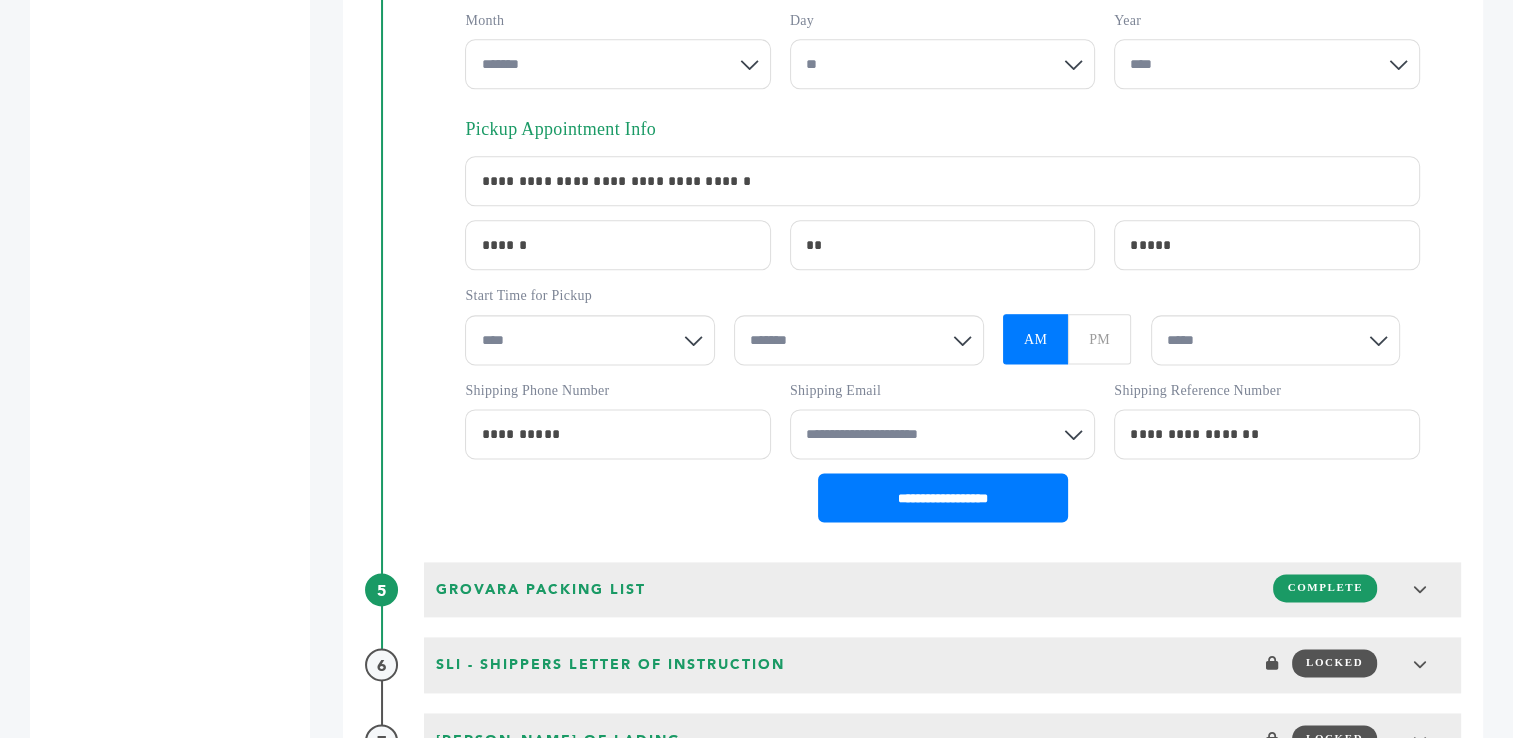 scroll, scrollTop: 2528, scrollLeft: 0, axis: vertical 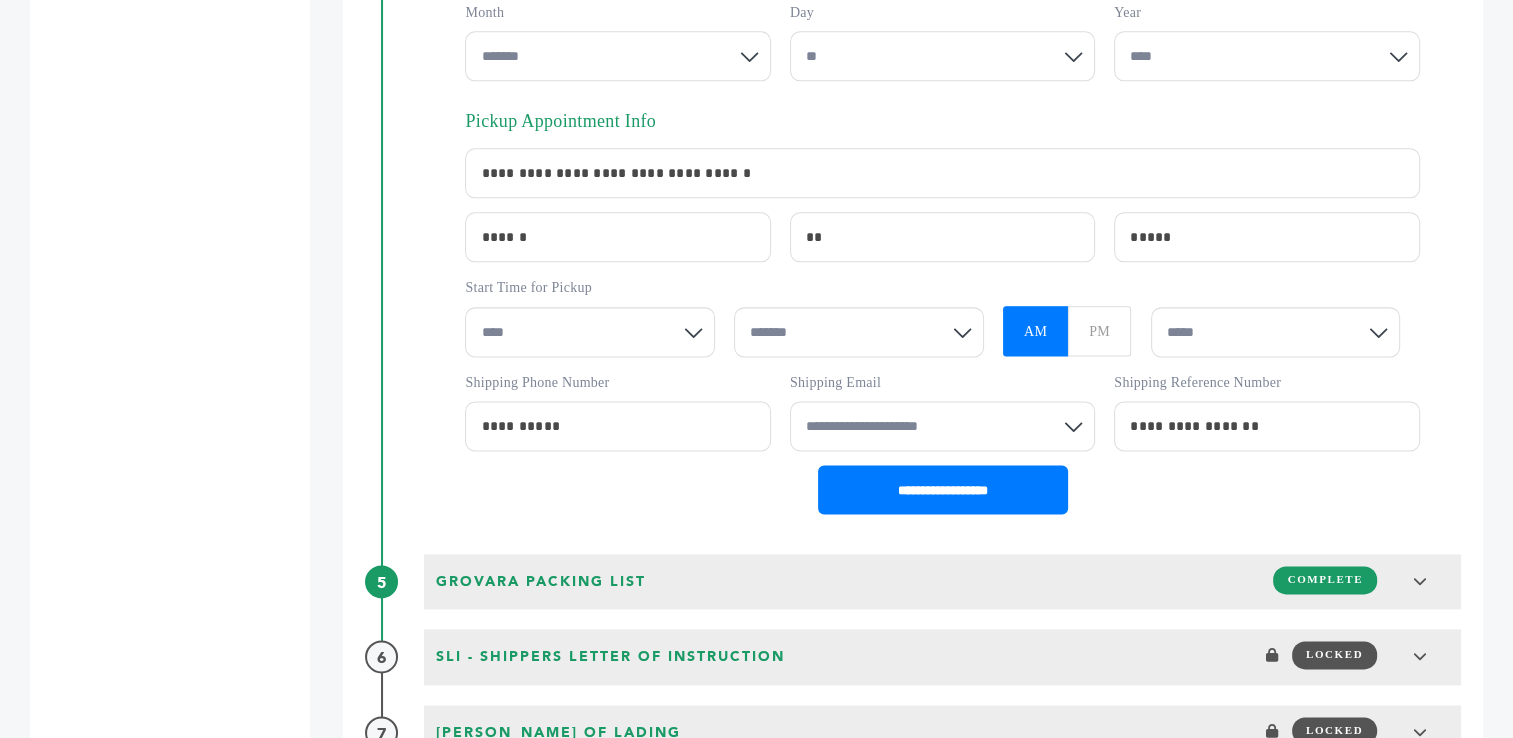 click on "**** * * * * * * * * * ** ** **" at bounding box center (590, 332) 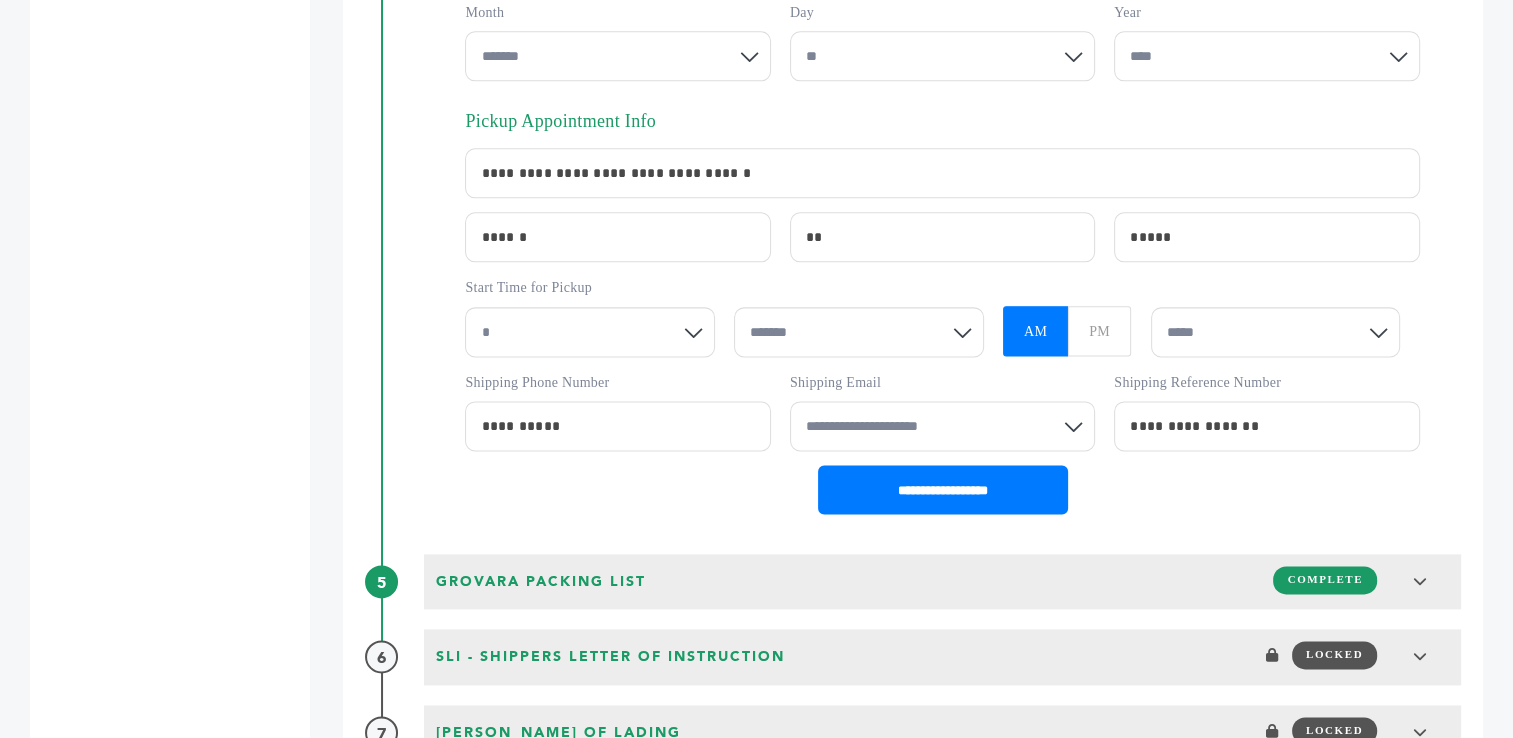 click on "**** * * * * * * * * * ** ** **" at bounding box center (590, 332) 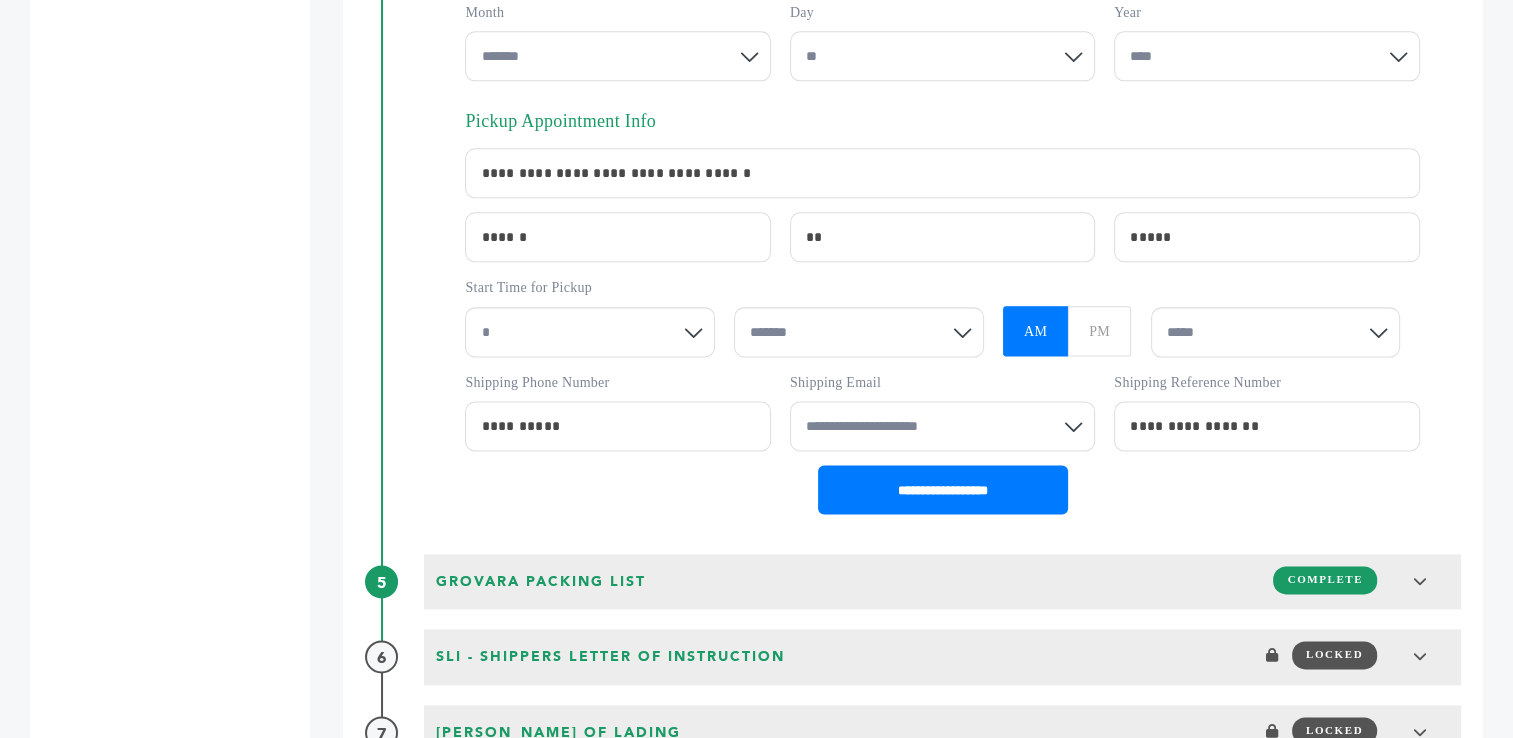 click on "******* ** ** ** **" at bounding box center [859, 332] 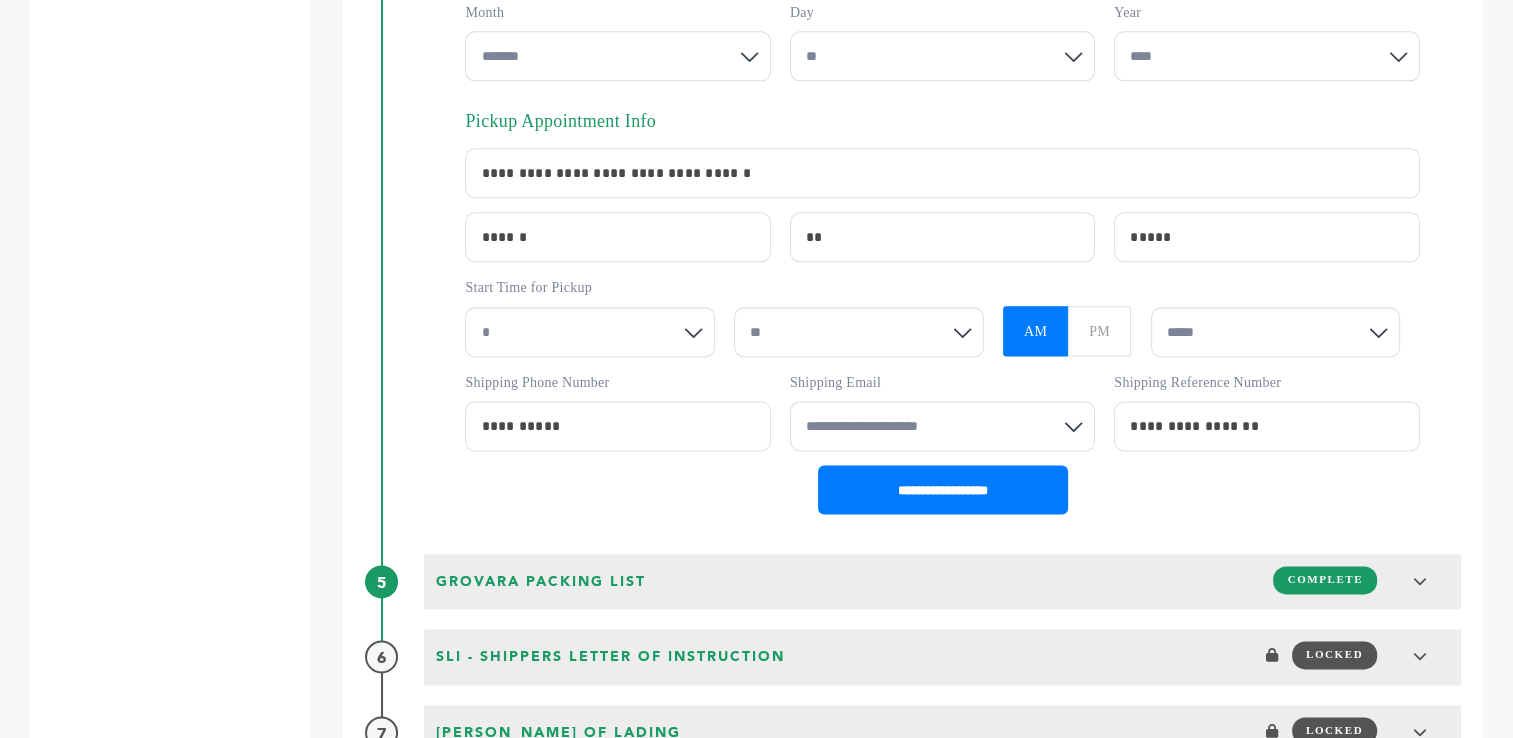 click on "******* ** ** ** **" at bounding box center [859, 332] 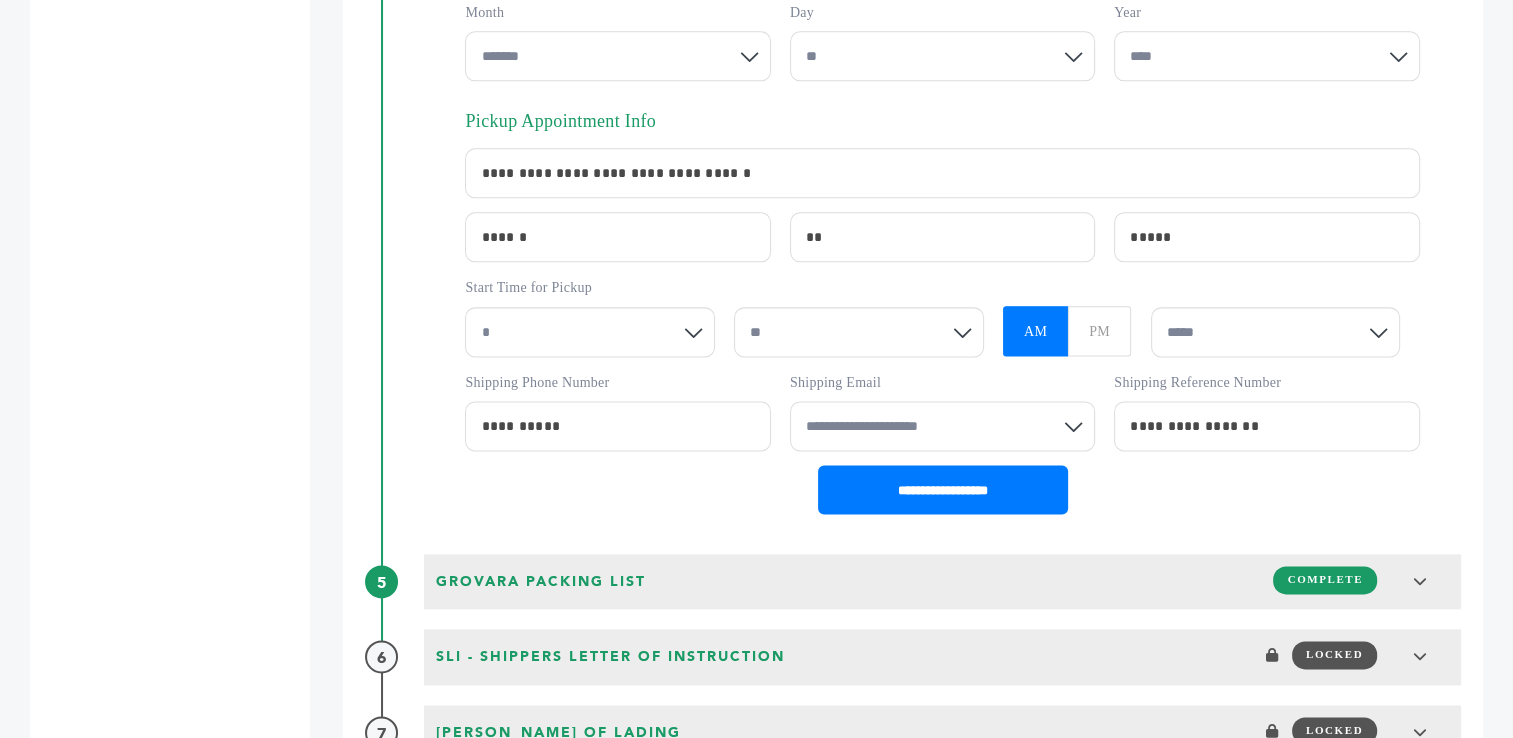 select on "*****" 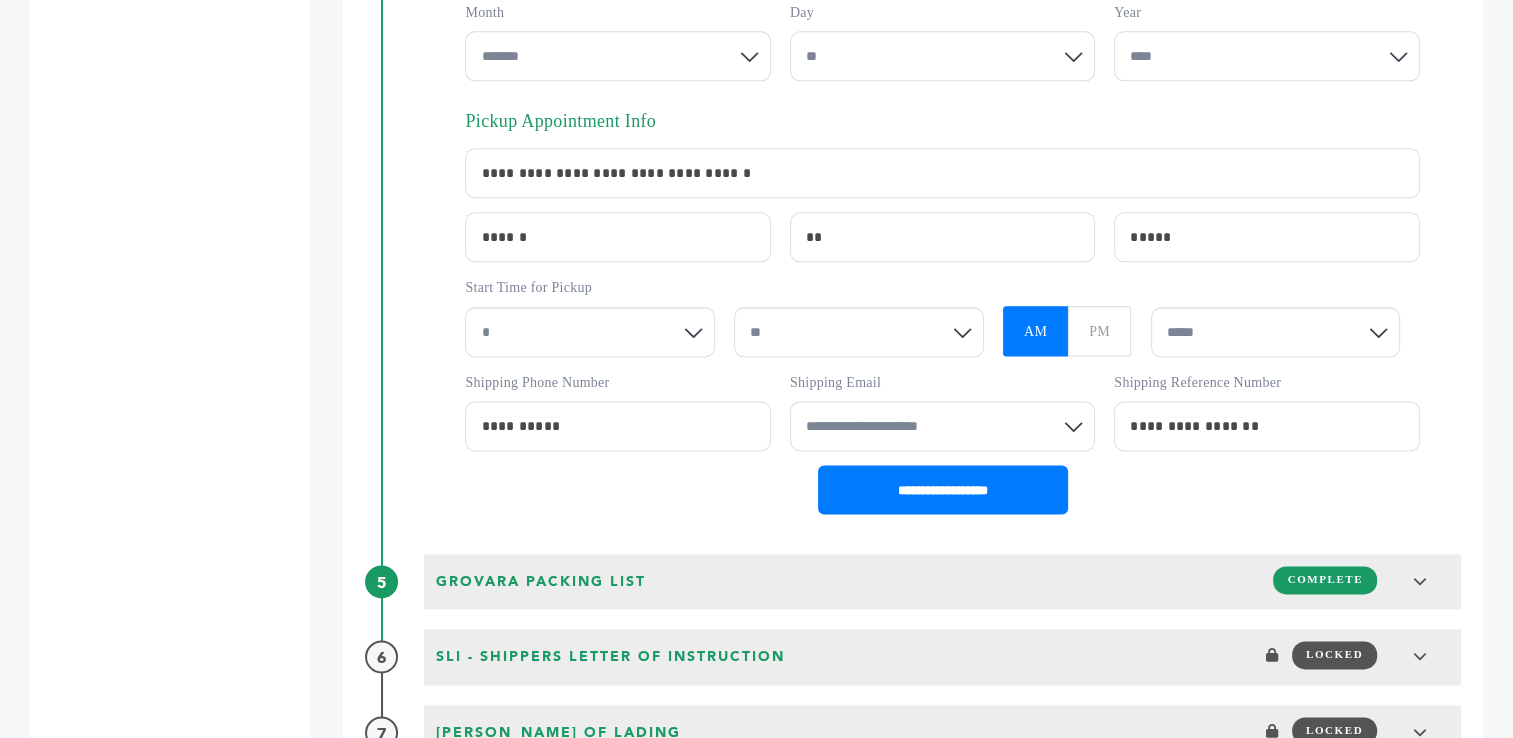 click on "***** ***** ***** ***** ***** ***** ***** ***** ***** *****" at bounding box center [1276, 332] 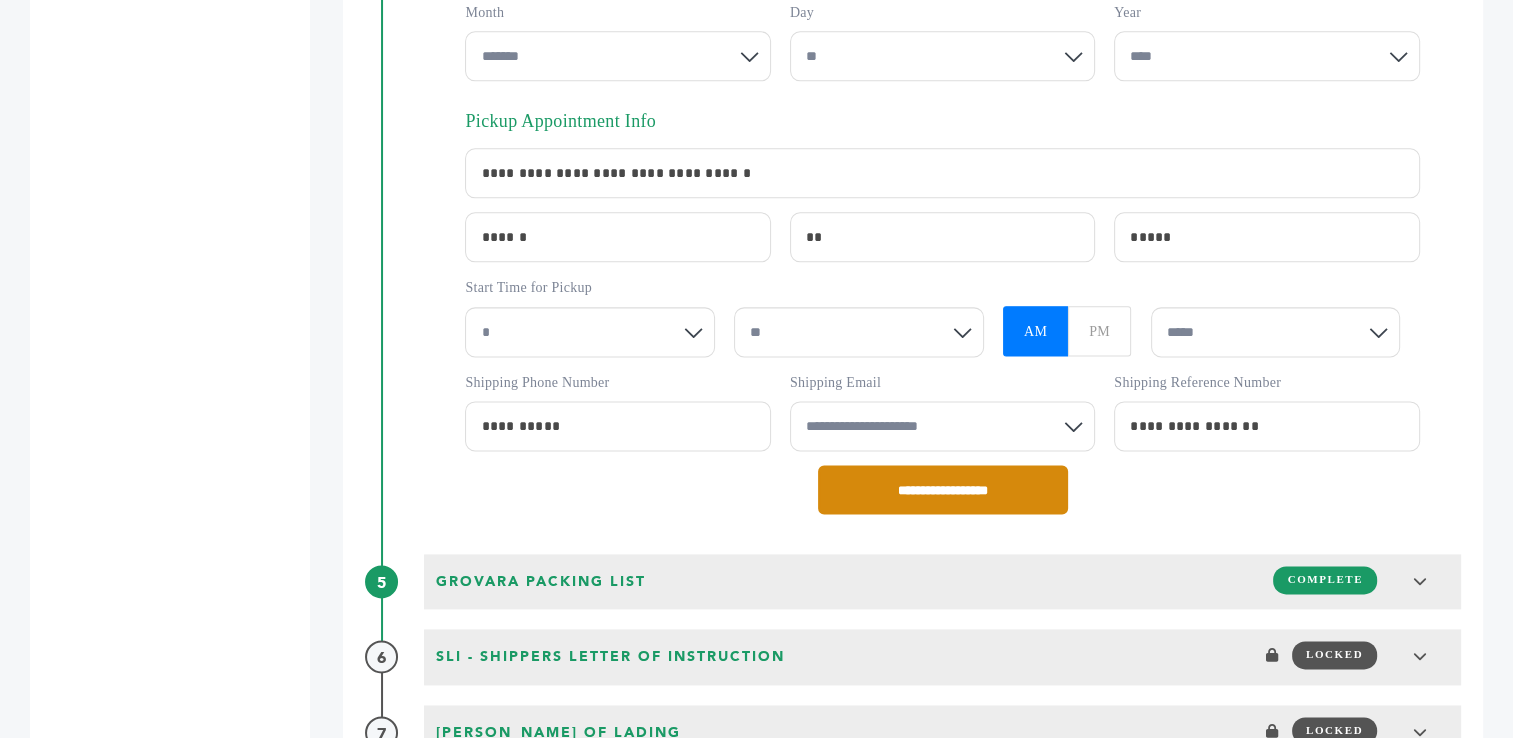 click on "**********" at bounding box center [943, 489] 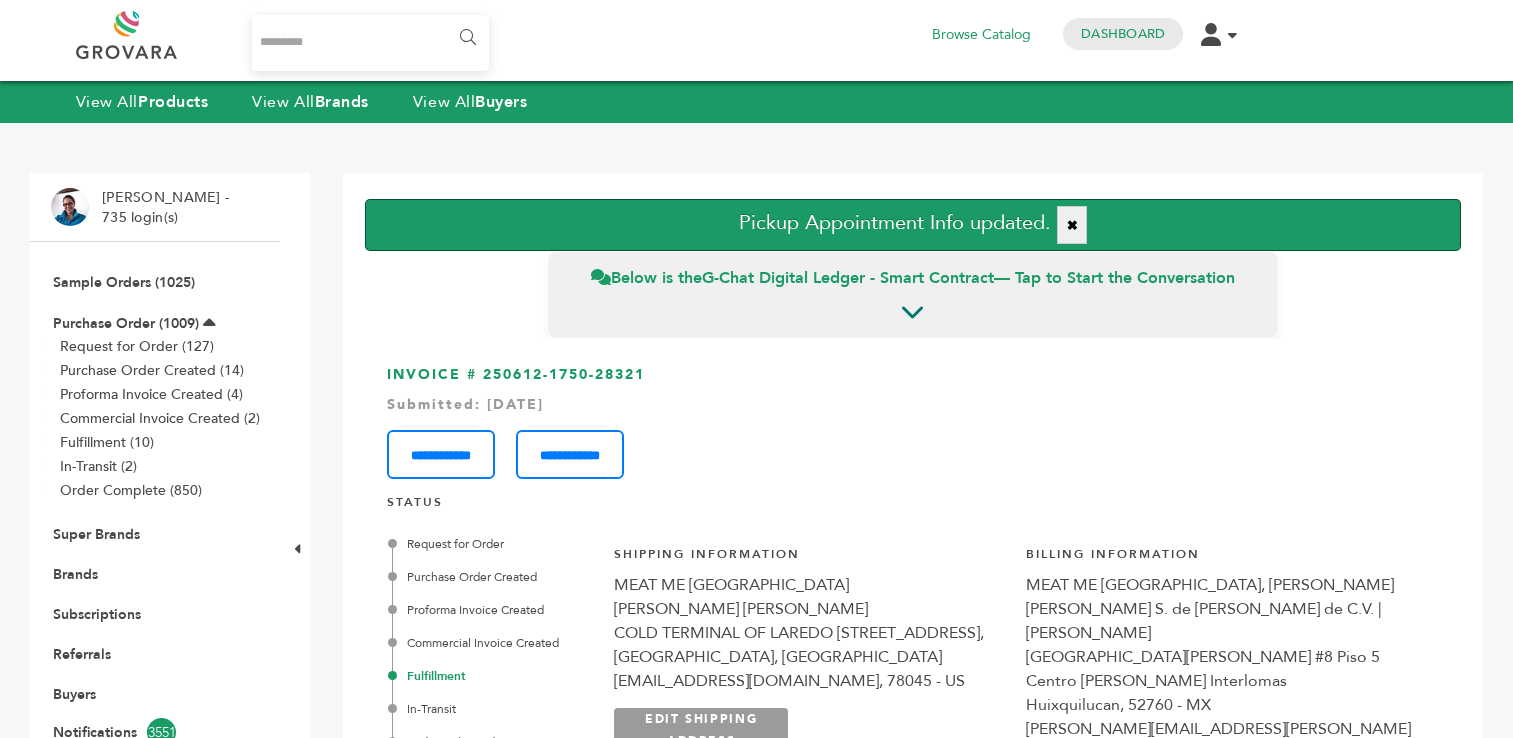 scroll, scrollTop: 0, scrollLeft: 0, axis: both 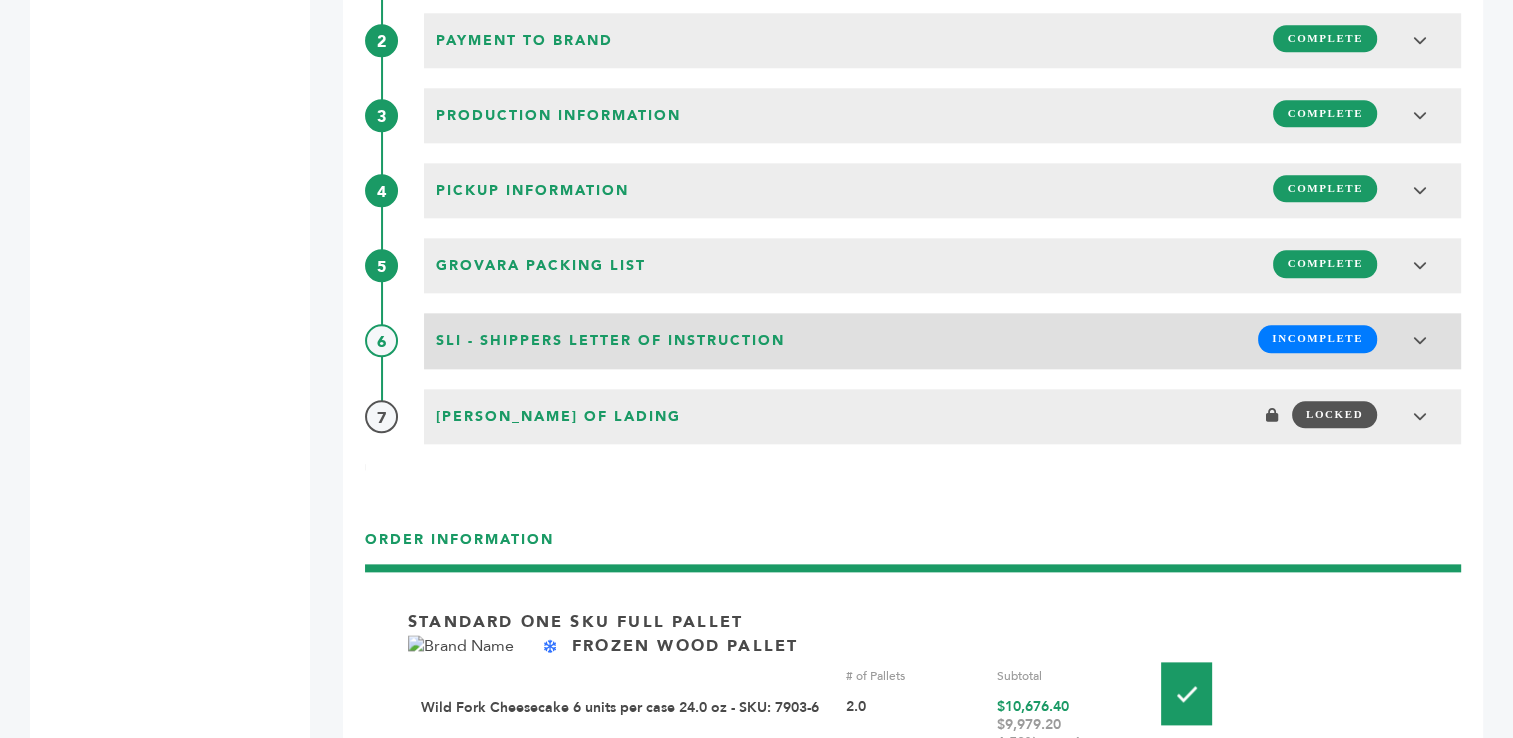click on "INCOMPLETE" at bounding box center (1317, 338) 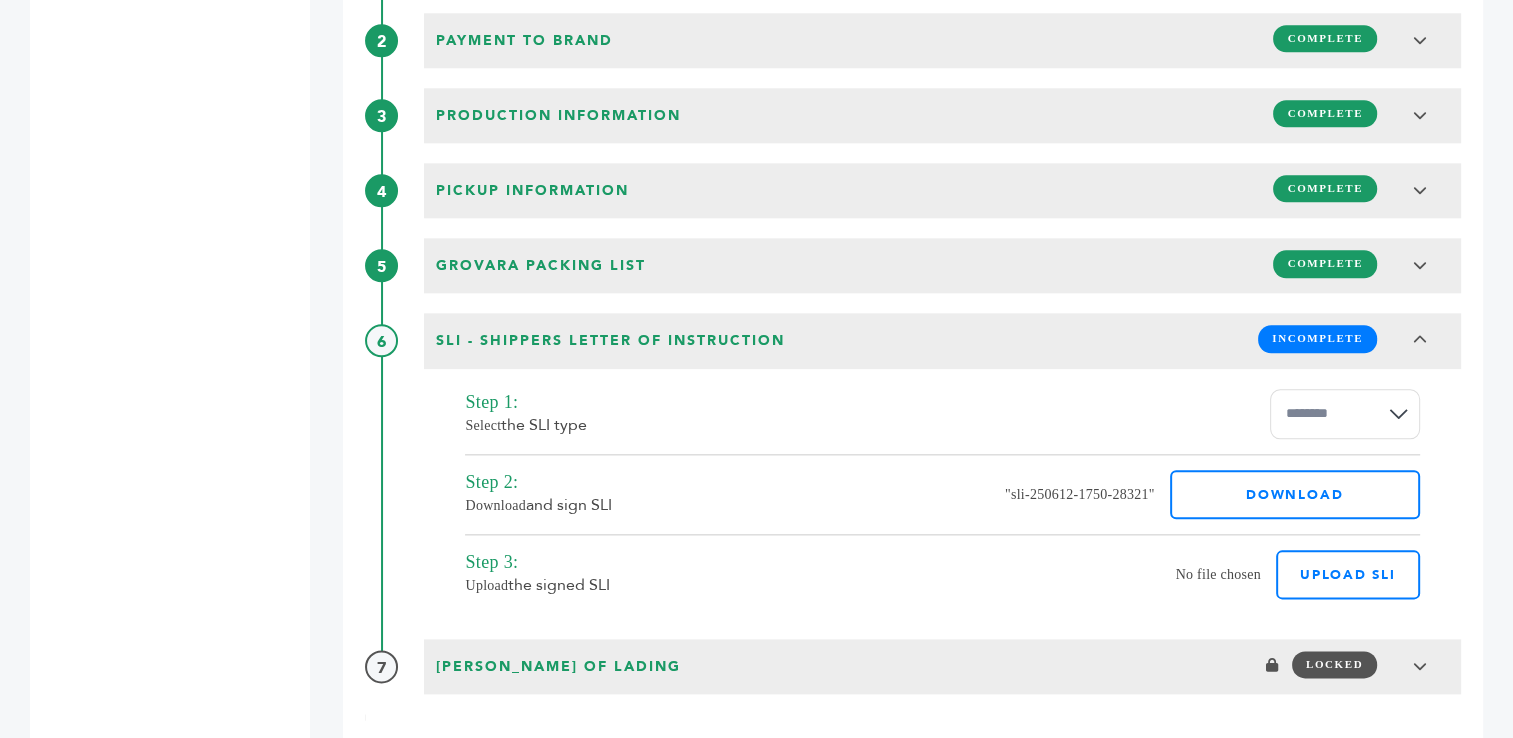 click on "**********" at bounding box center [1345, 414] 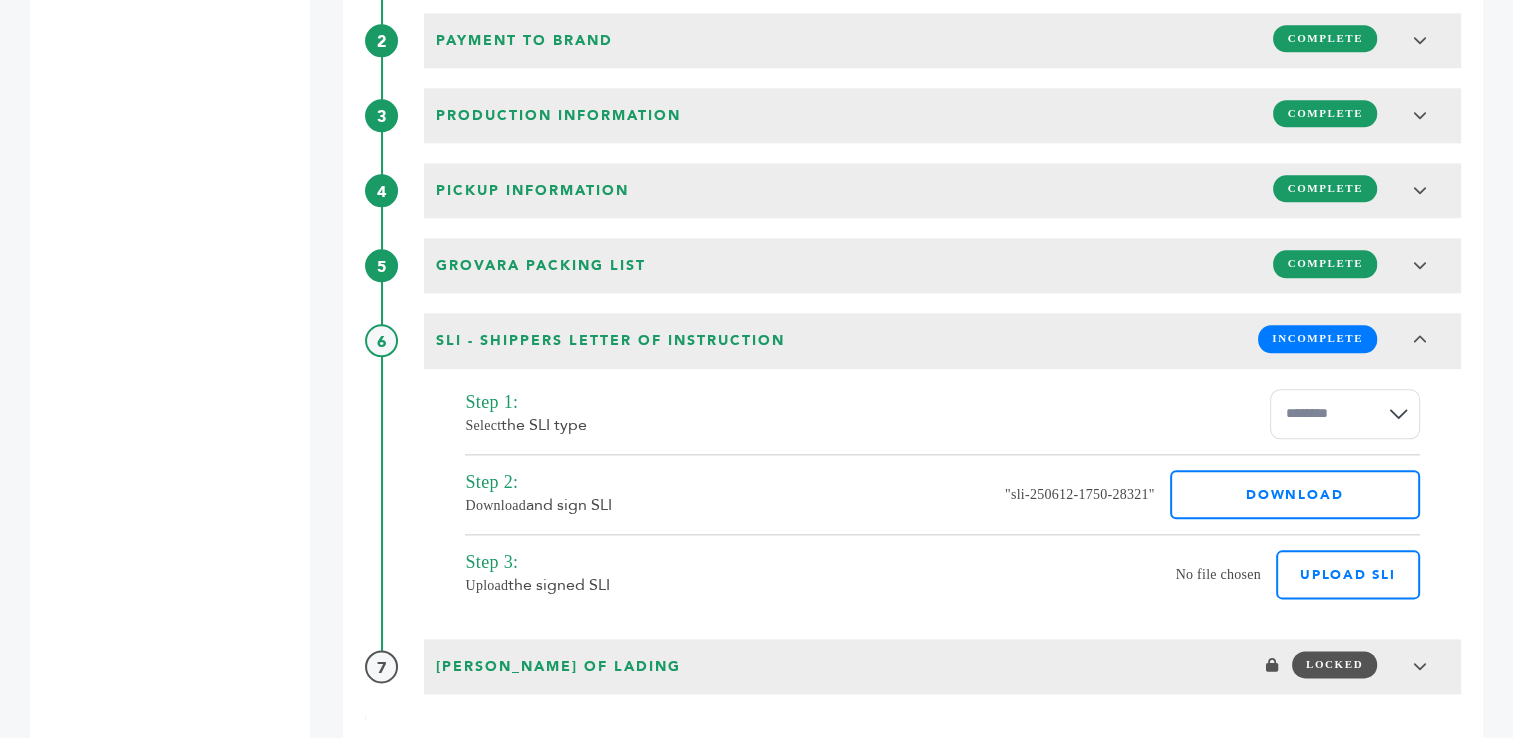 select on "******" 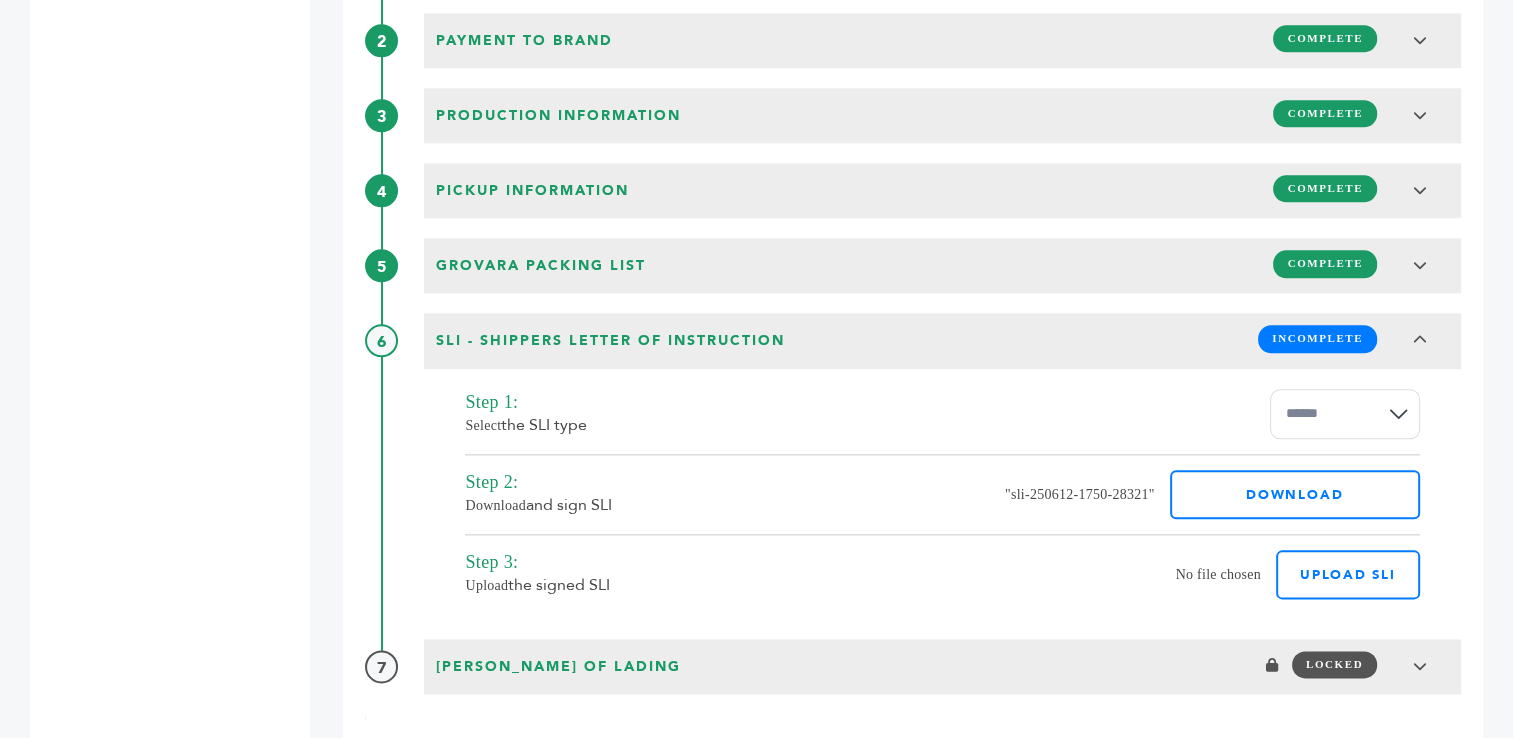 click on "**********" at bounding box center (1345, 414) 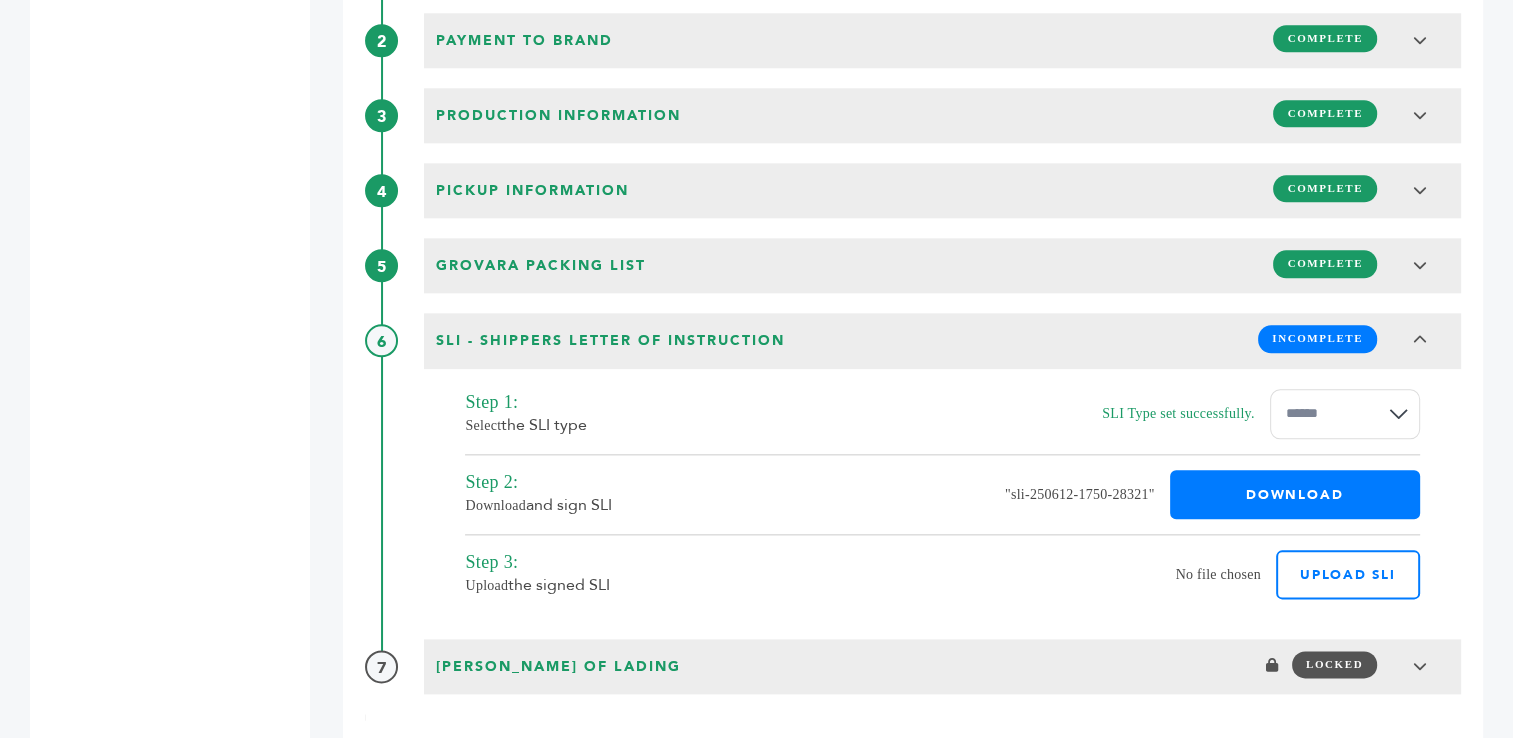 click on "DOWNLOAD" at bounding box center (1295, 494) 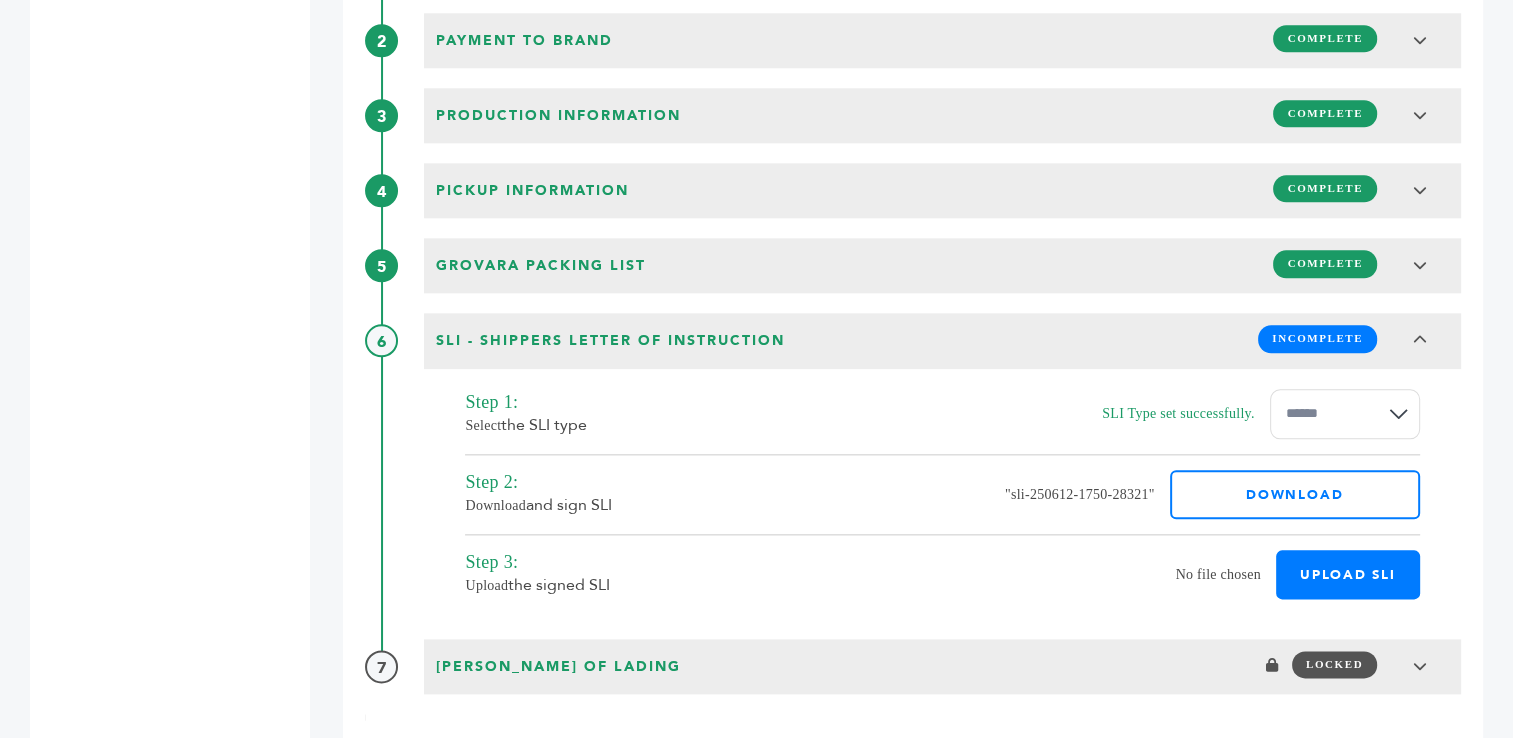 click on "Upload SLI" at bounding box center (1348, 574) 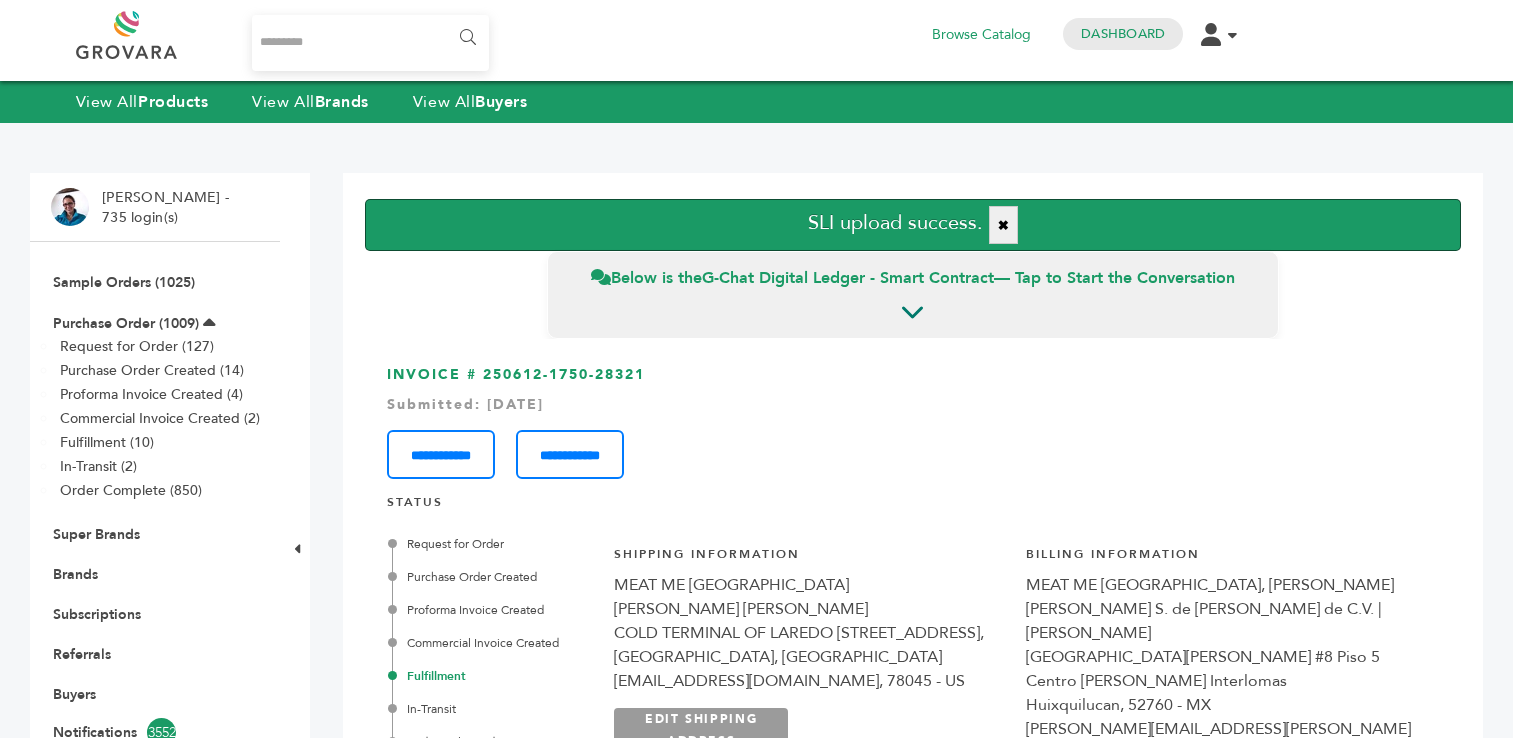 scroll, scrollTop: 0, scrollLeft: 0, axis: both 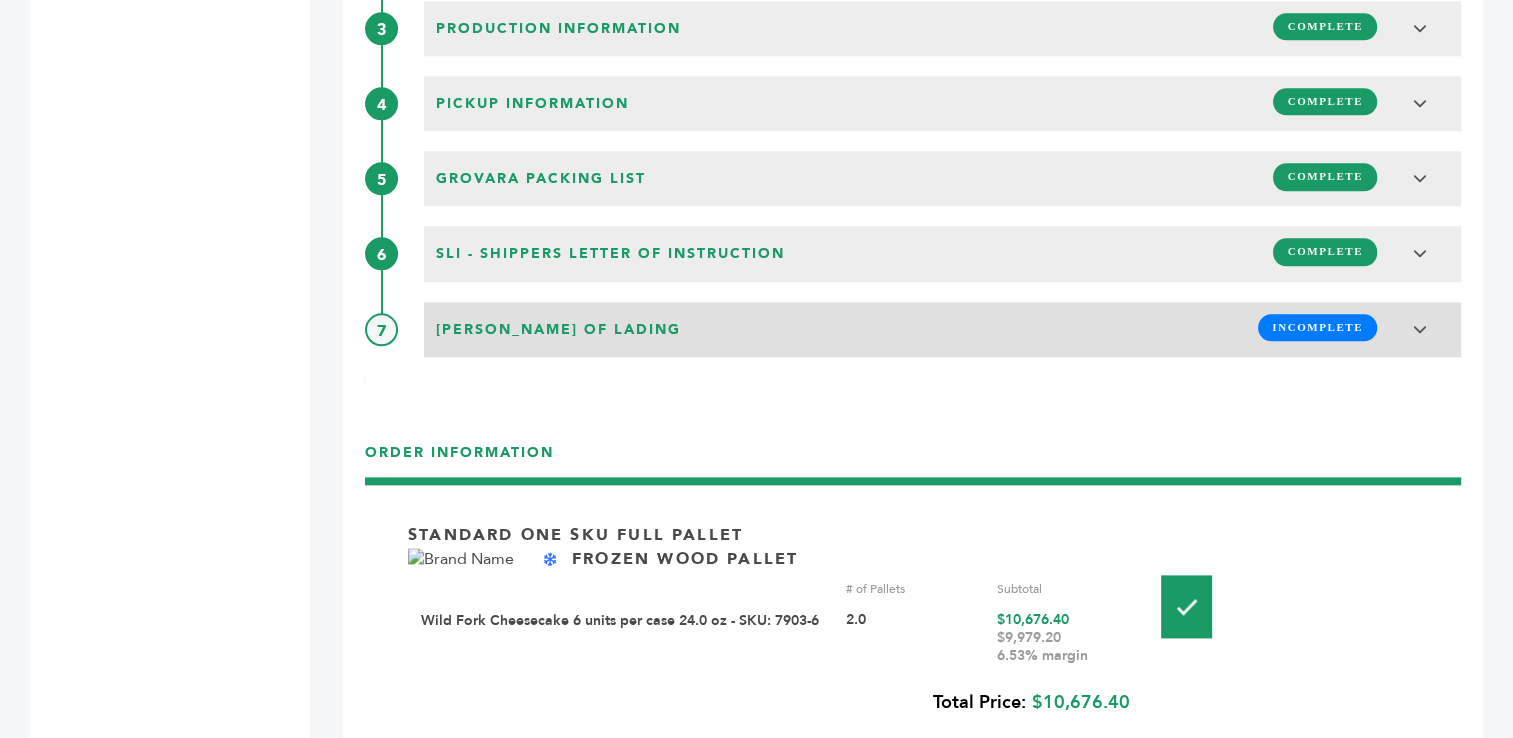 click on "INCOMPLETE" at bounding box center (1317, 327) 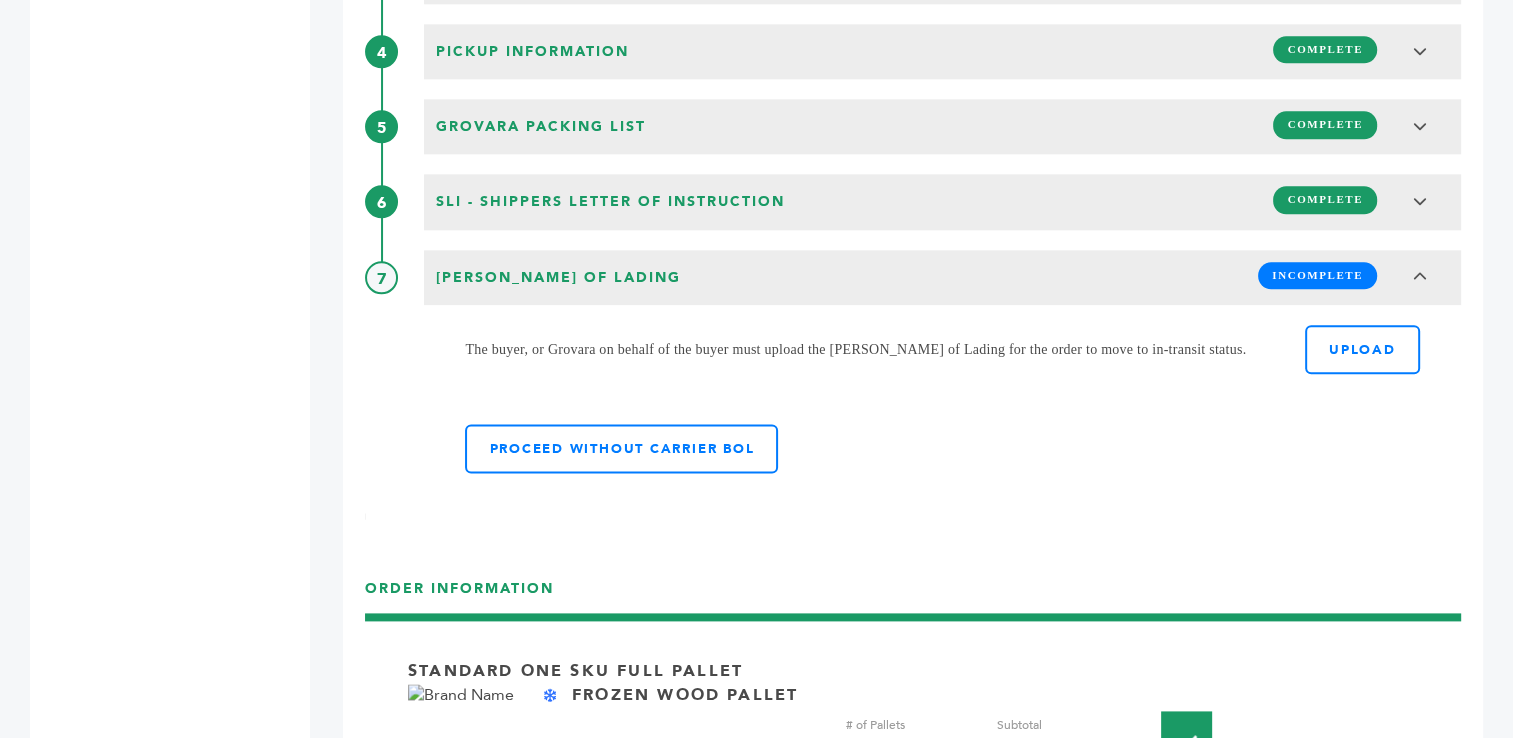 click on "The buyer, or Grovara on behalf of the buyer must upload the [PERSON_NAME] of Lading for the order to move to in-transit status.
UPLOAD
Proceed without Carrier BOL" at bounding box center (942, 399) 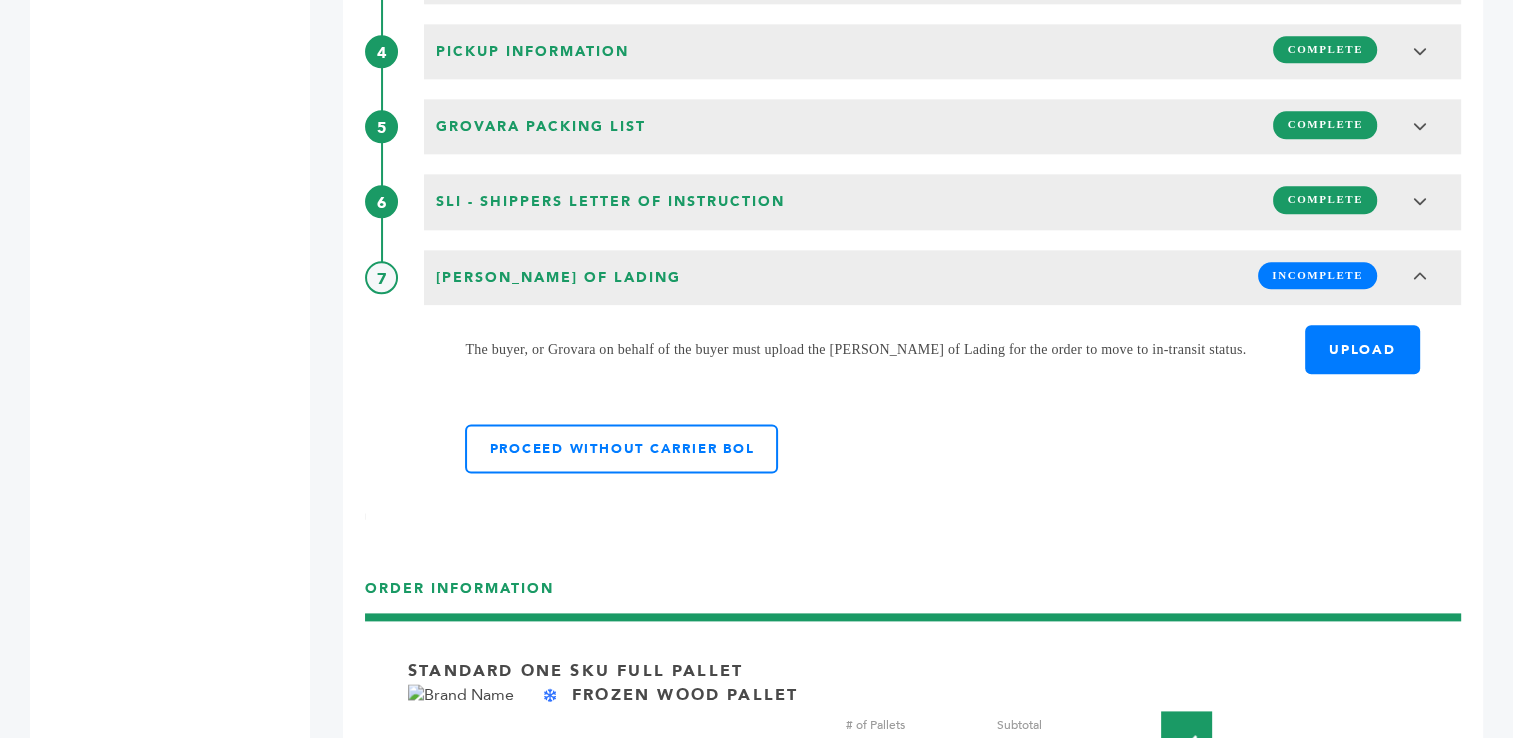 click on "UPLOAD" at bounding box center [1362, 349] 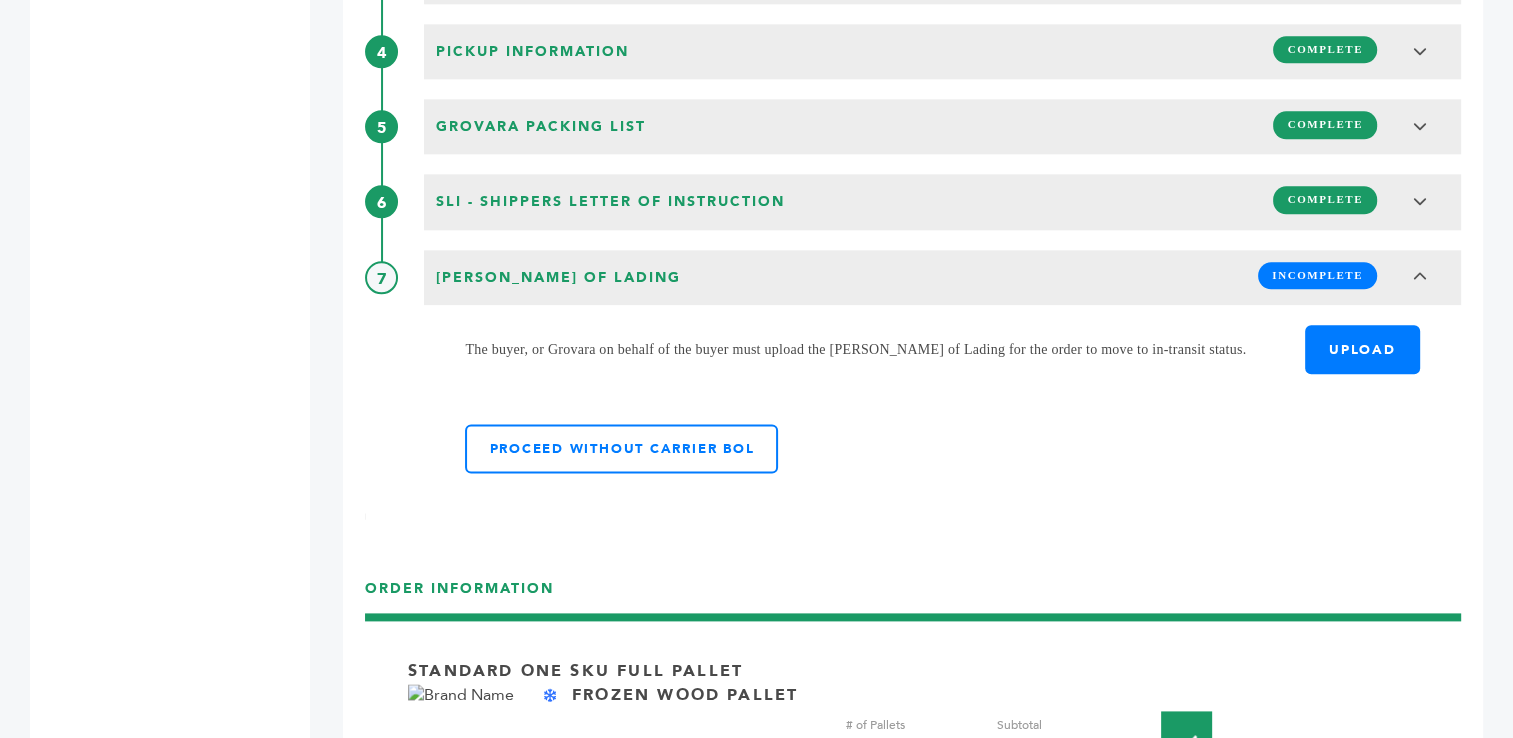 click on "UPLOAD" at bounding box center (1420, 338) 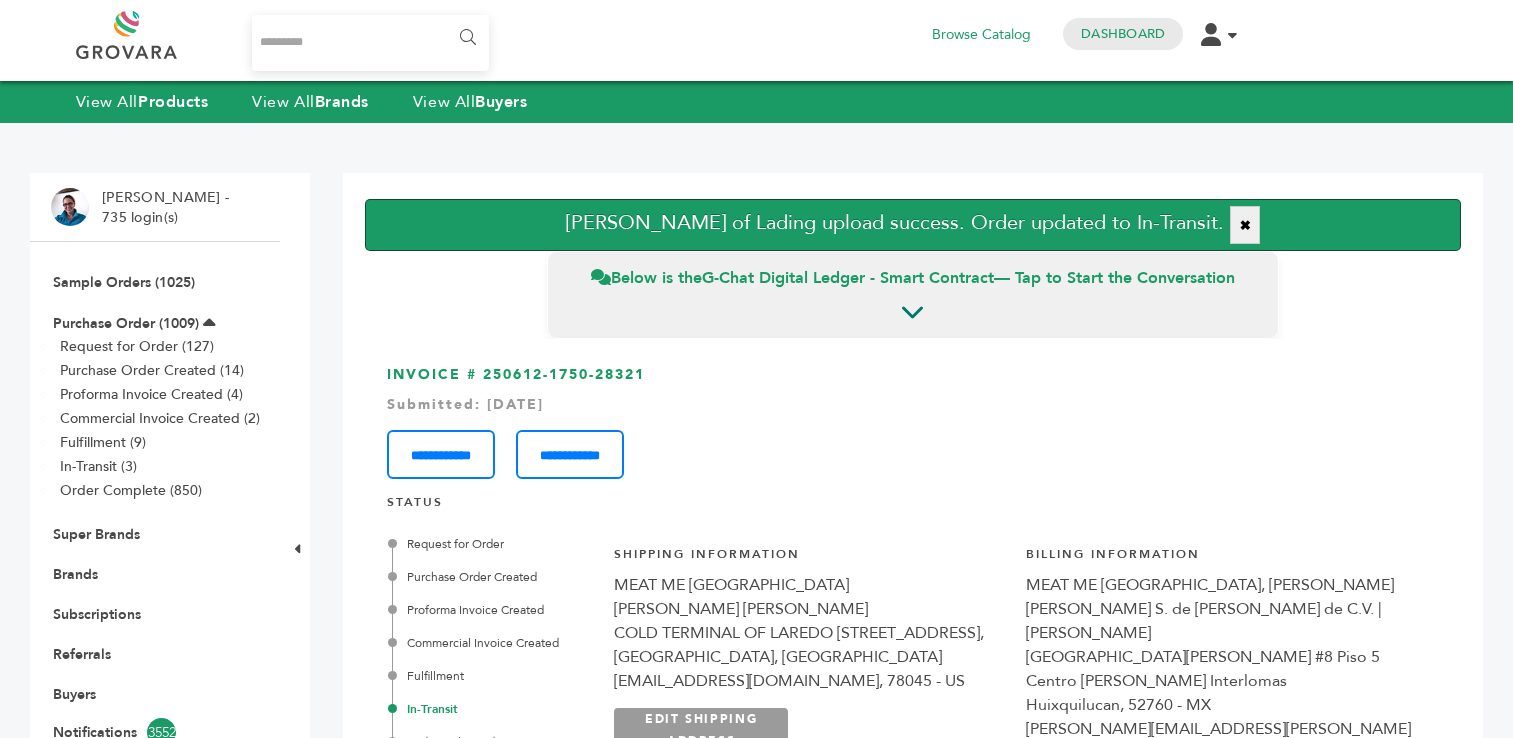 scroll, scrollTop: 0, scrollLeft: 0, axis: both 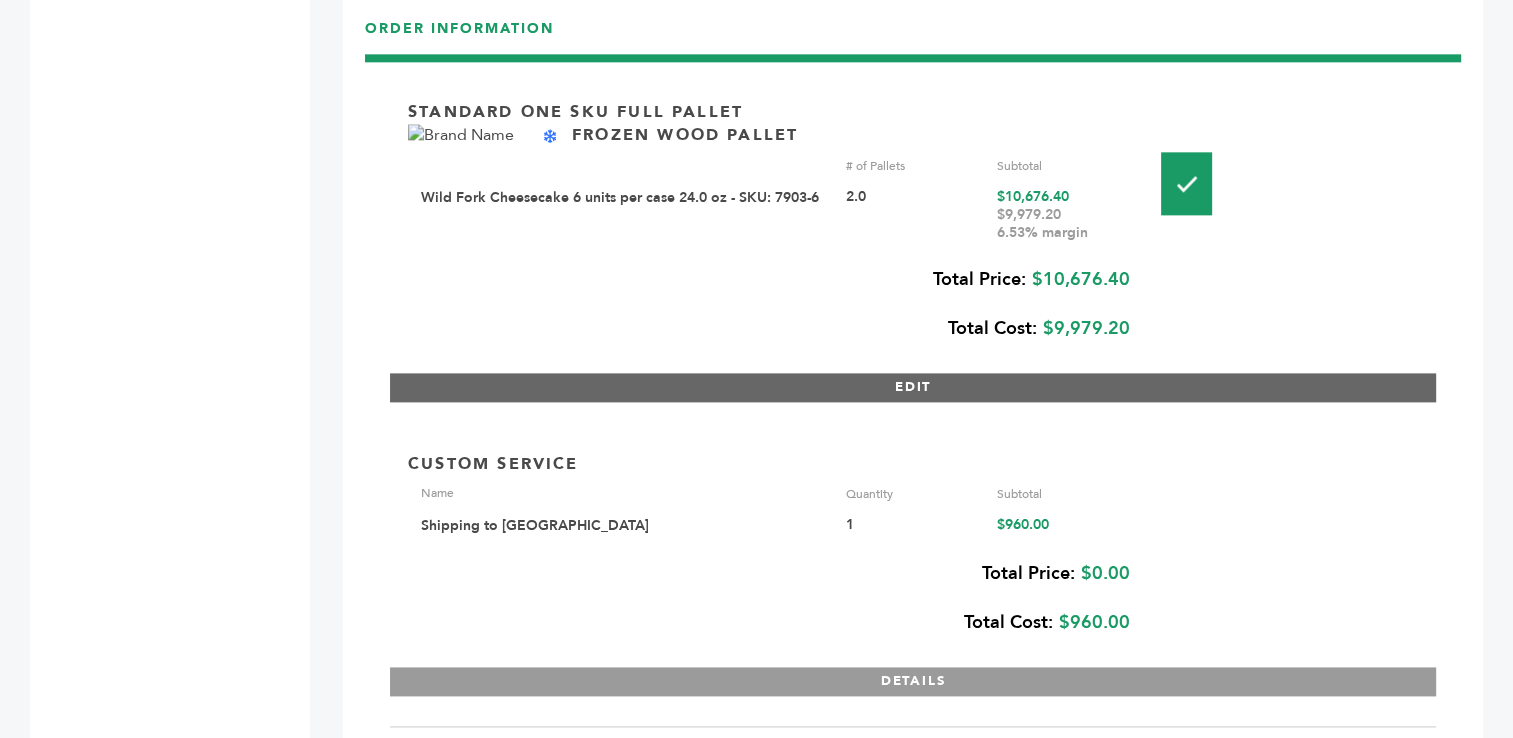 click on "EDIT" at bounding box center [913, 387] 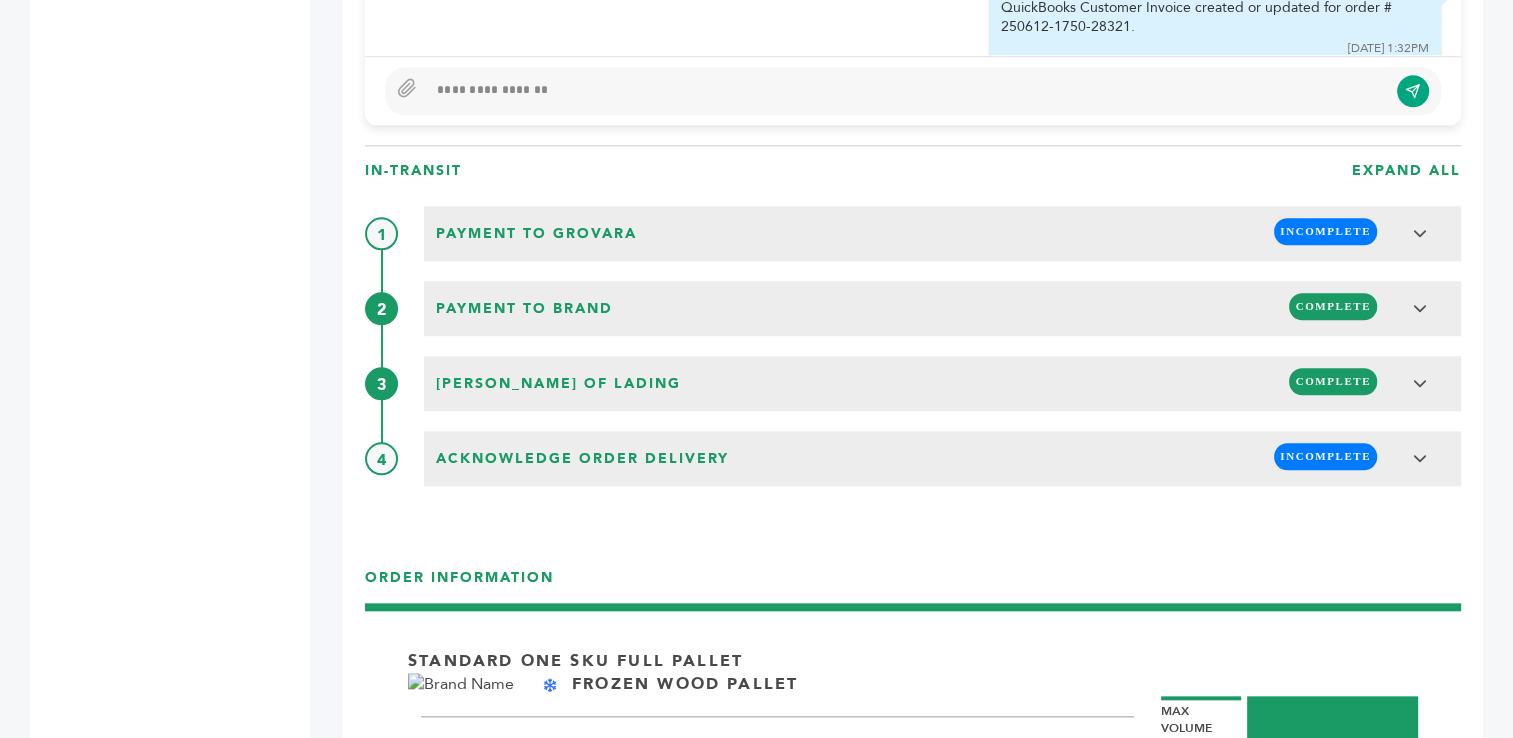 scroll, scrollTop: 2007, scrollLeft: 0, axis: vertical 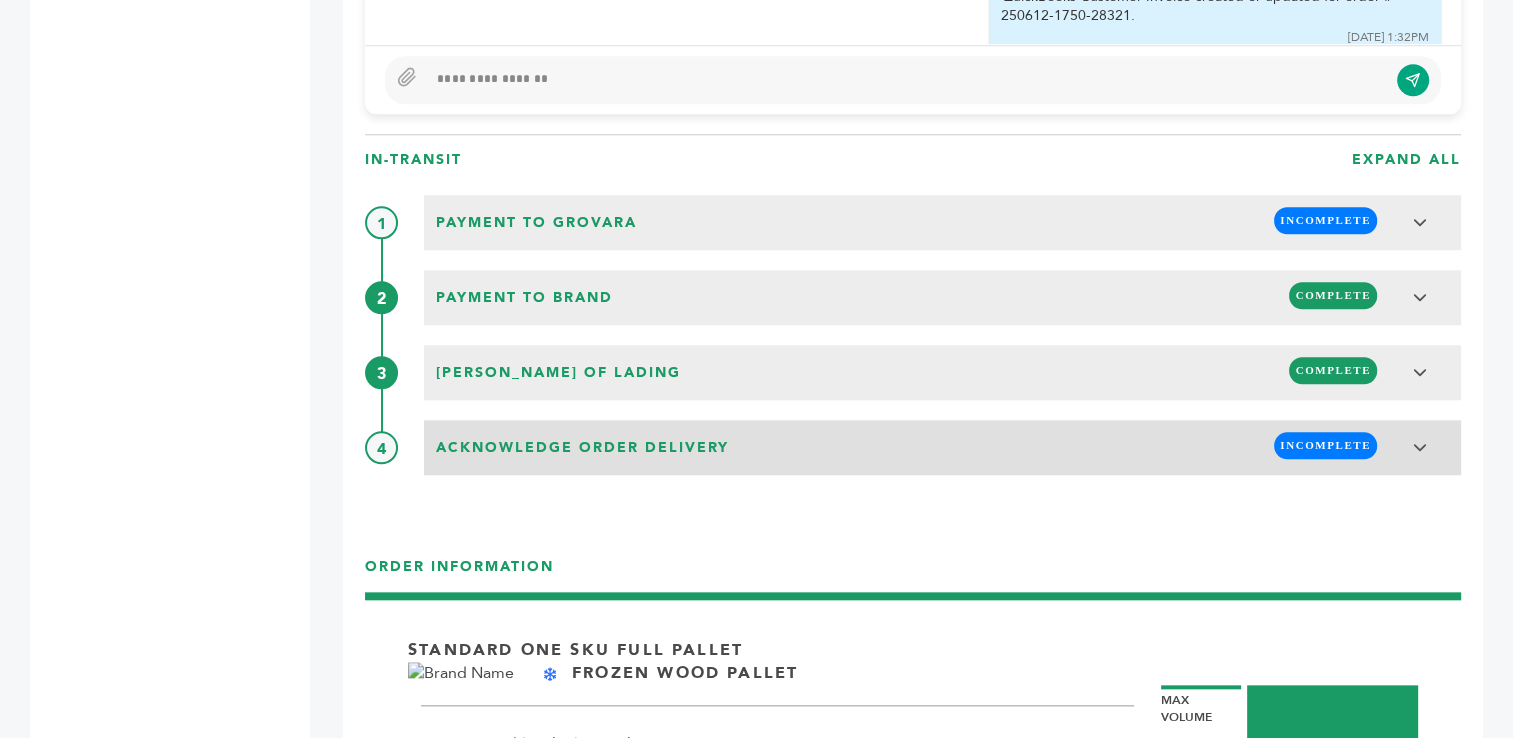 click on "INCOMPLETE" at bounding box center [1325, 445] 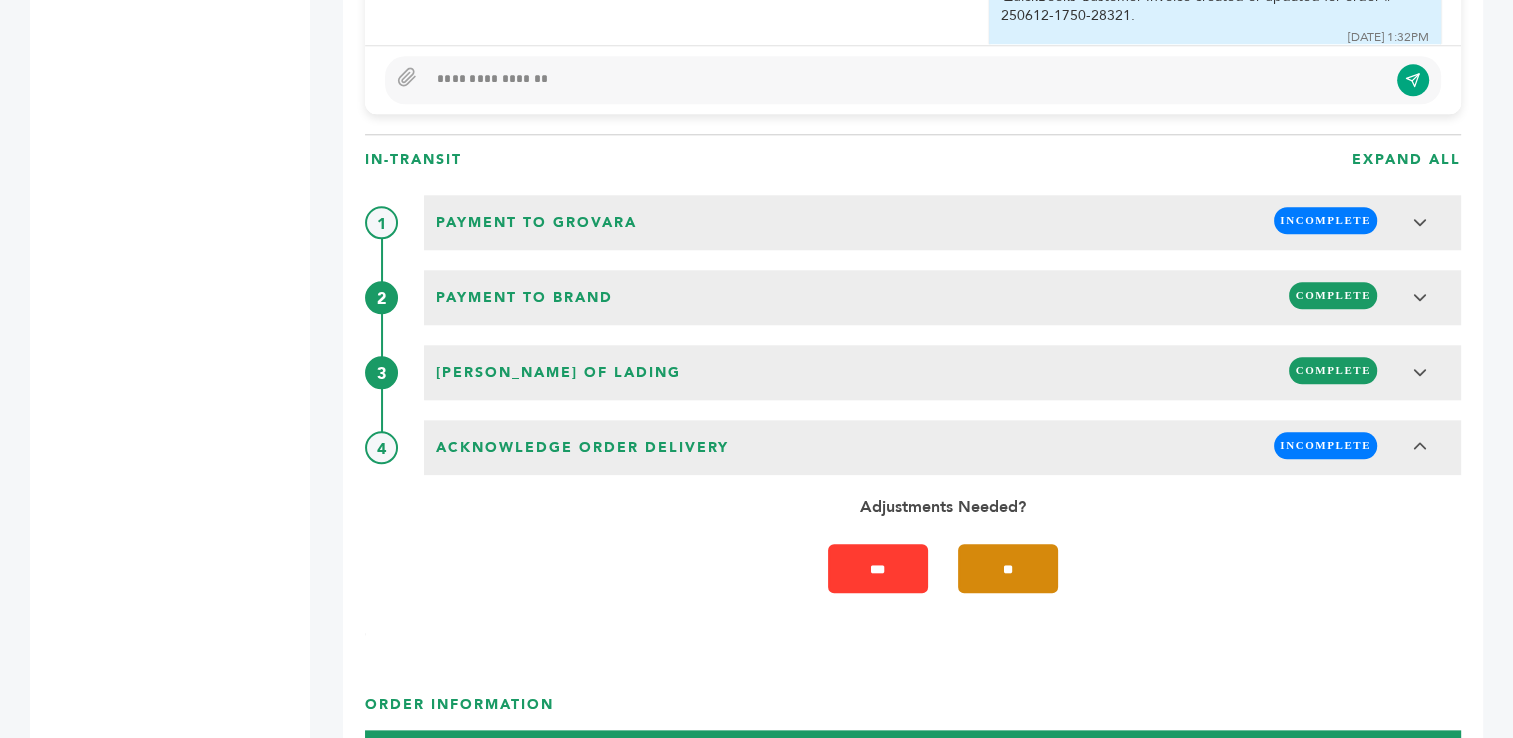 click on "**" at bounding box center [1008, 568] 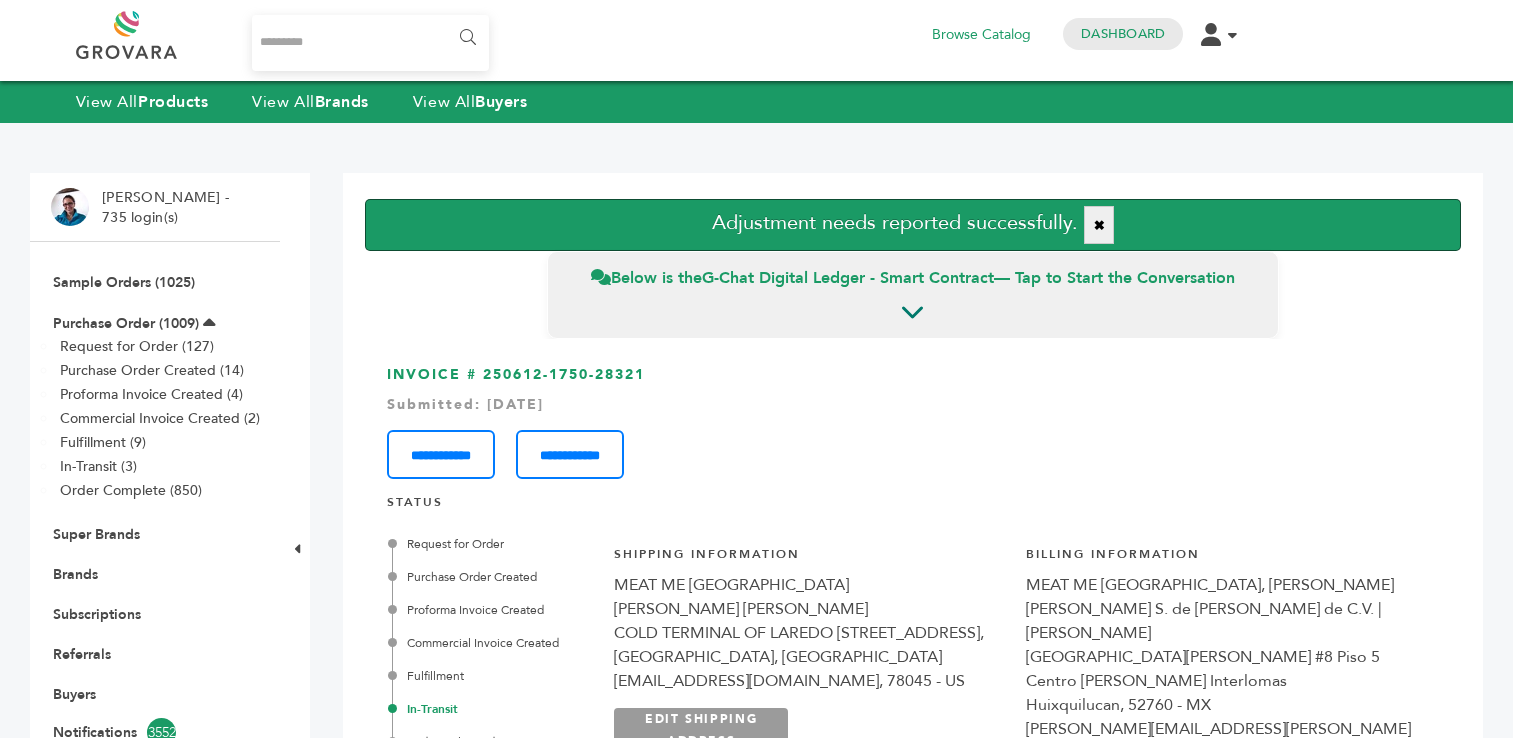 scroll, scrollTop: 0, scrollLeft: 0, axis: both 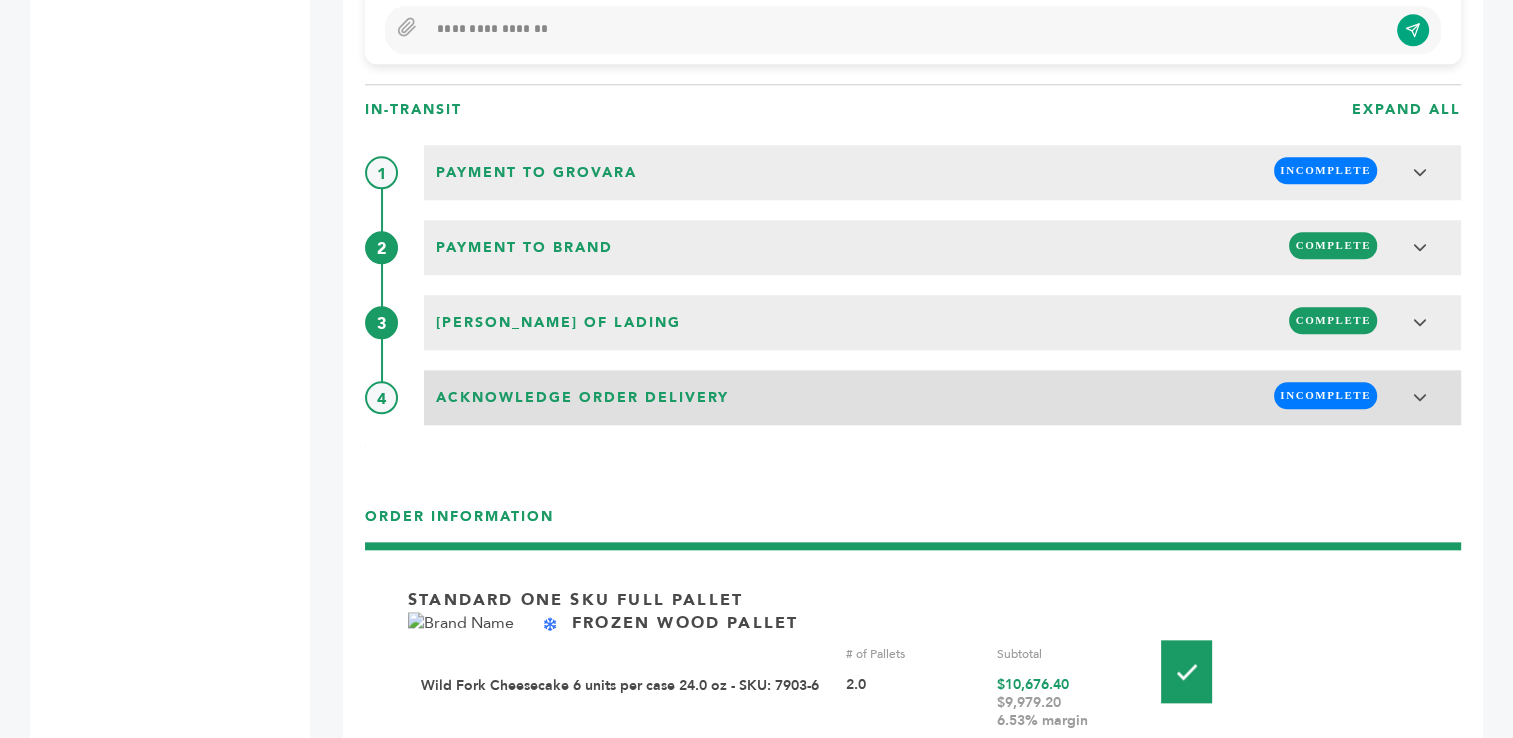 click on "INCOMPLETE" at bounding box center (1325, 395) 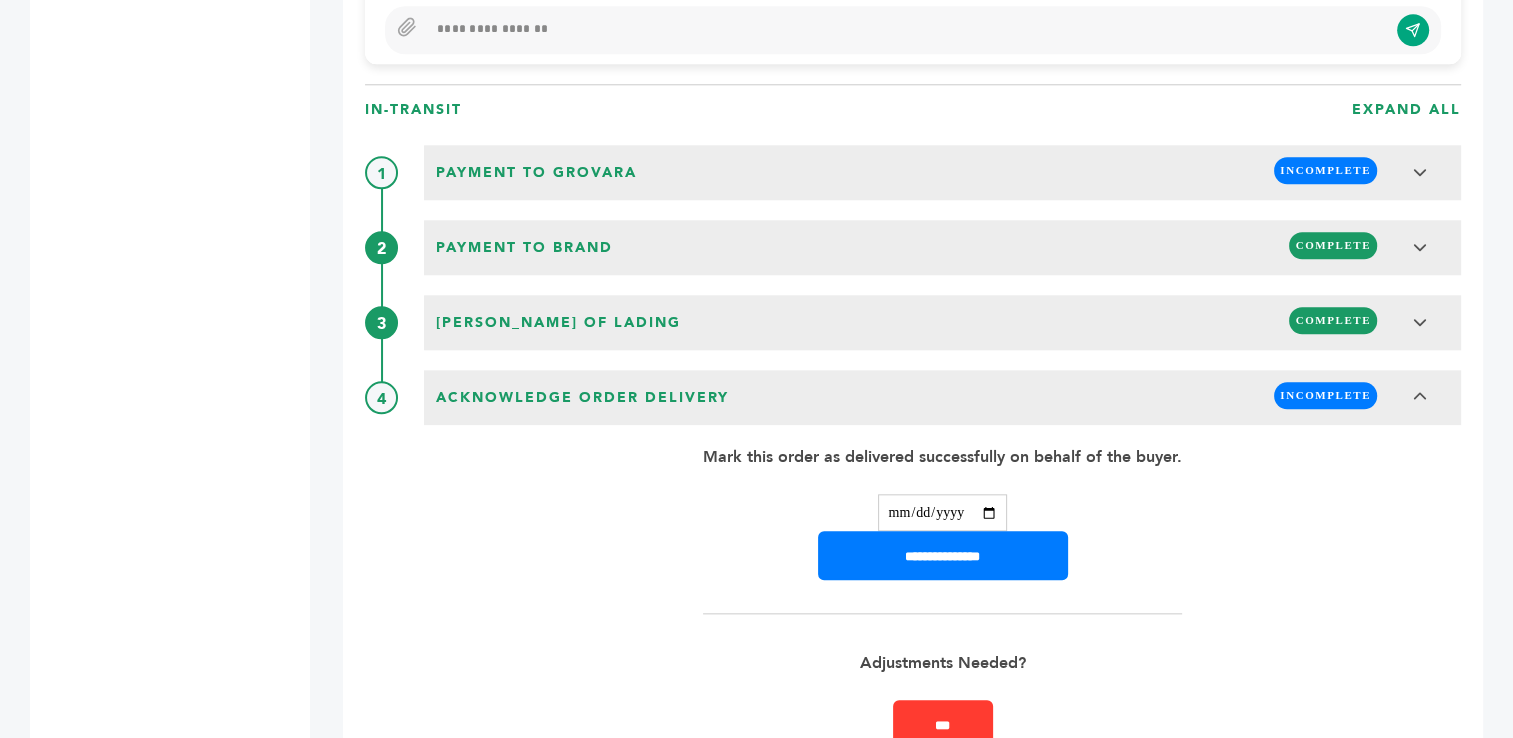 click at bounding box center [942, 512] 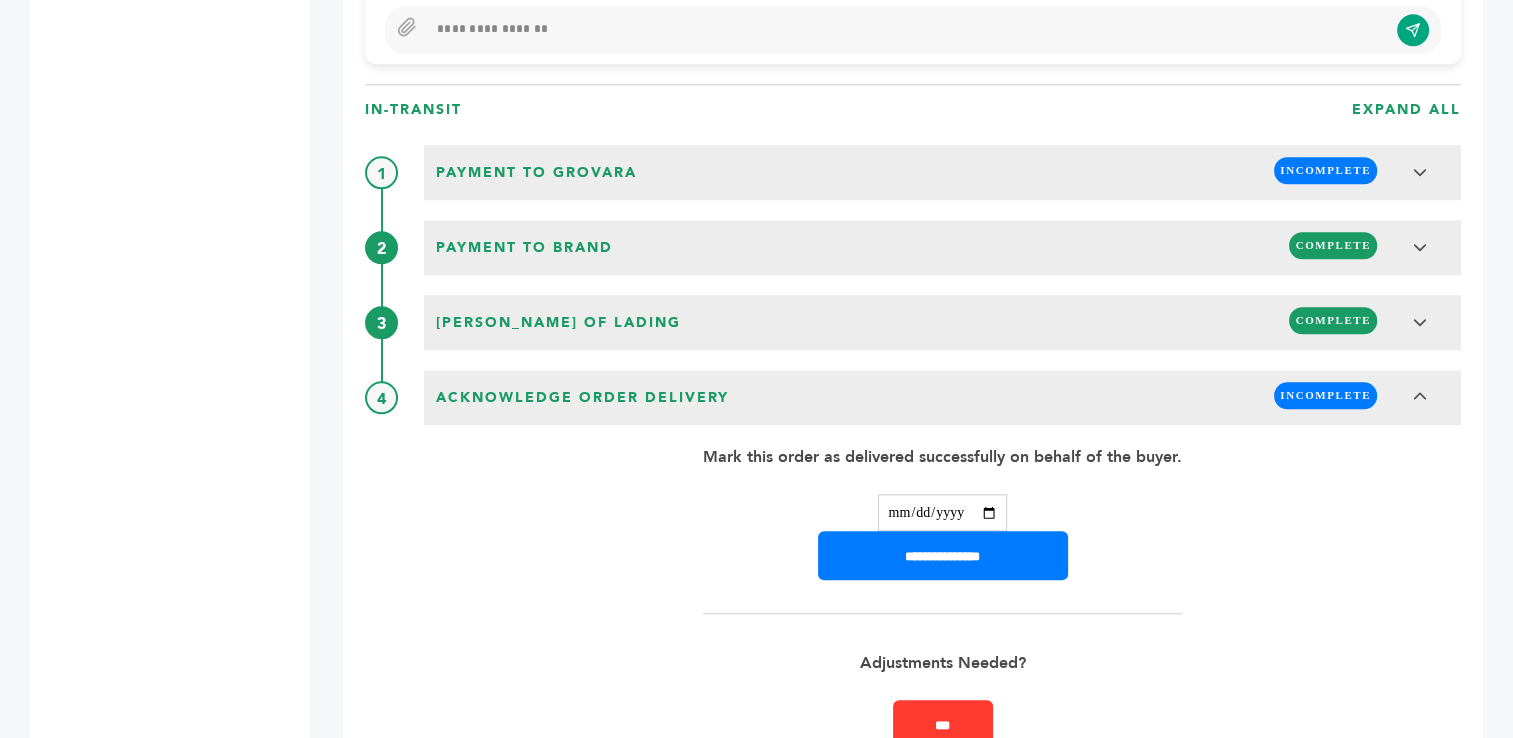 type on "**********" 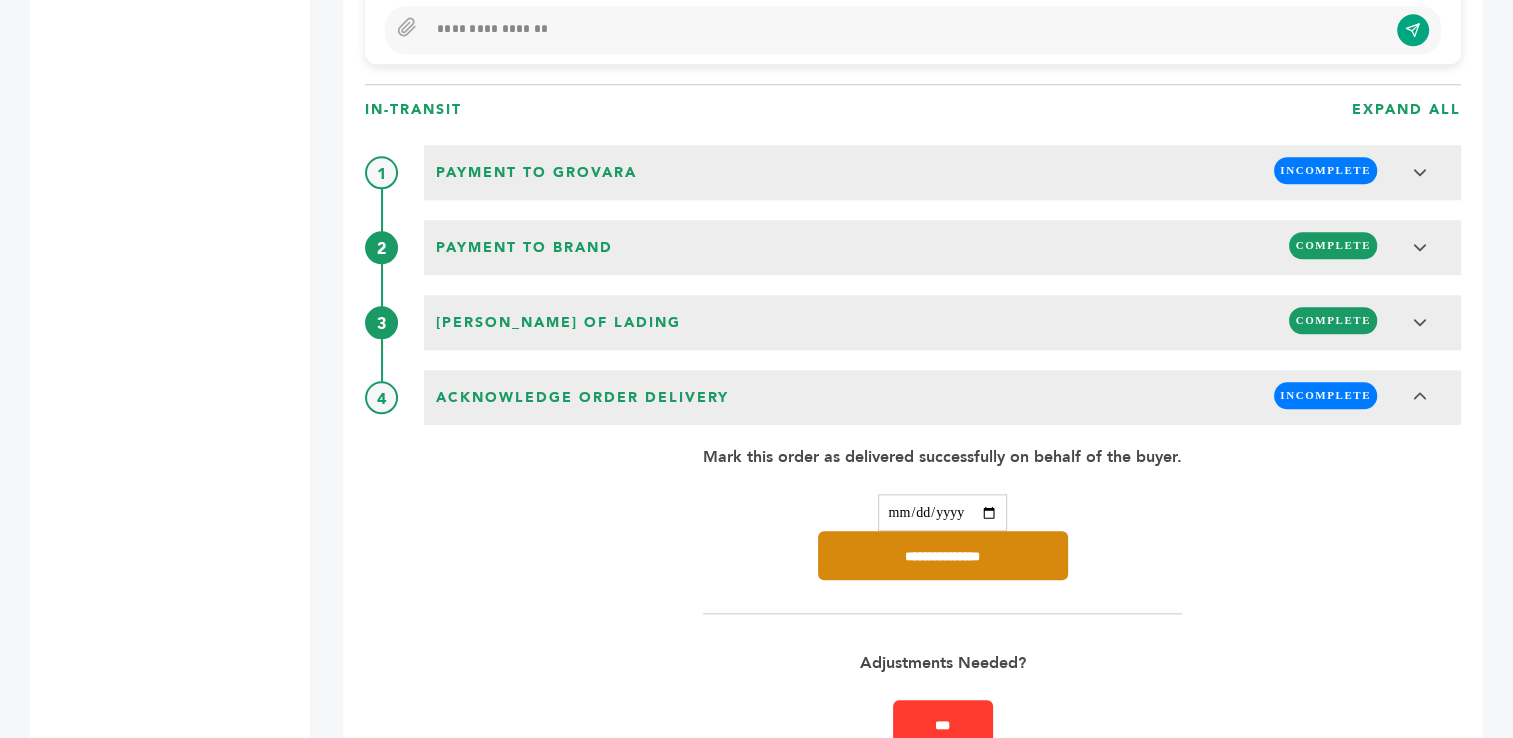 click on "**********" at bounding box center [943, 555] 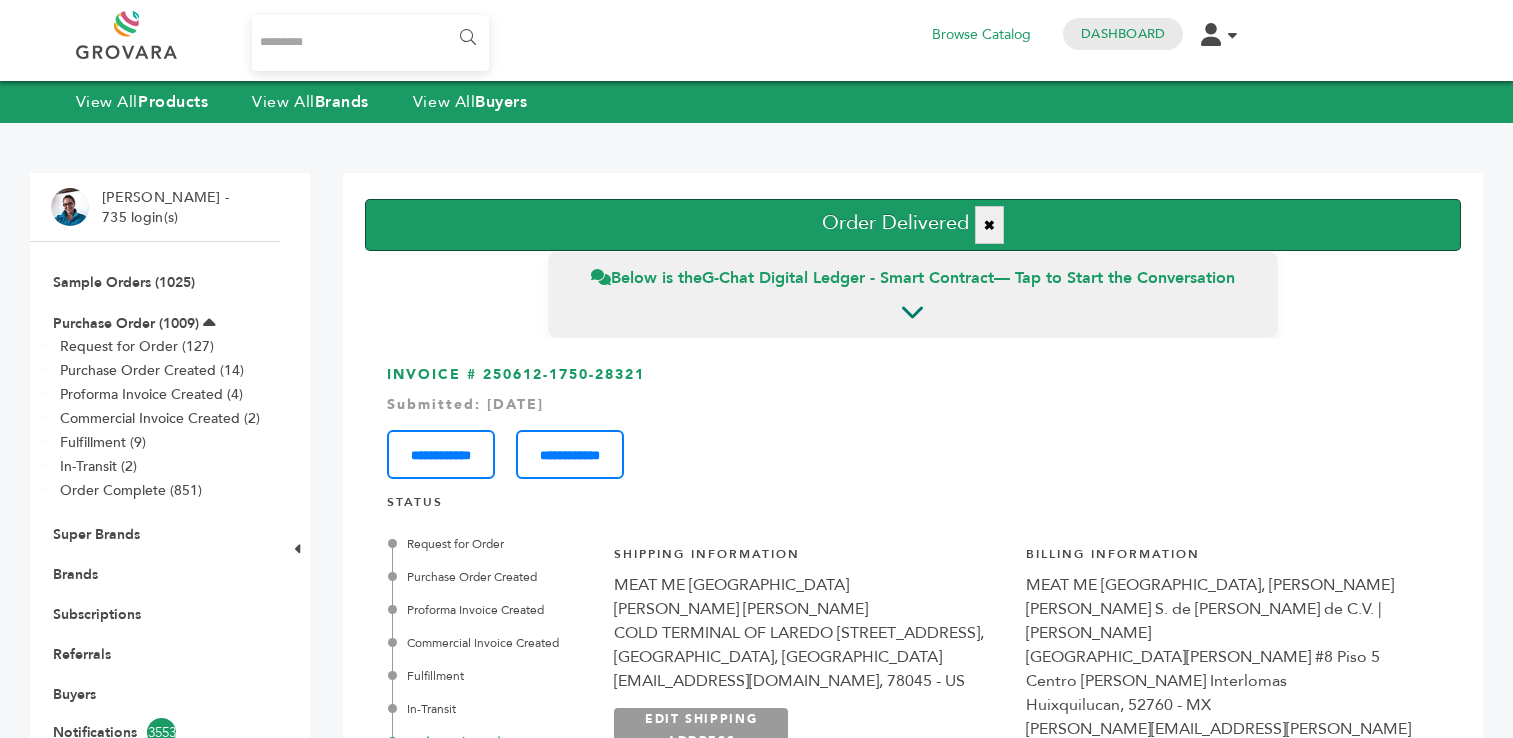 scroll, scrollTop: 0, scrollLeft: 0, axis: both 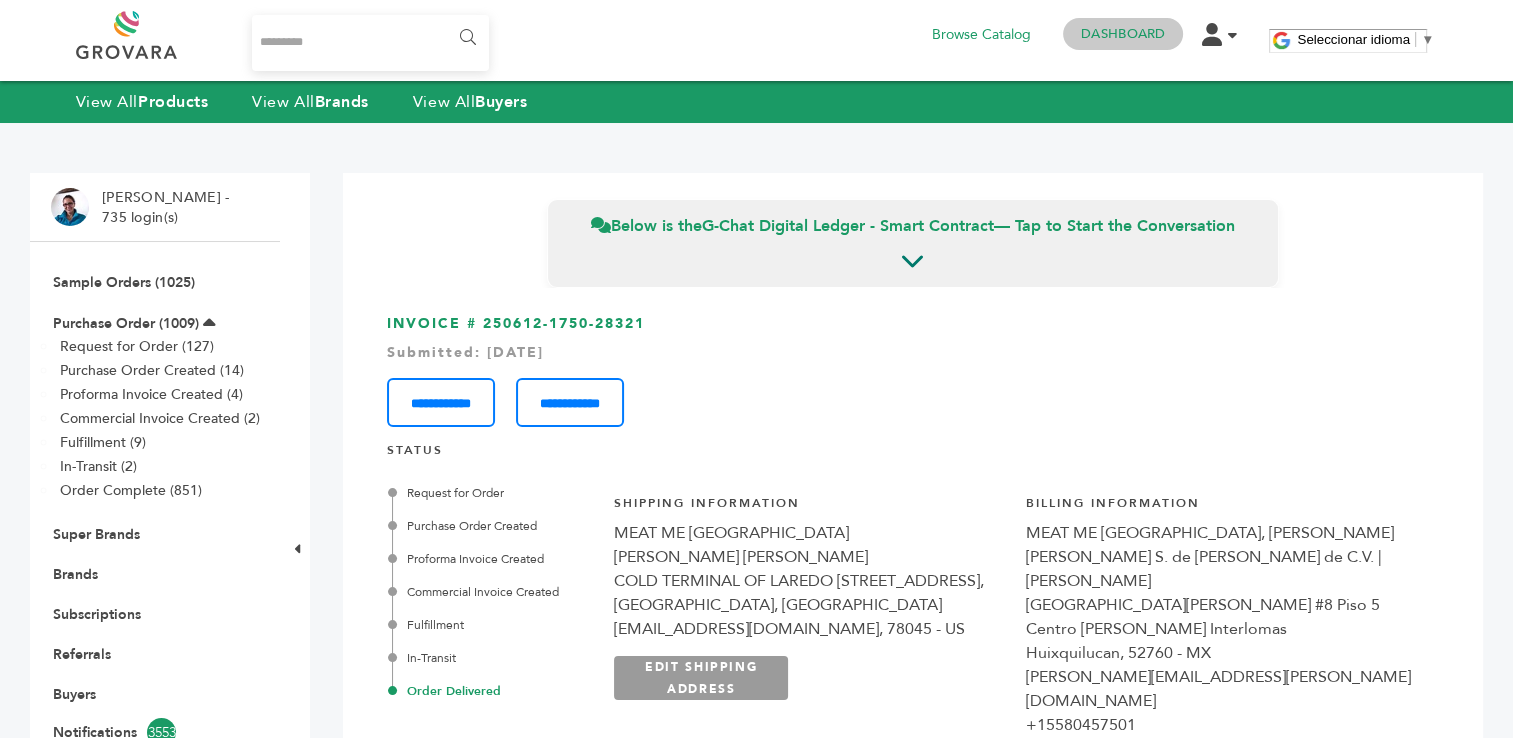 click on "Dashboard" at bounding box center [1123, 34] 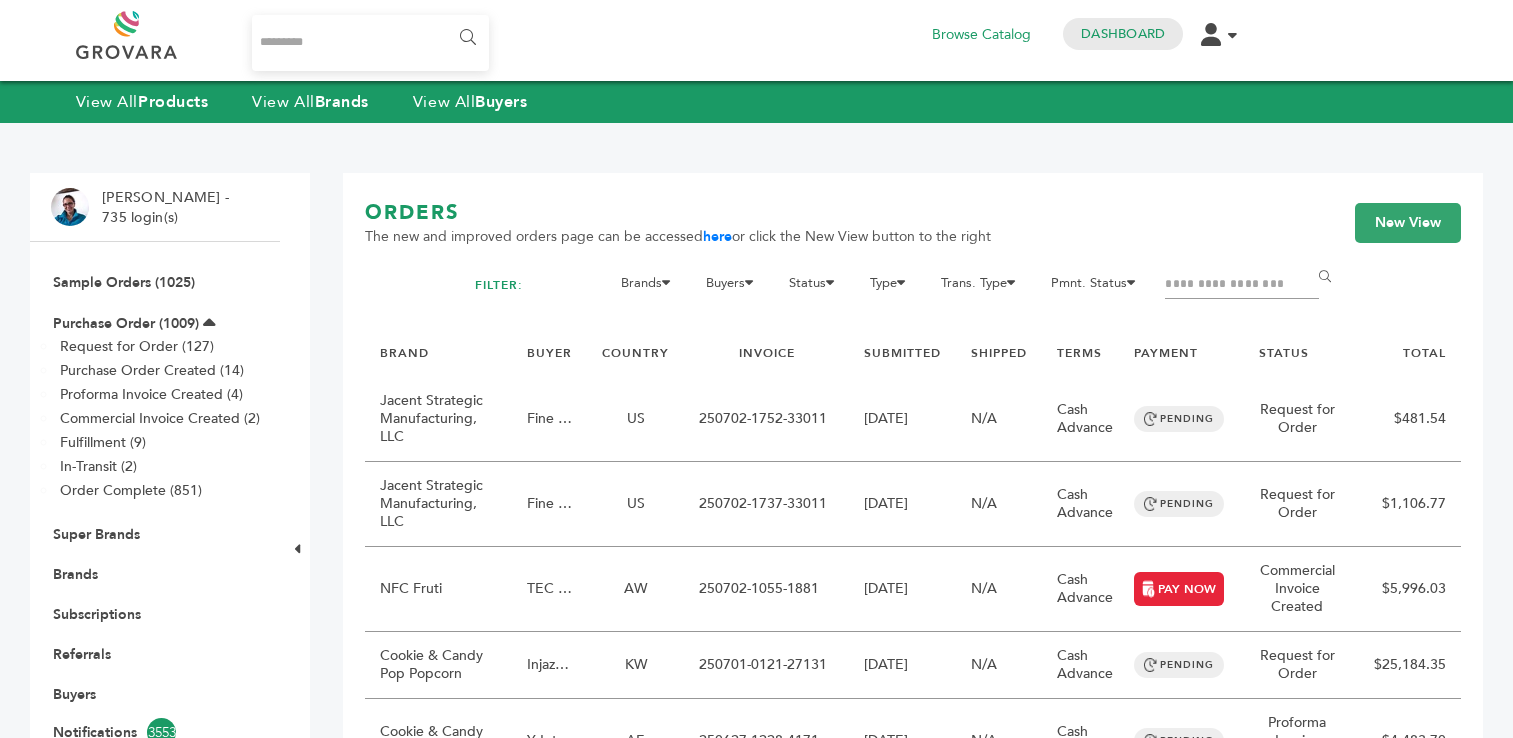 scroll, scrollTop: 0, scrollLeft: 0, axis: both 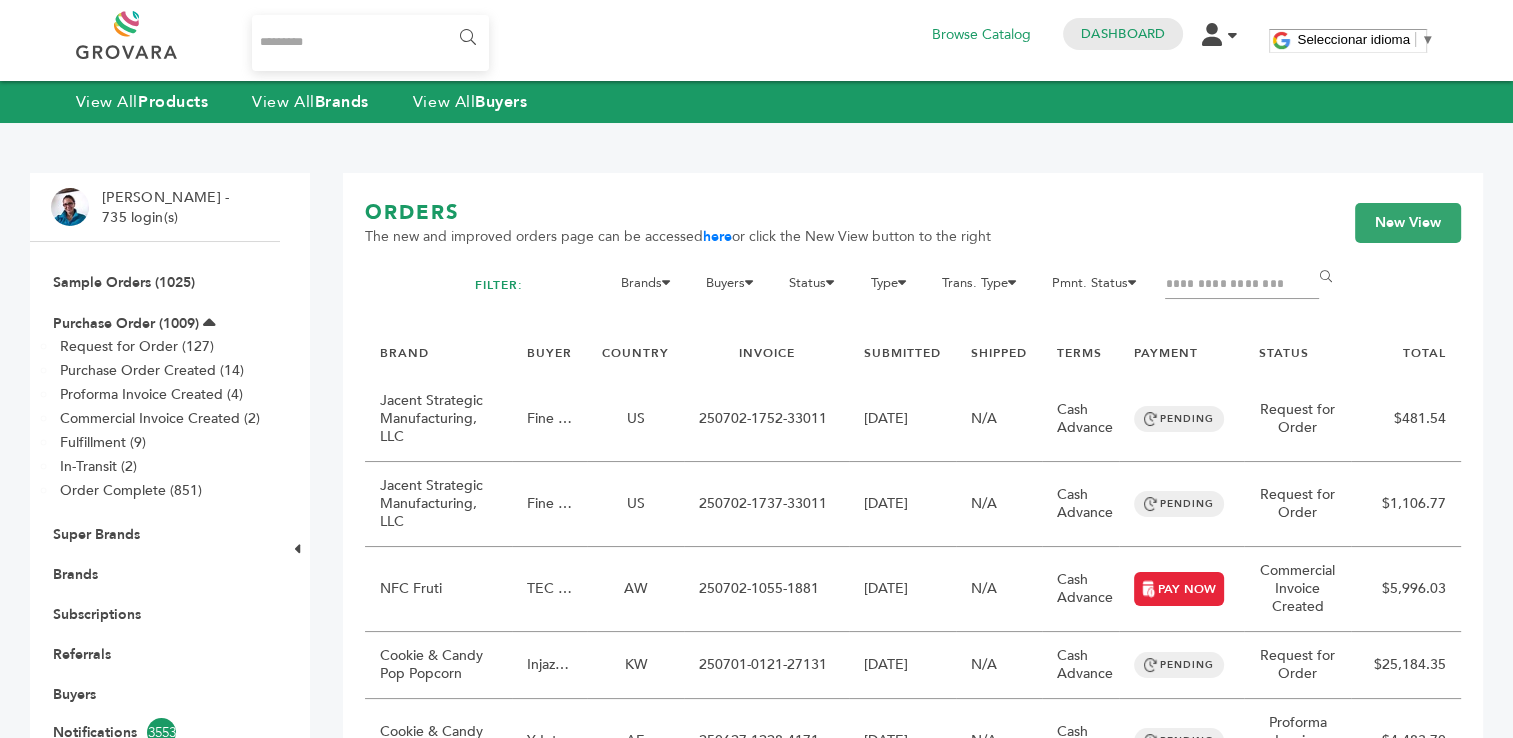 click at bounding box center [1242, 285] 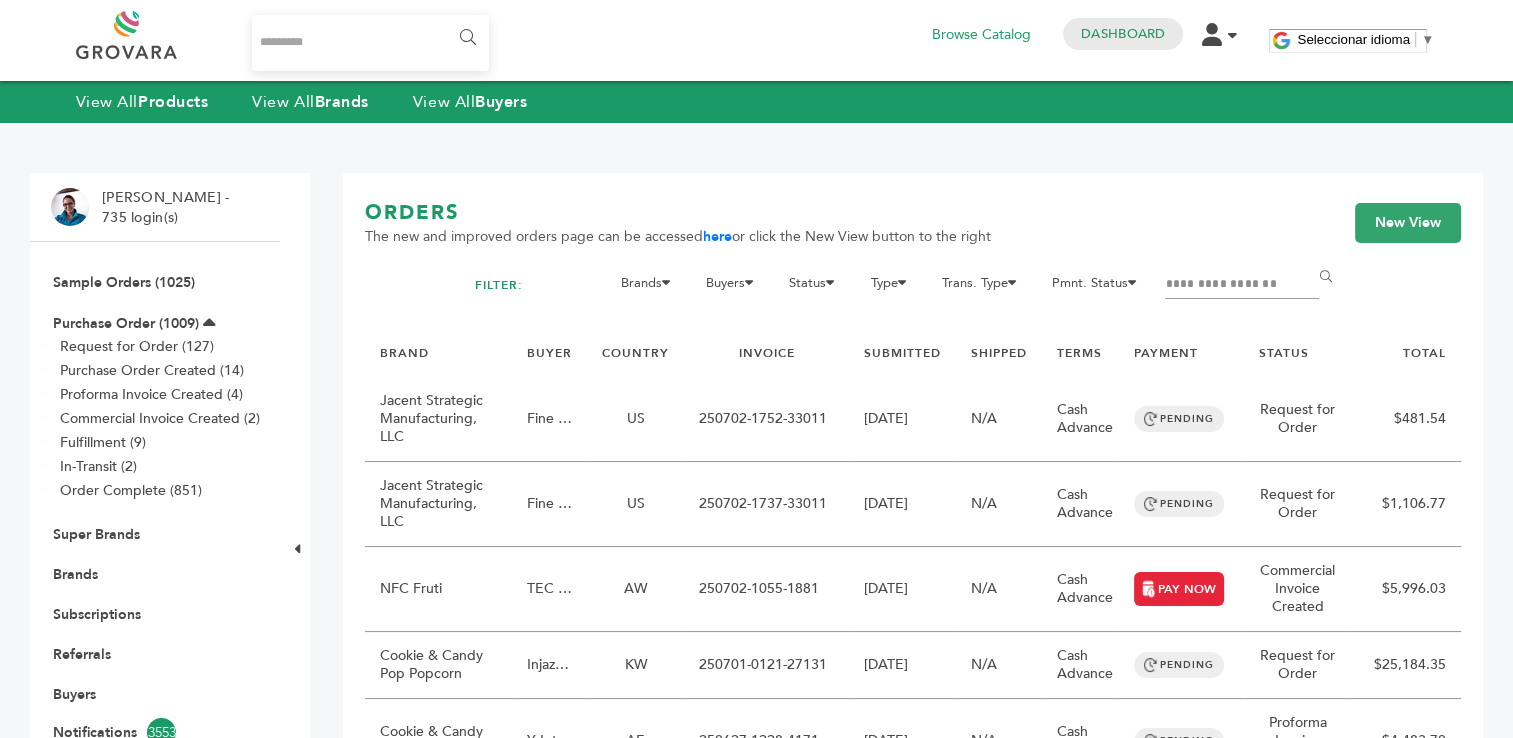 type on "**********" 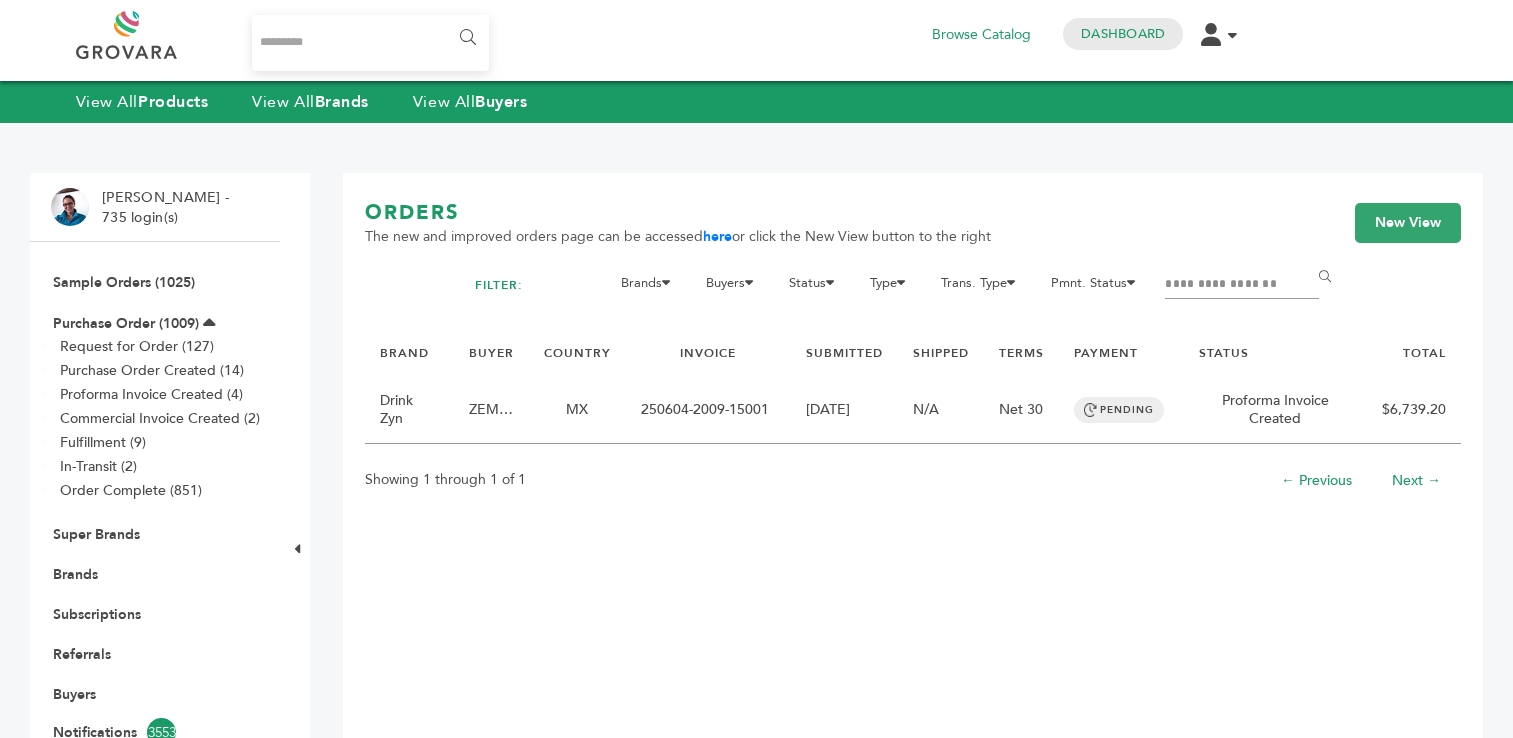 scroll, scrollTop: 0, scrollLeft: 0, axis: both 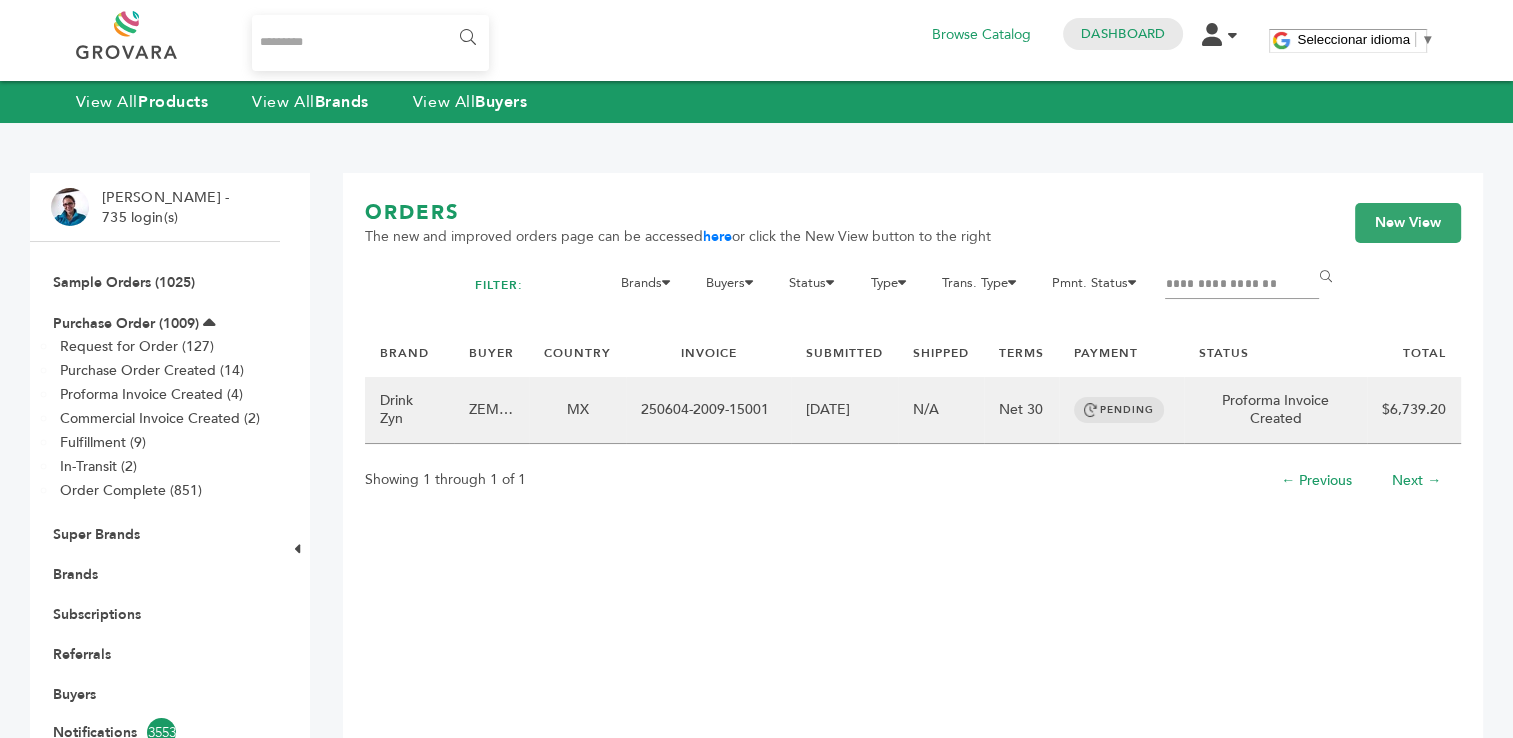click on "250604-2009-15001" at bounding box center (708, 410) 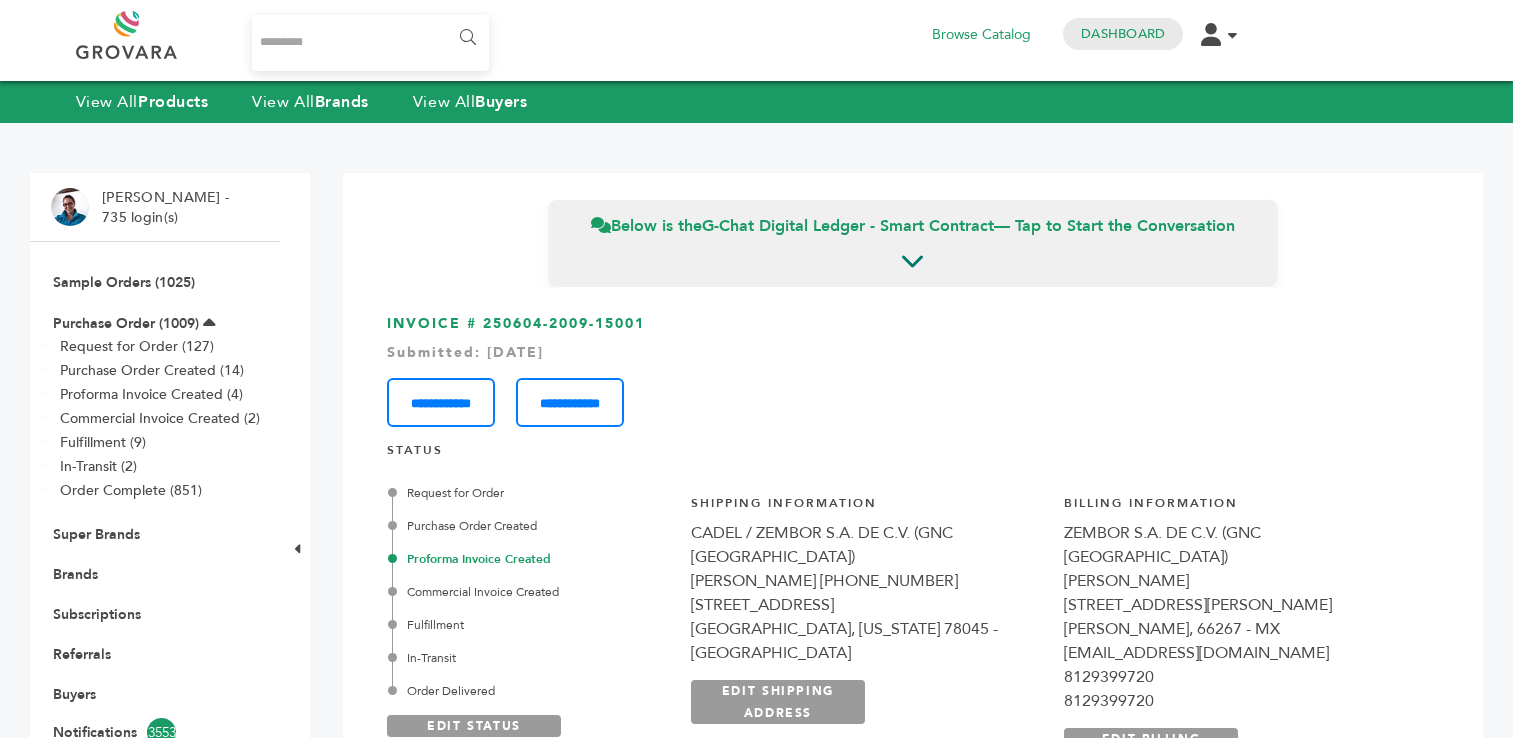 scroll, scrollTop: 0, scrollLeft: 0, axis: both 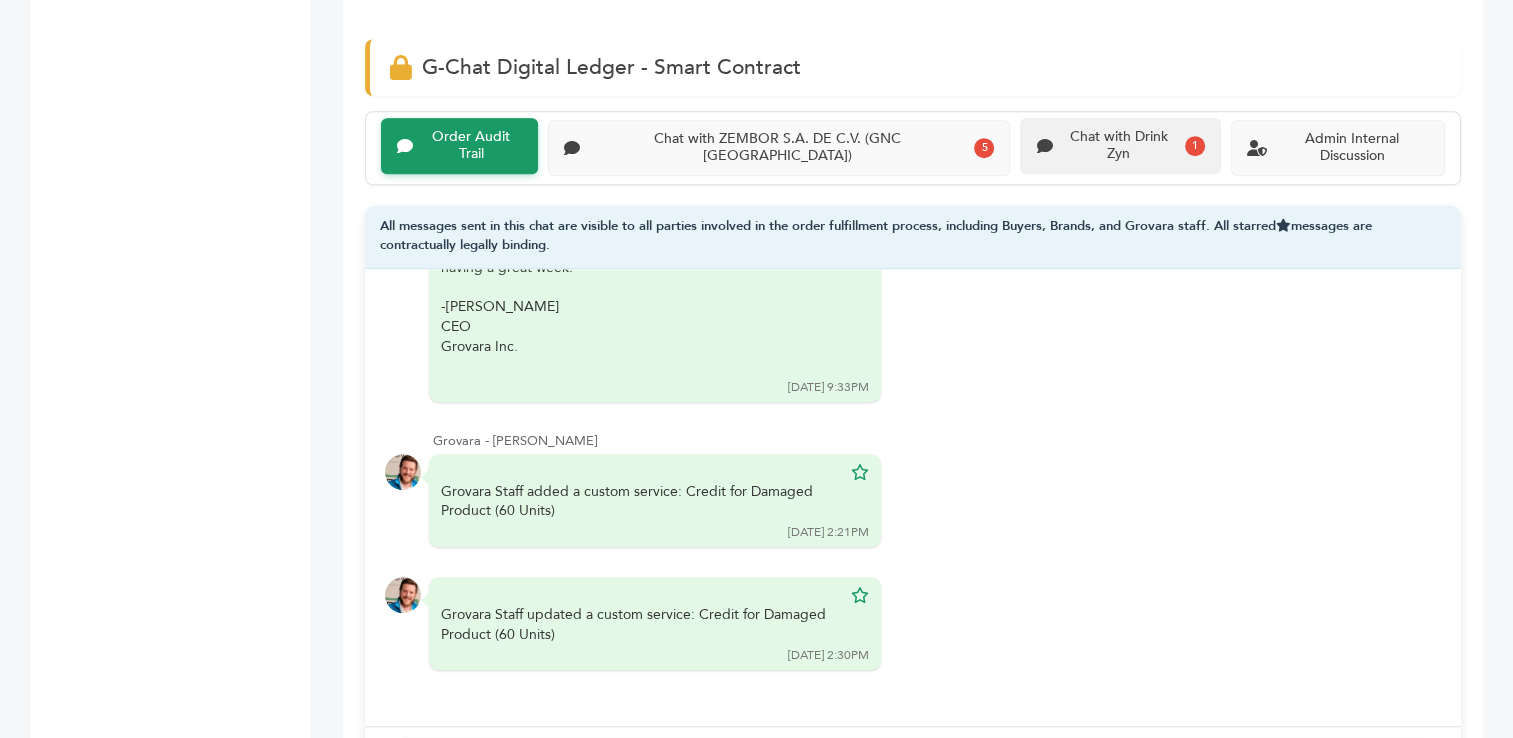 click on "Chat with Drink Zyn" at bounding box center (1118, 146) 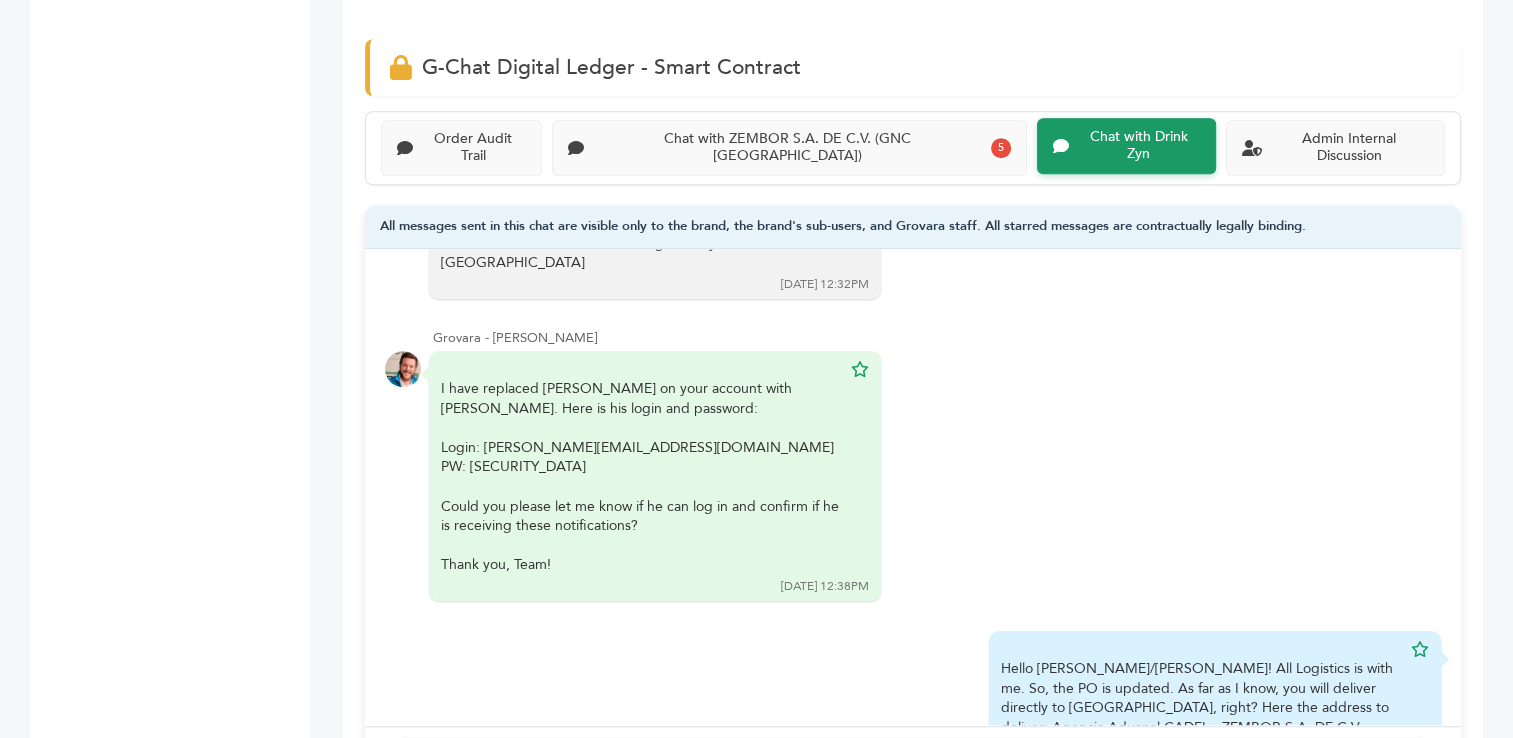 scroll, scrollTop: 653, scrollLeft: 0, axis: vertical 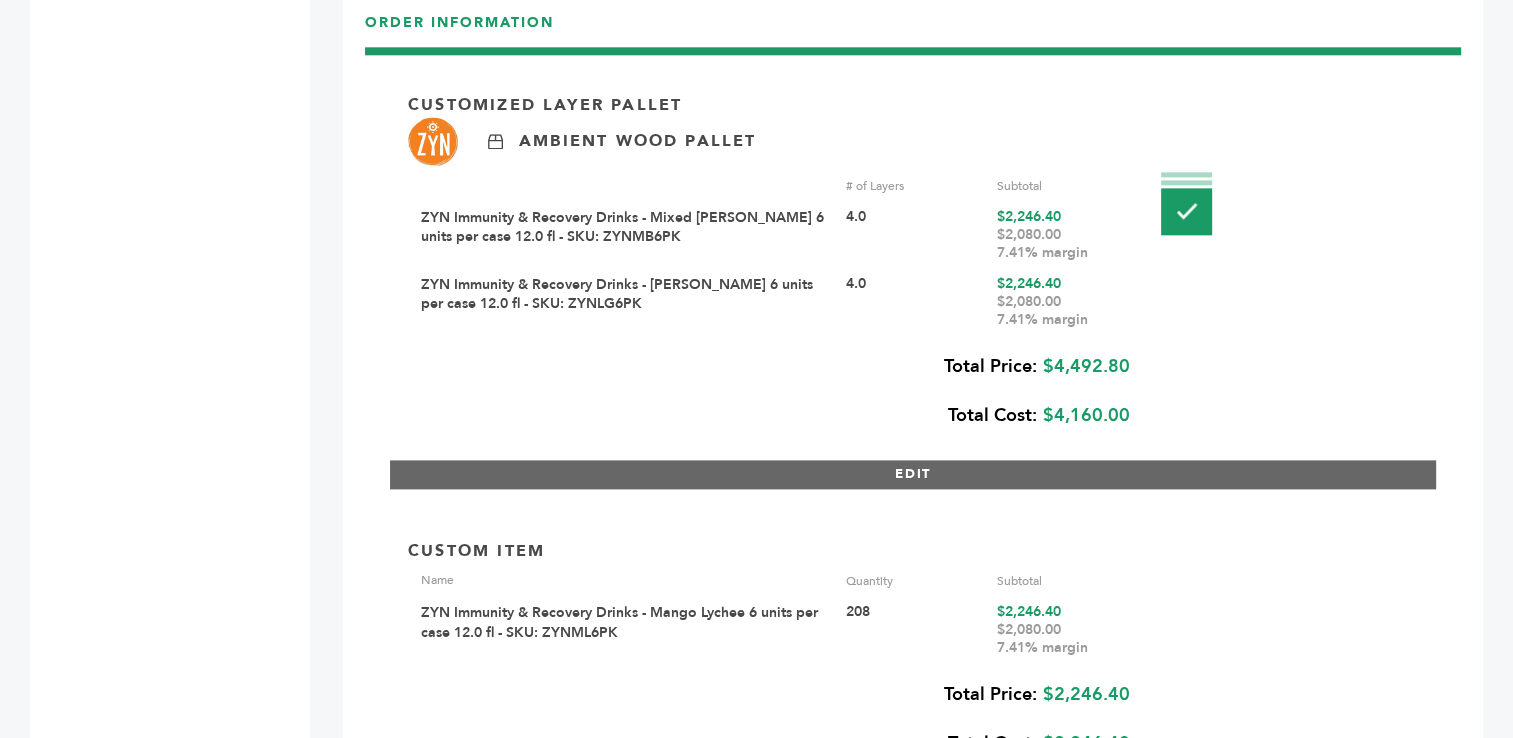 click on "EDIT" at bounding box center [913, 474] 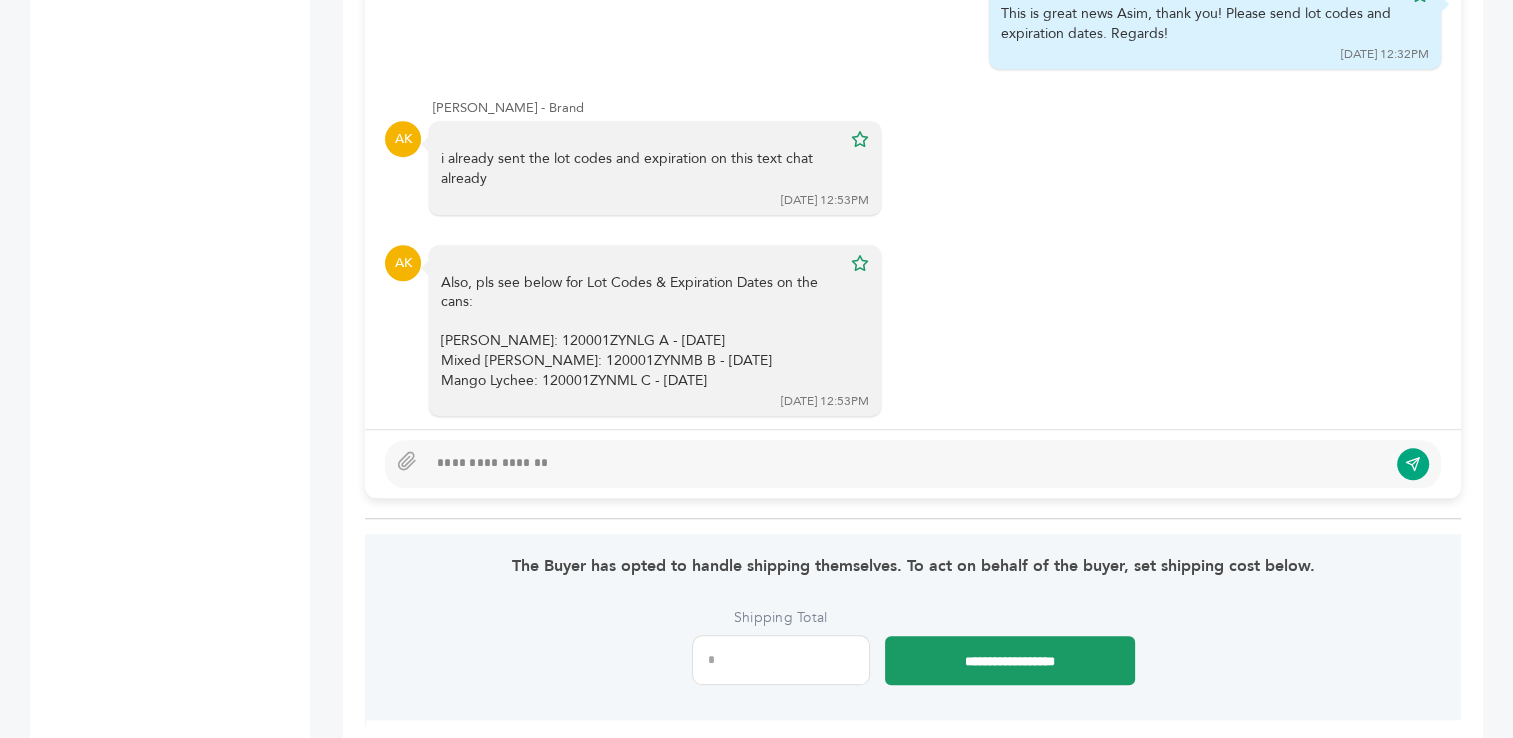 scroll, scrollTop: 1588, scrollLeft: 0, axis: vertical 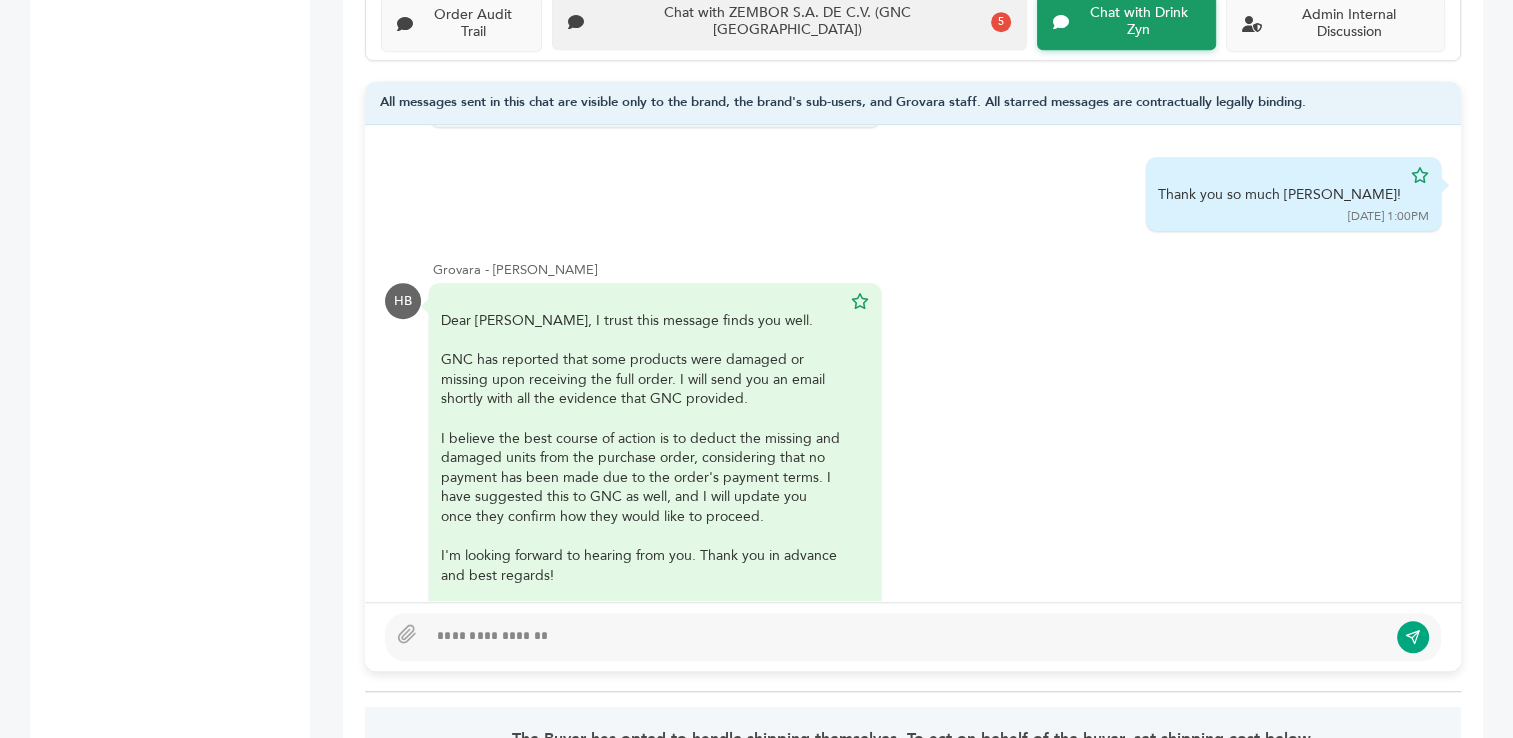 click on "Chat with ZEMBOR S.A. DE C.V. (GNC [GEOGRAPHIC_DATA])" at bounding box center (788, 22) 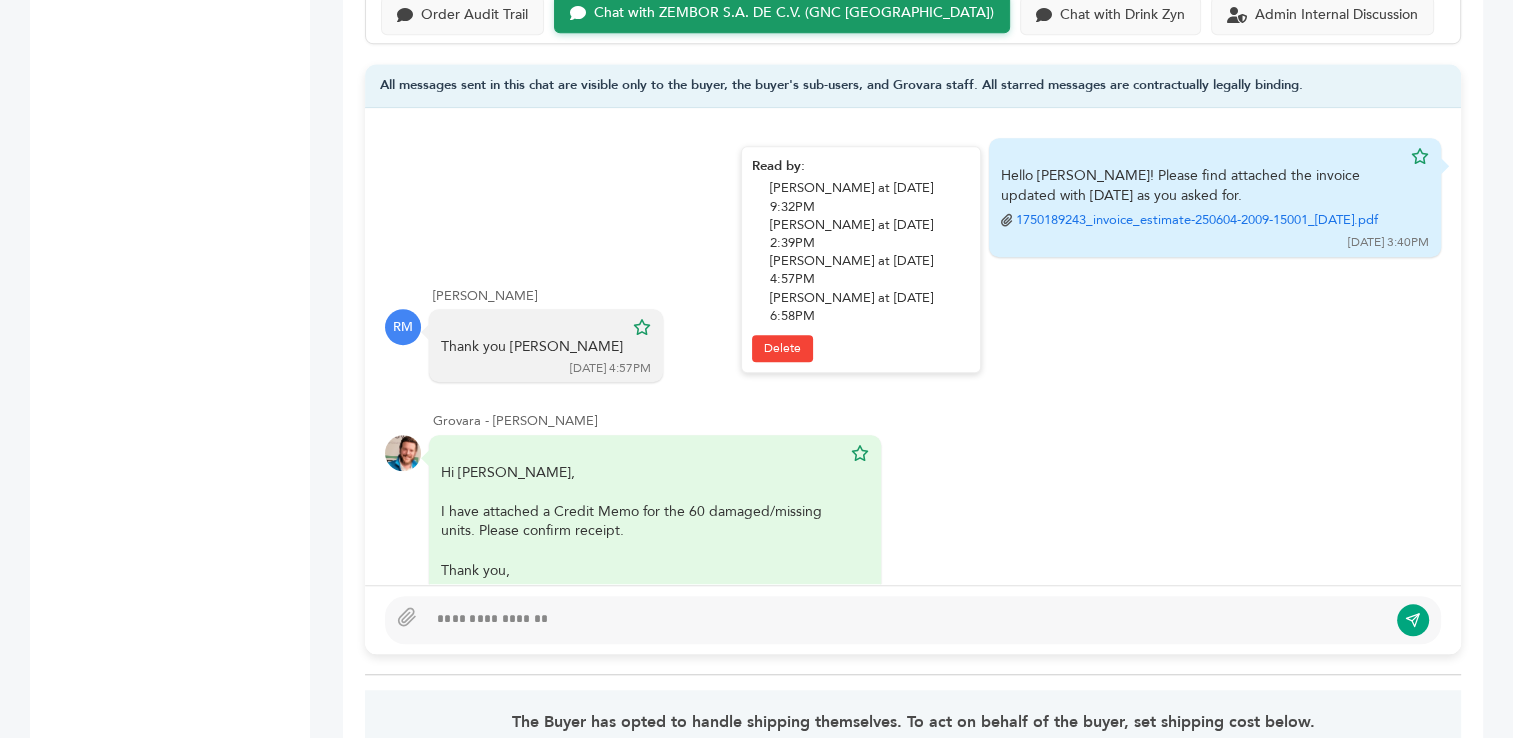 click on "1750189243_invoice_estimate-250604-2009-15001_[DATE].pdf" at bounding box center (1197, 220) 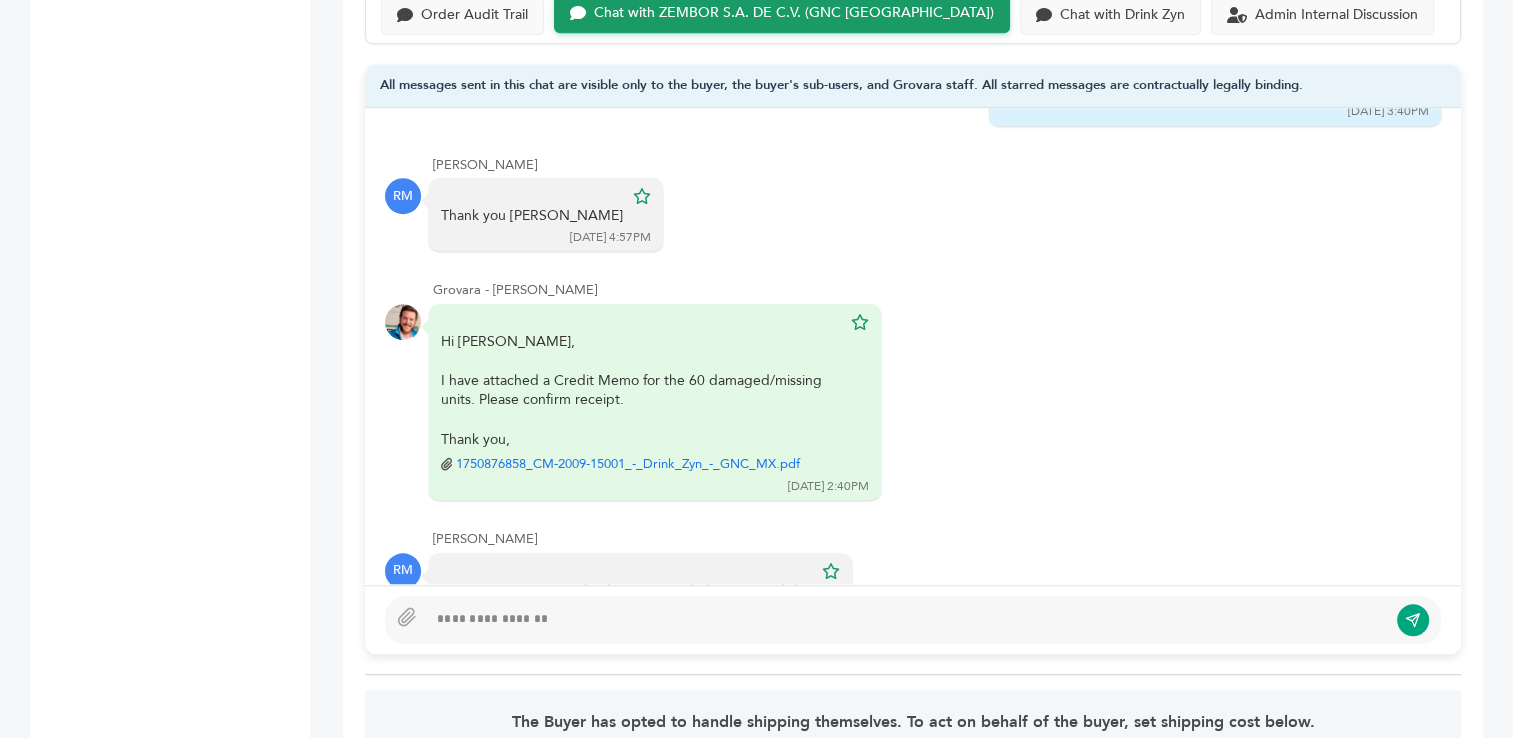 scroll, scrollTop: 143, scrollLeft: 0, axis: vertical 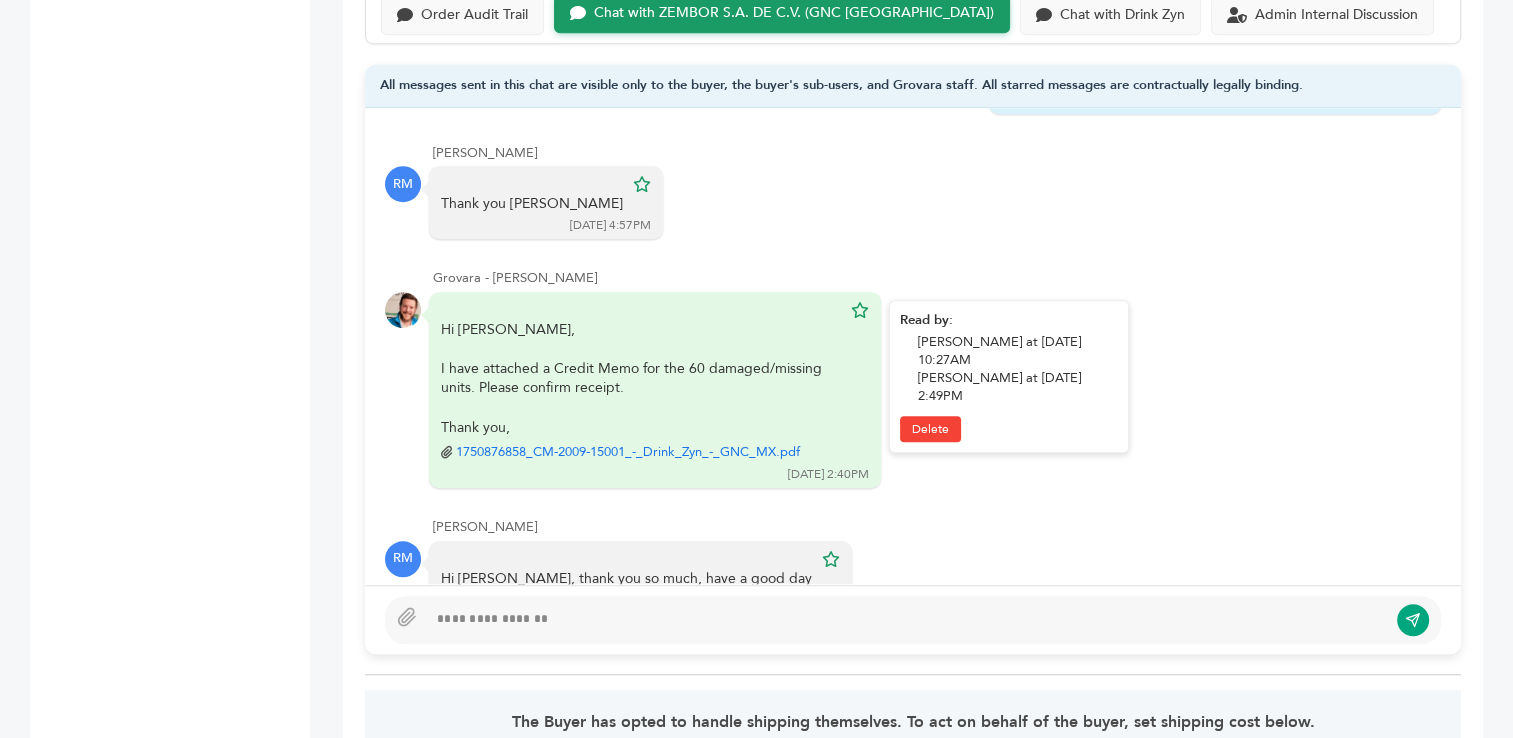 click on "1750876858_CM-2009-15001_-_Drink_Zyn_-_GNC_MX.pdf" at bounding box center [628, 452] 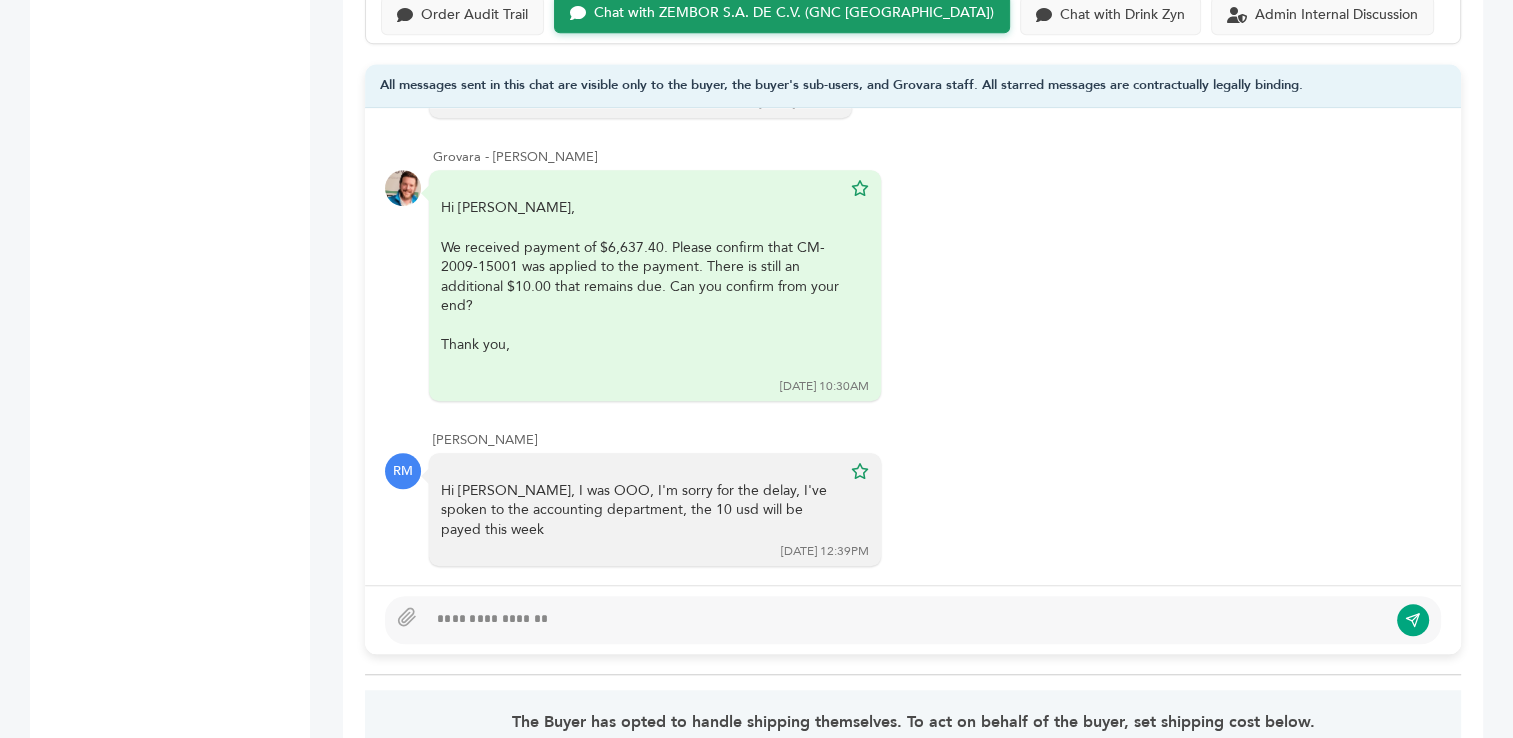 scroll, scrollTop: 649, scrollLeft: 0, axis: vertical 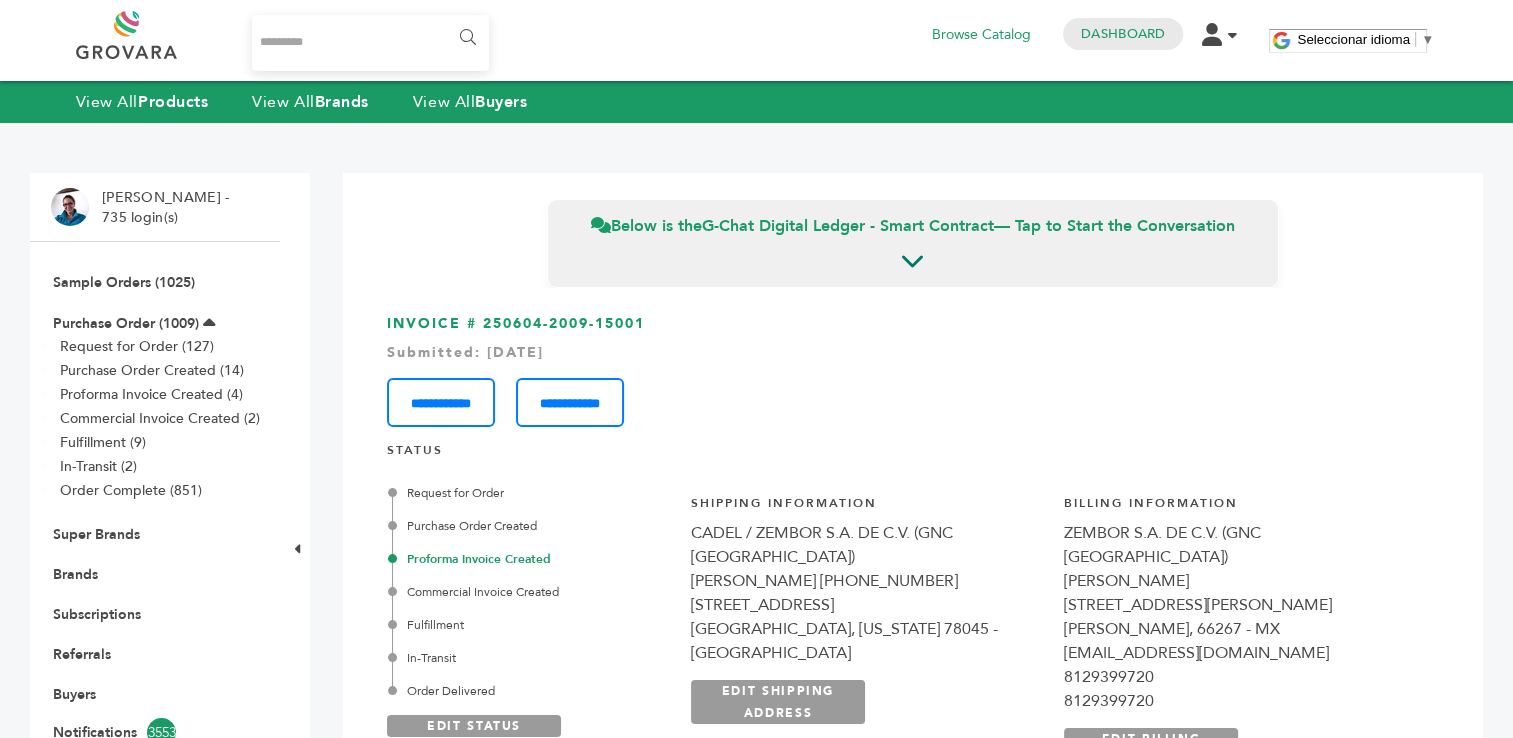 drag, startPoint x: 674, startPoint y: 322, endPoint x: 482, endPoint y: 324, distance: 192.01042 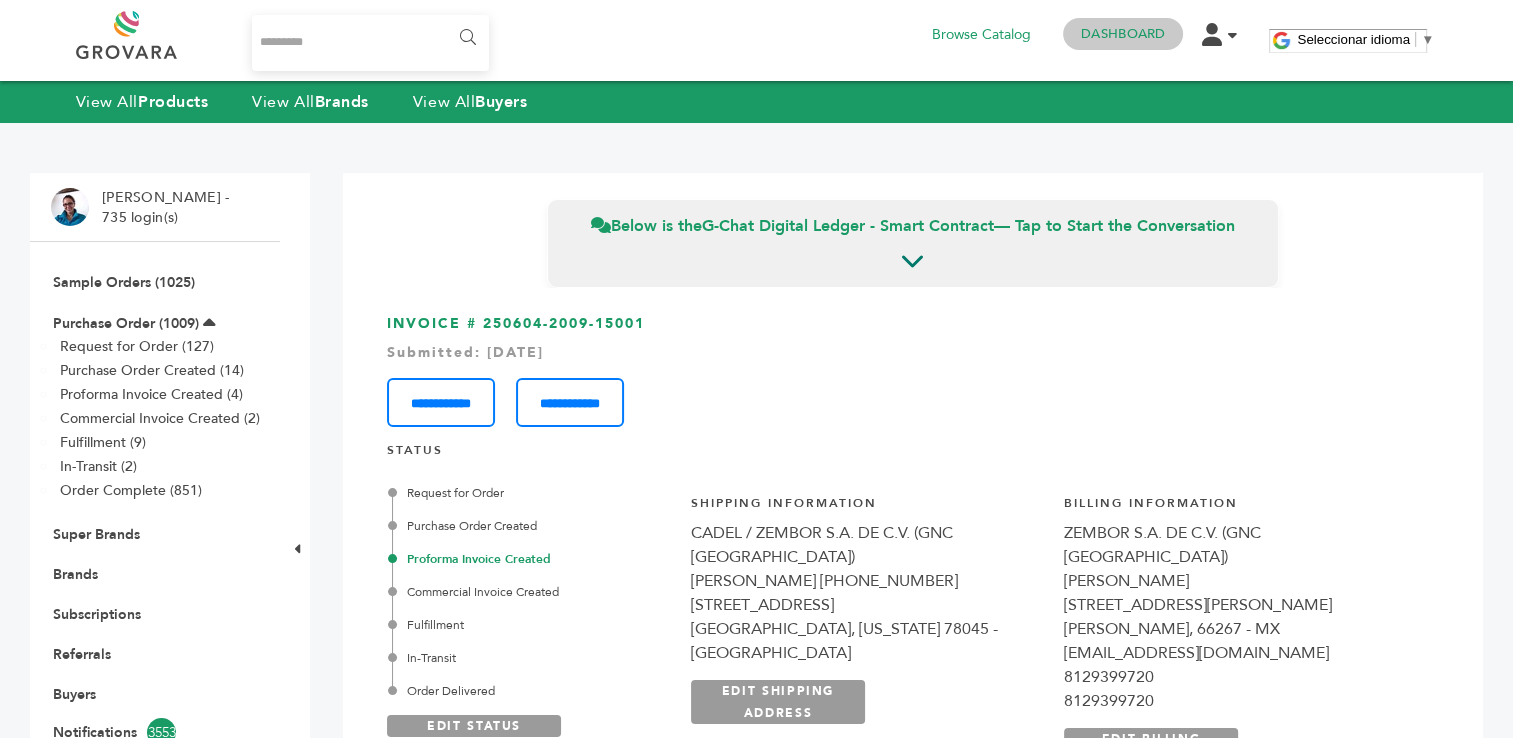 click on "Dashboard" at bounding box center [1123, 34] 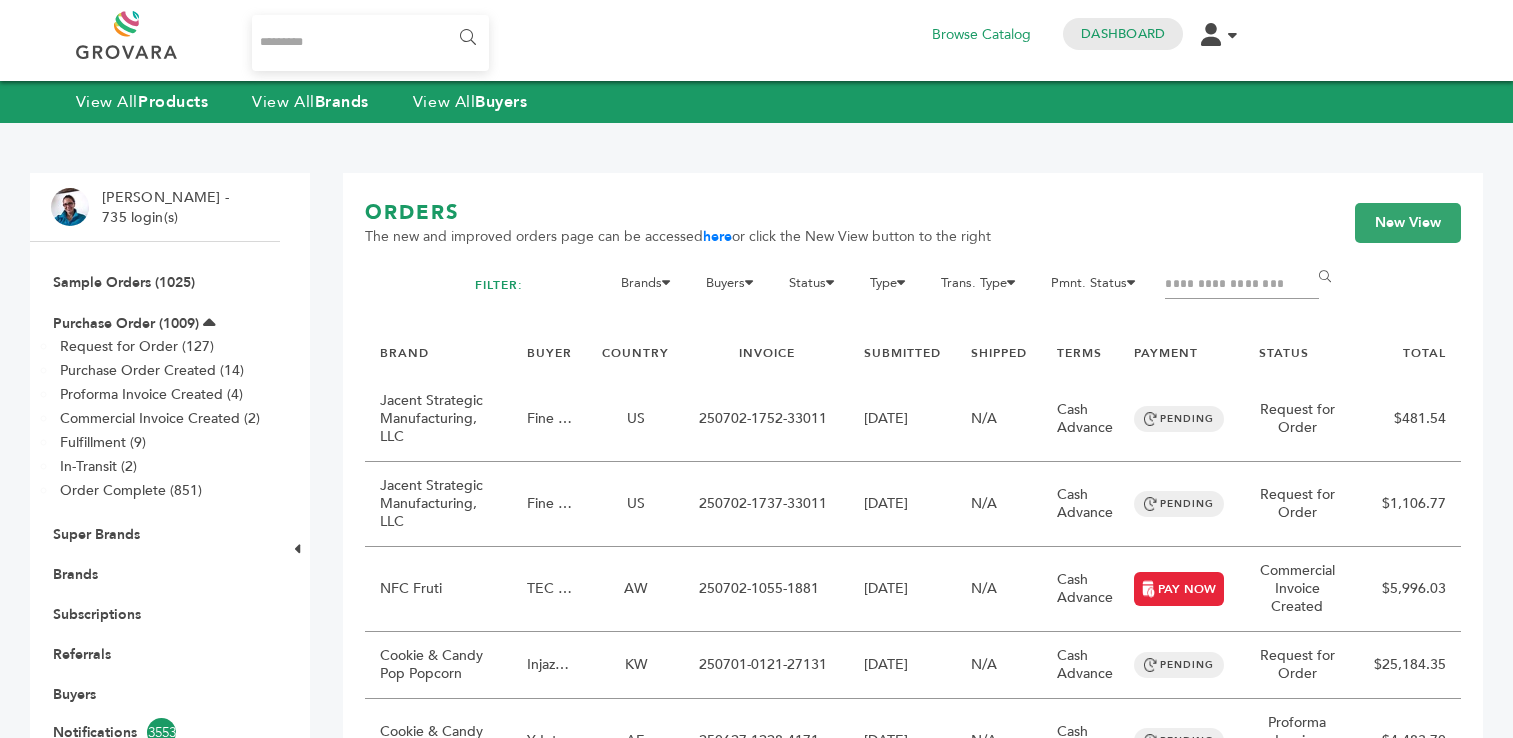 scroll, scrollTop: 0, scrollLeft: 0, axis: both 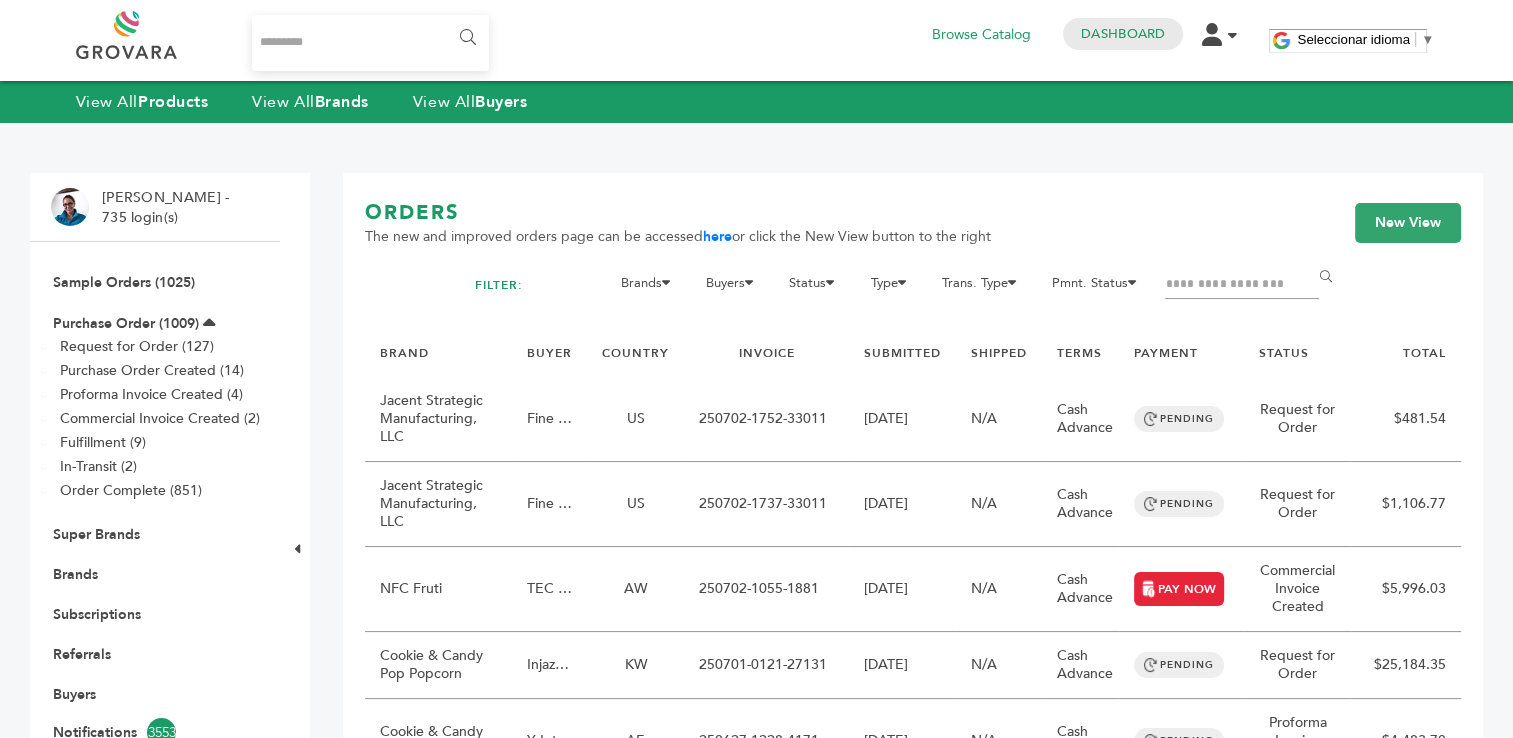 click at bounding box center (1242, 285) 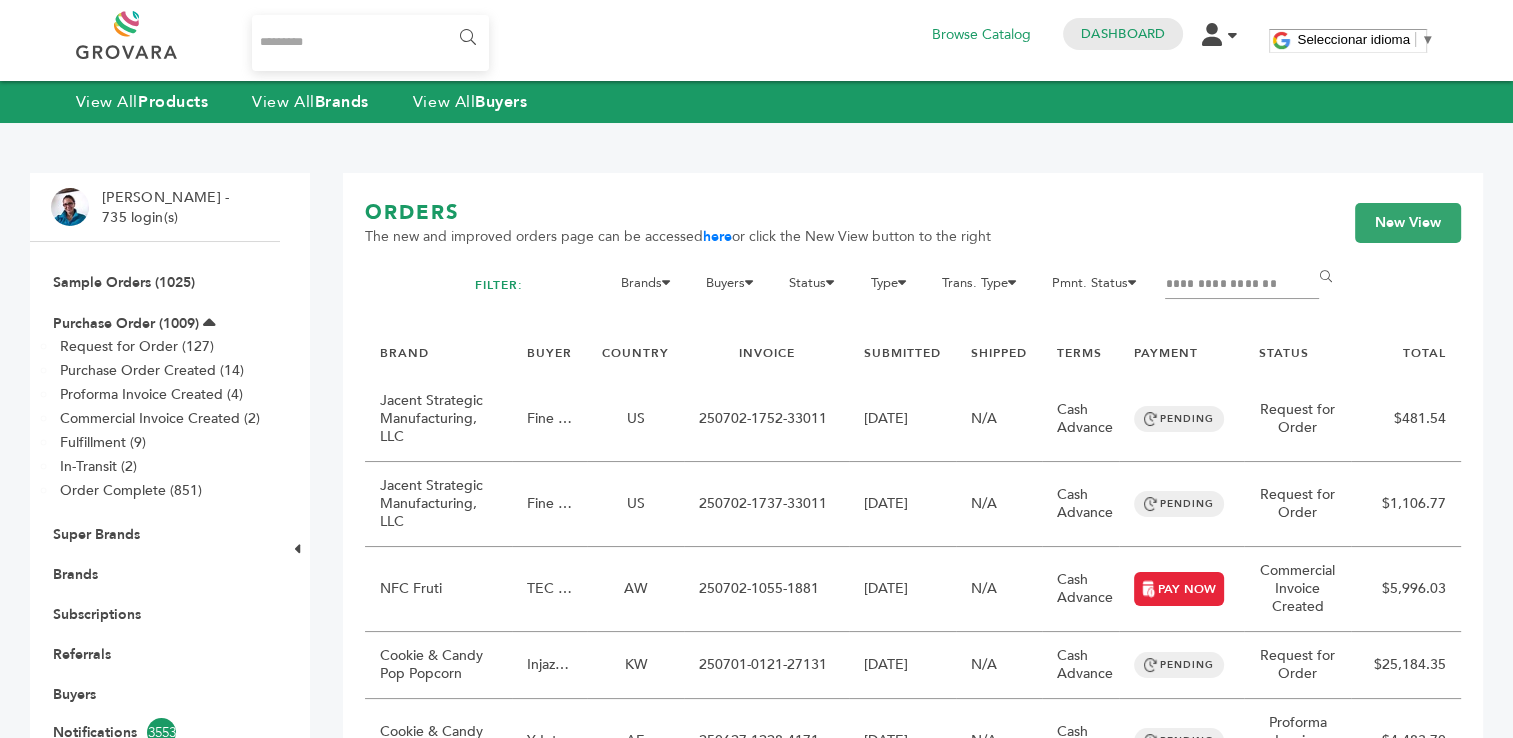 type on "**********" 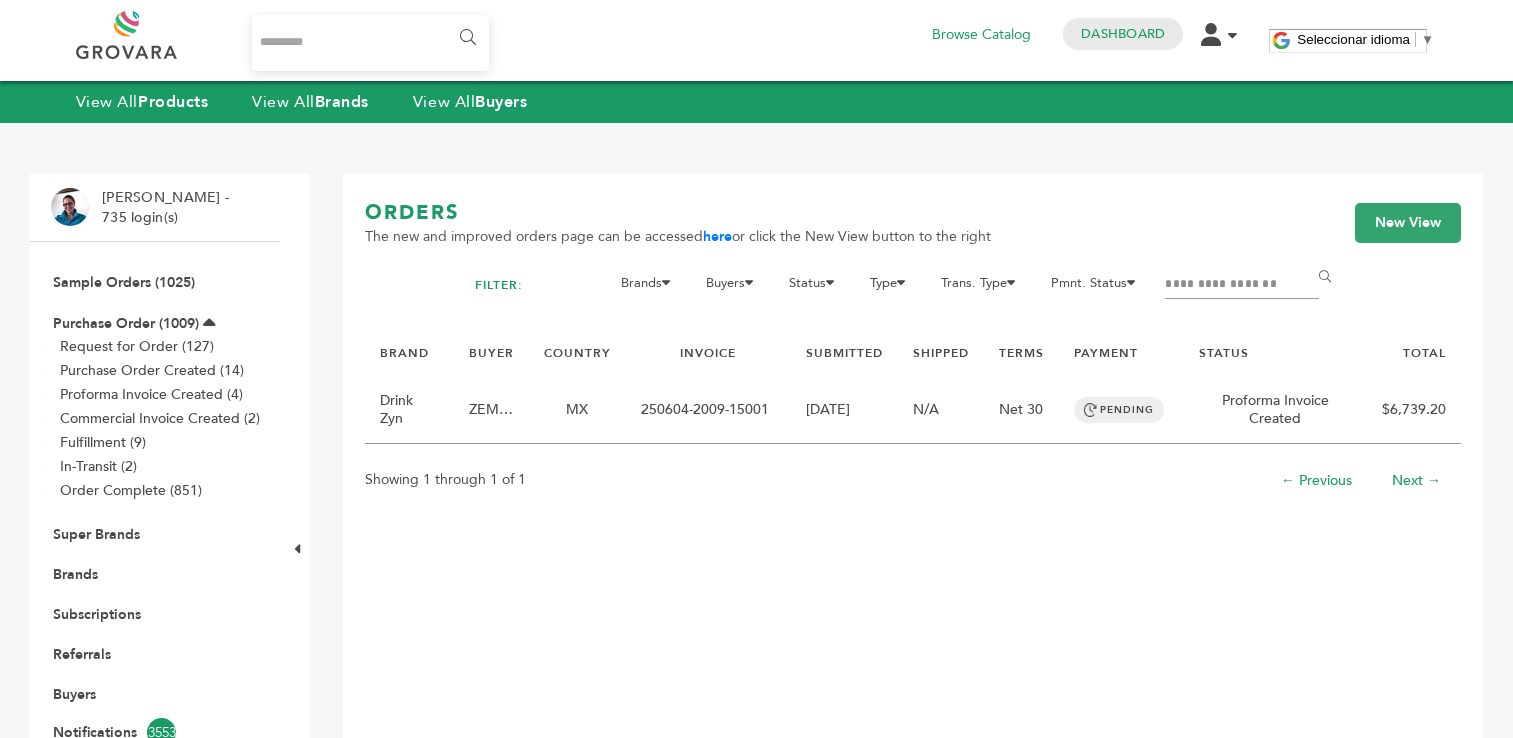 scroll, scrollTop: 0, scrollLeft: 0, axis: both 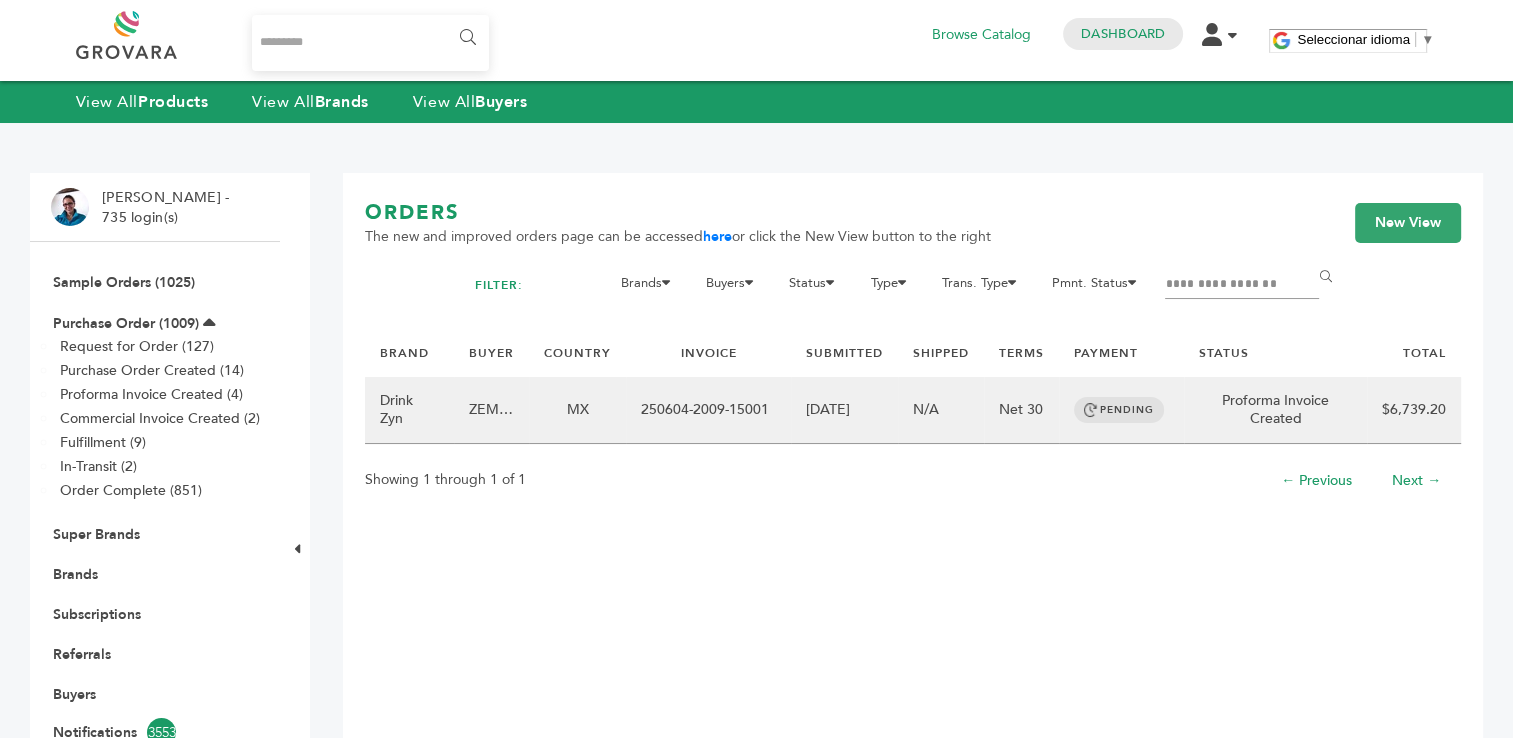 click on "250604-2009-15001" at bounding box center (708, 410) 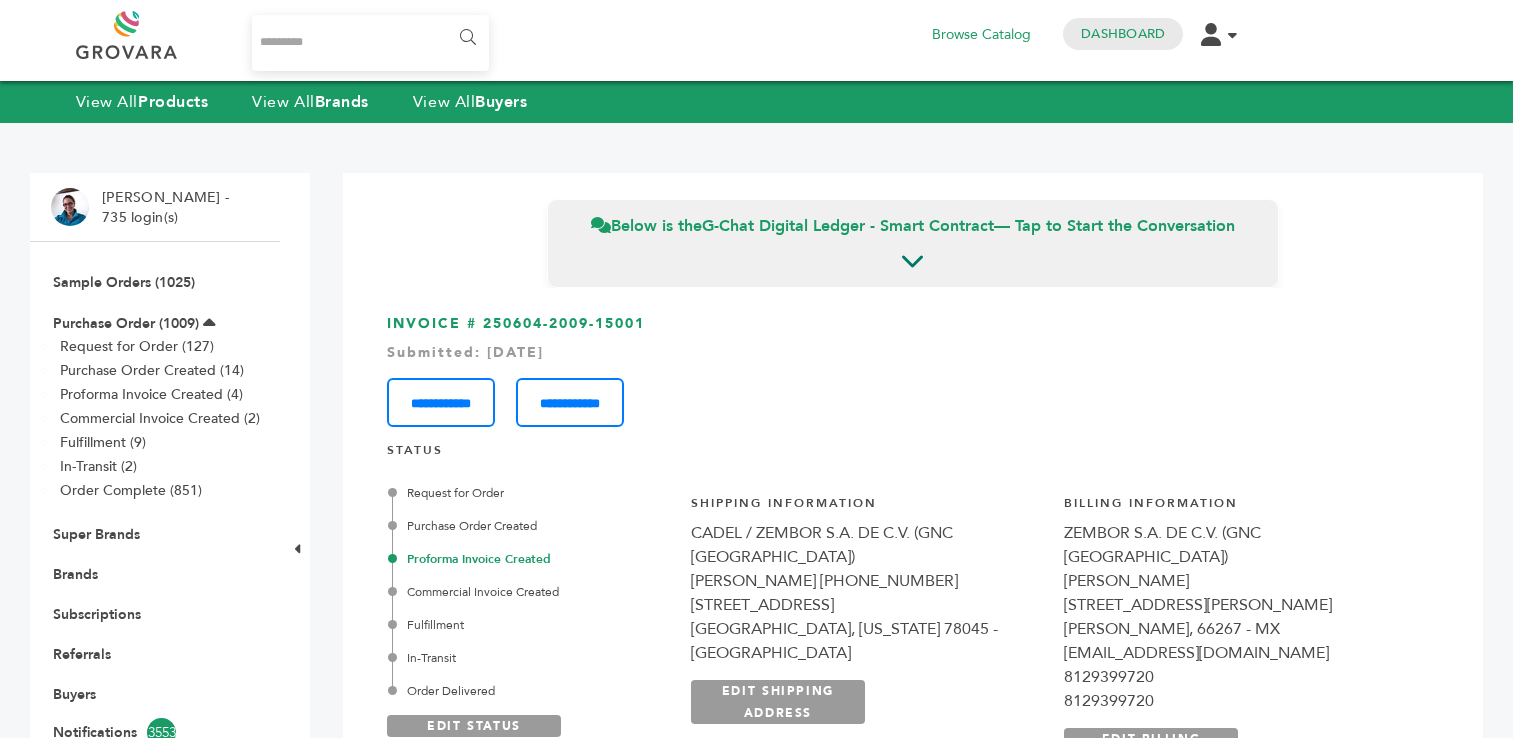 scroll, scrollTop: 0, scrollLeft: 0, axis: both 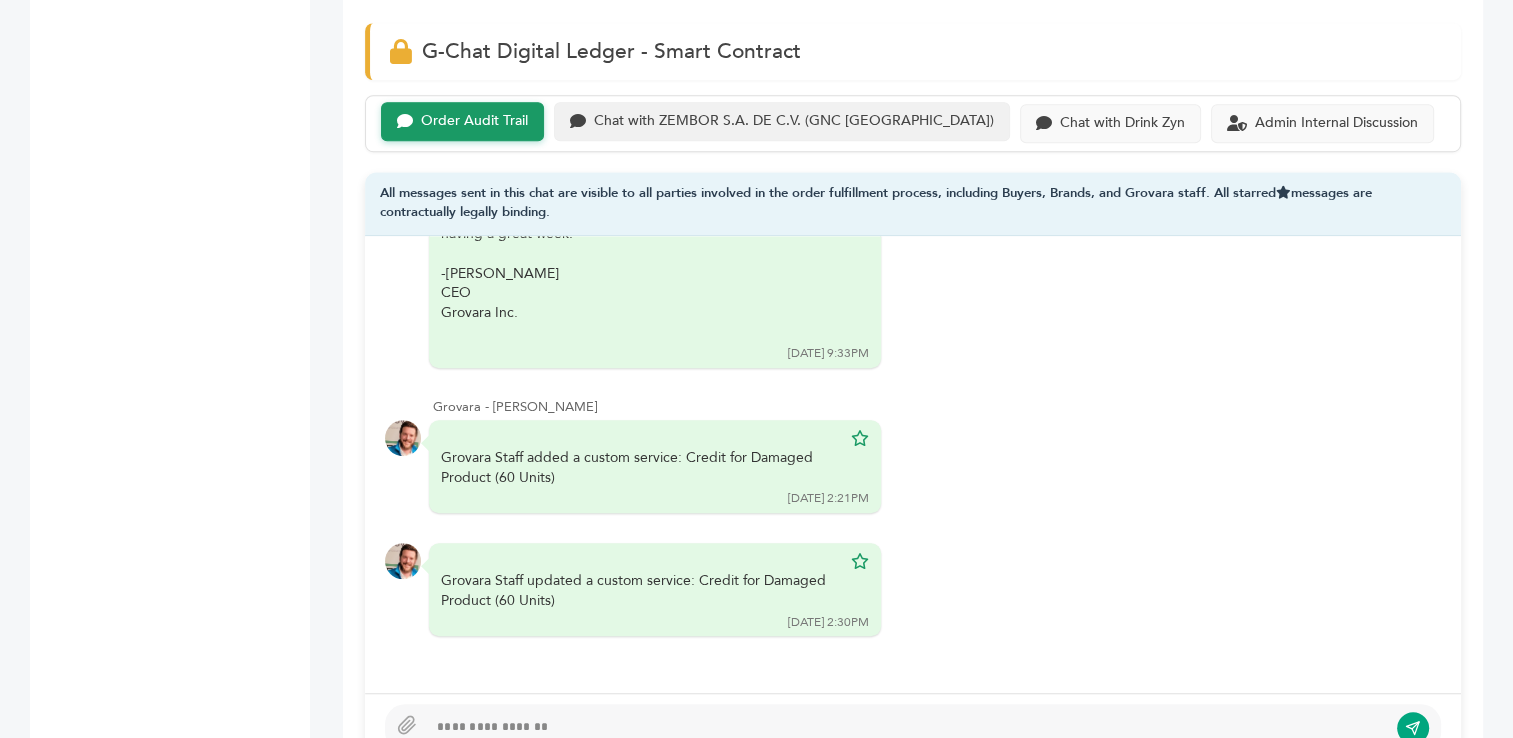 click on "Chat with ZEMBOR S.A. DE C.V. (GNC [GEOGRAPHIC_DATA])" at bounding box center [794, 121] 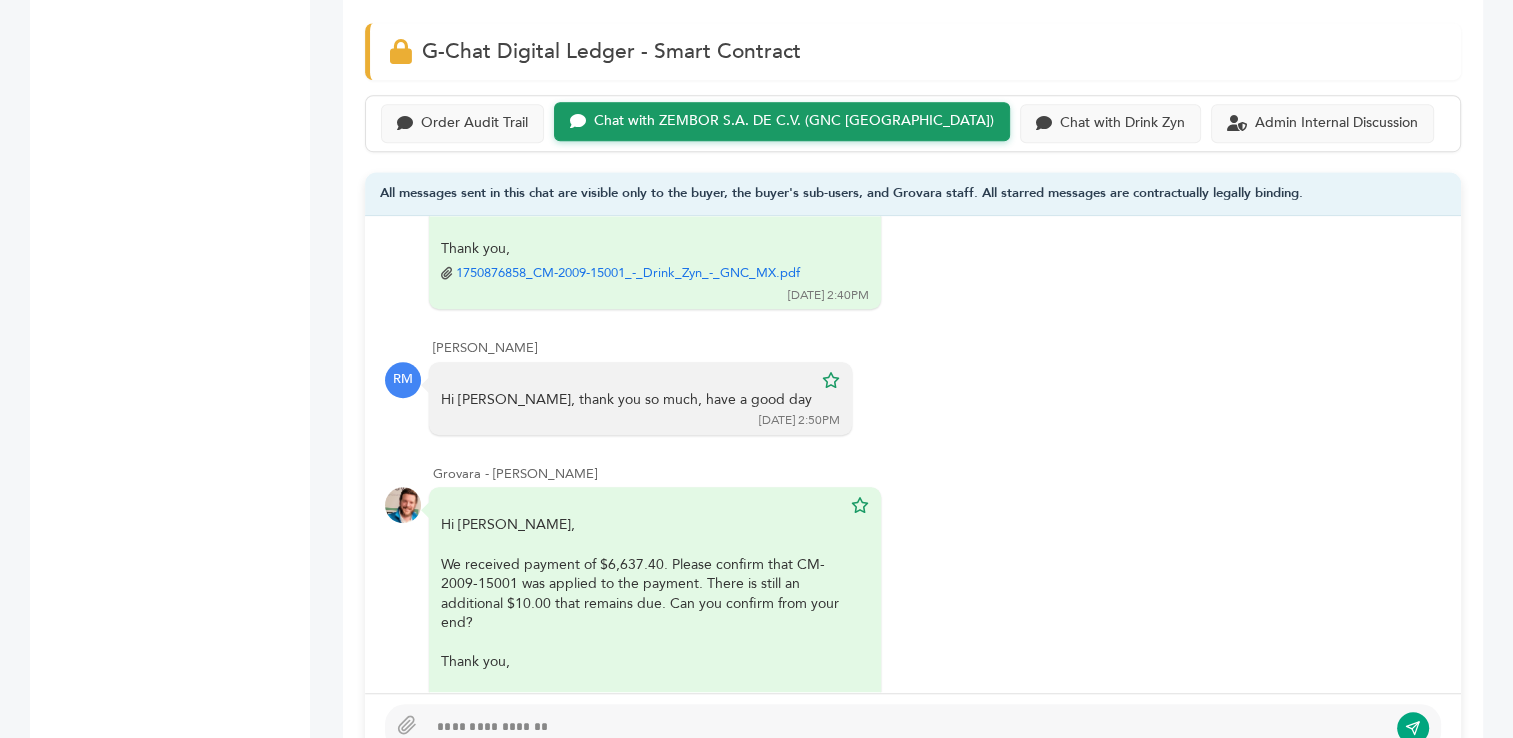 scroll, scrollTop: 649, scrollLeft: 0, axis: vertical 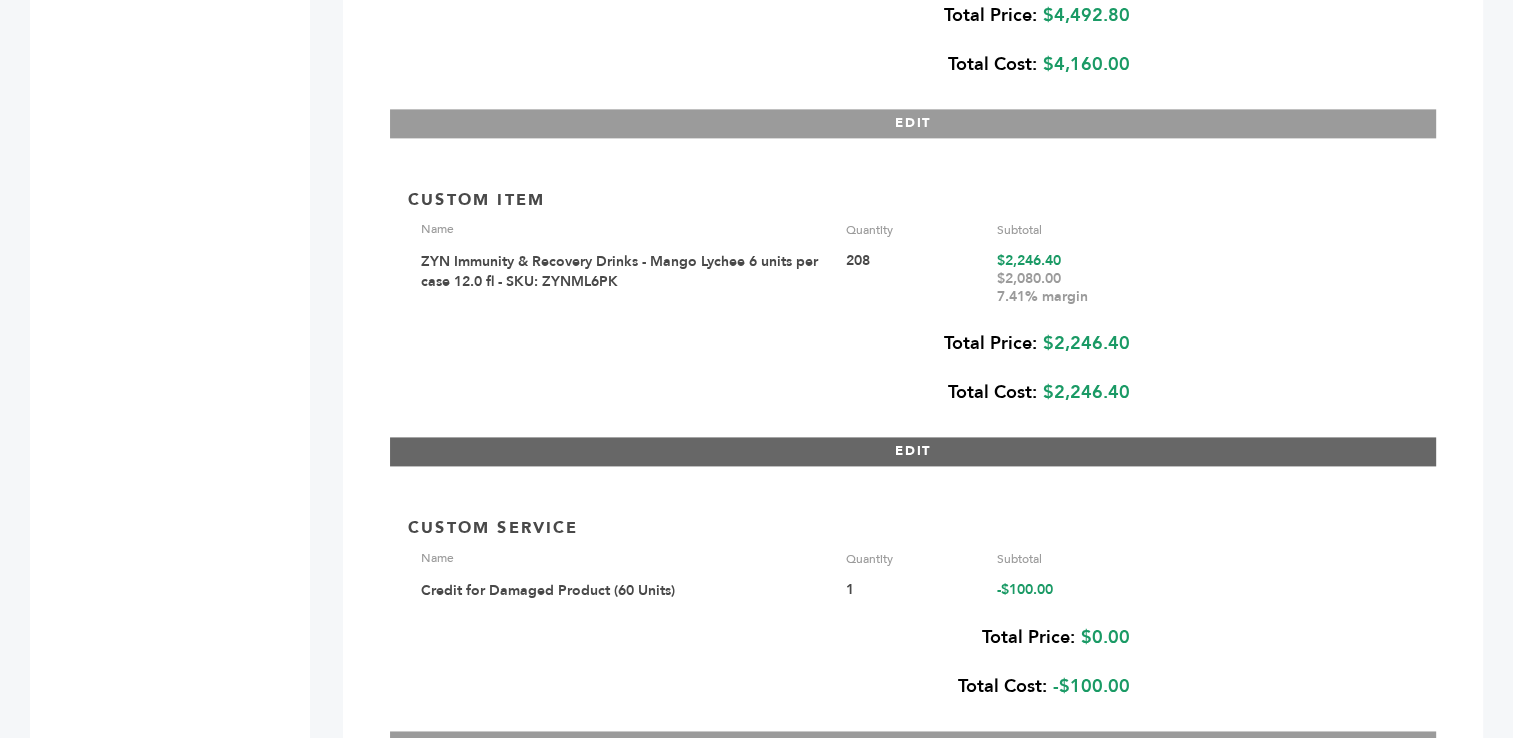 click on "EDIT" at bounding box center (913, 451) 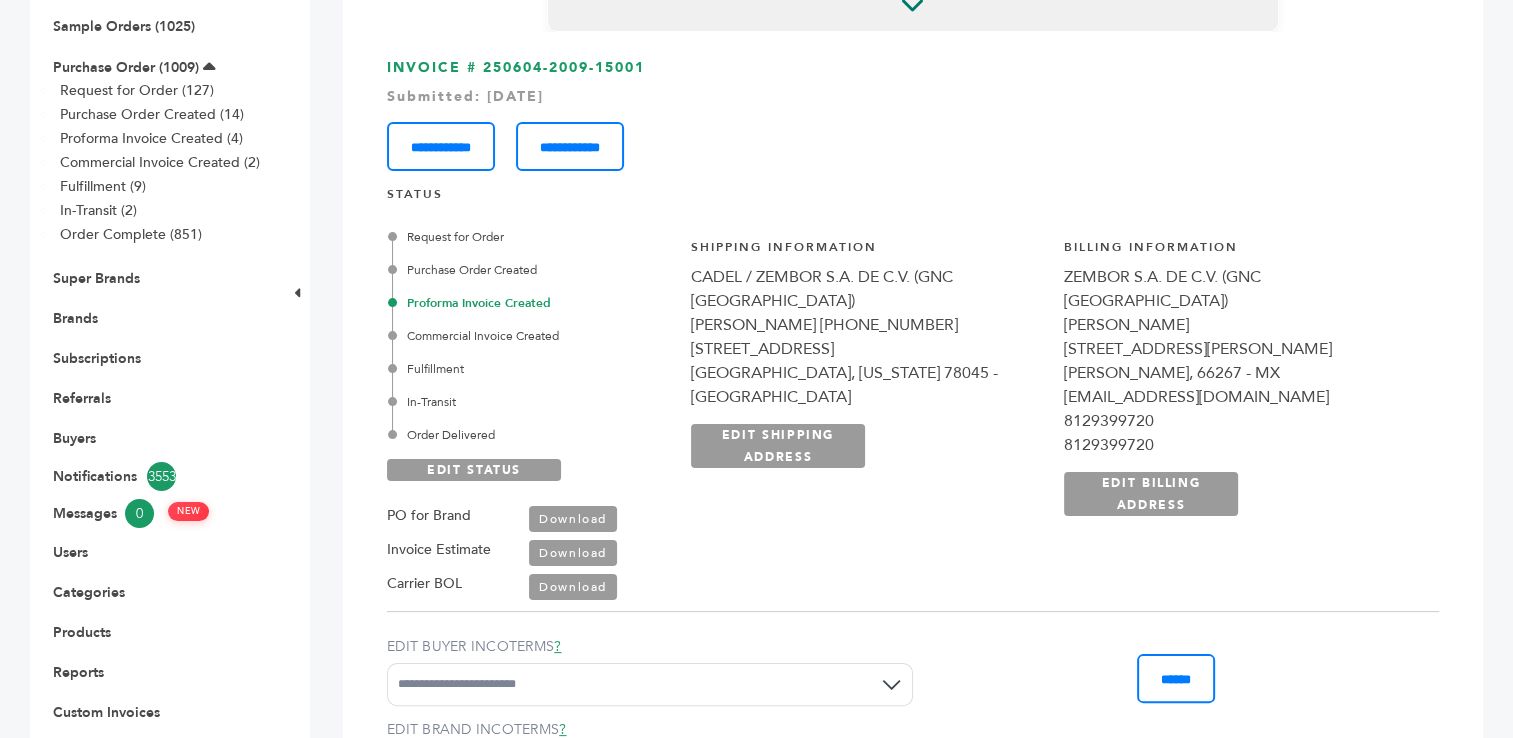 scroll, scrollTop: 192, scrollLeft: 0, axis: vertical 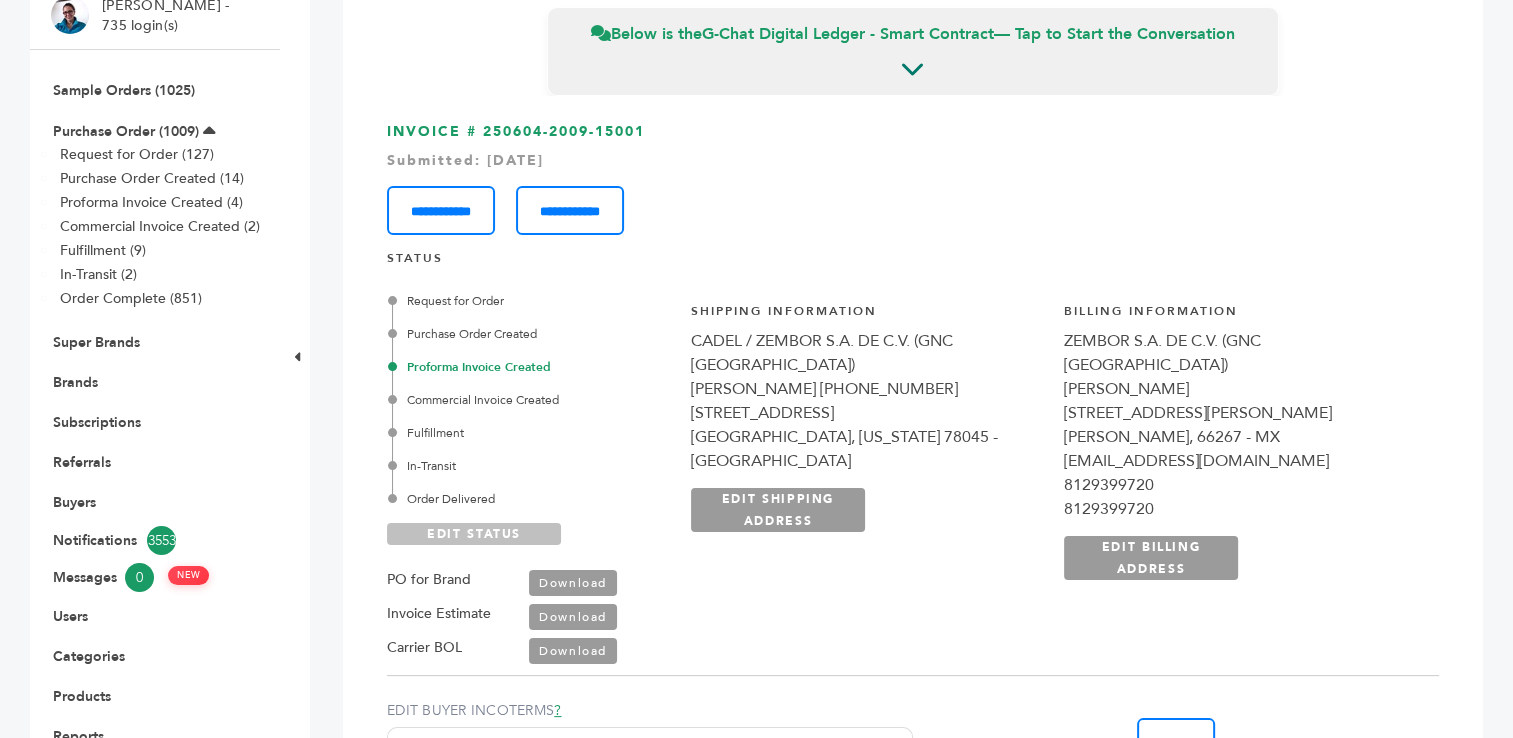 click on "EDIT STATUS" at bounding box center (474, 534) 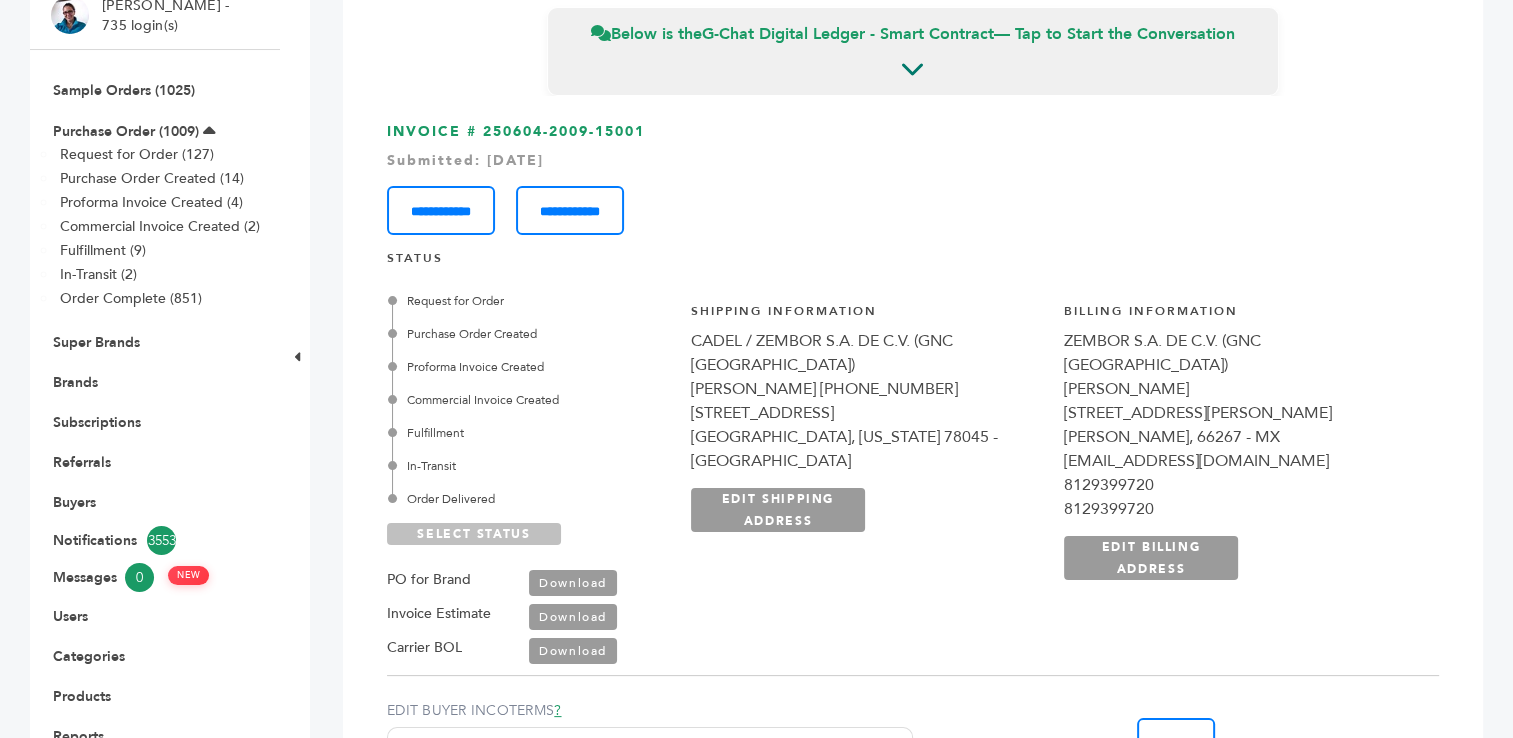 click on "SELECT STATUS" at bounding box center [474, 534] 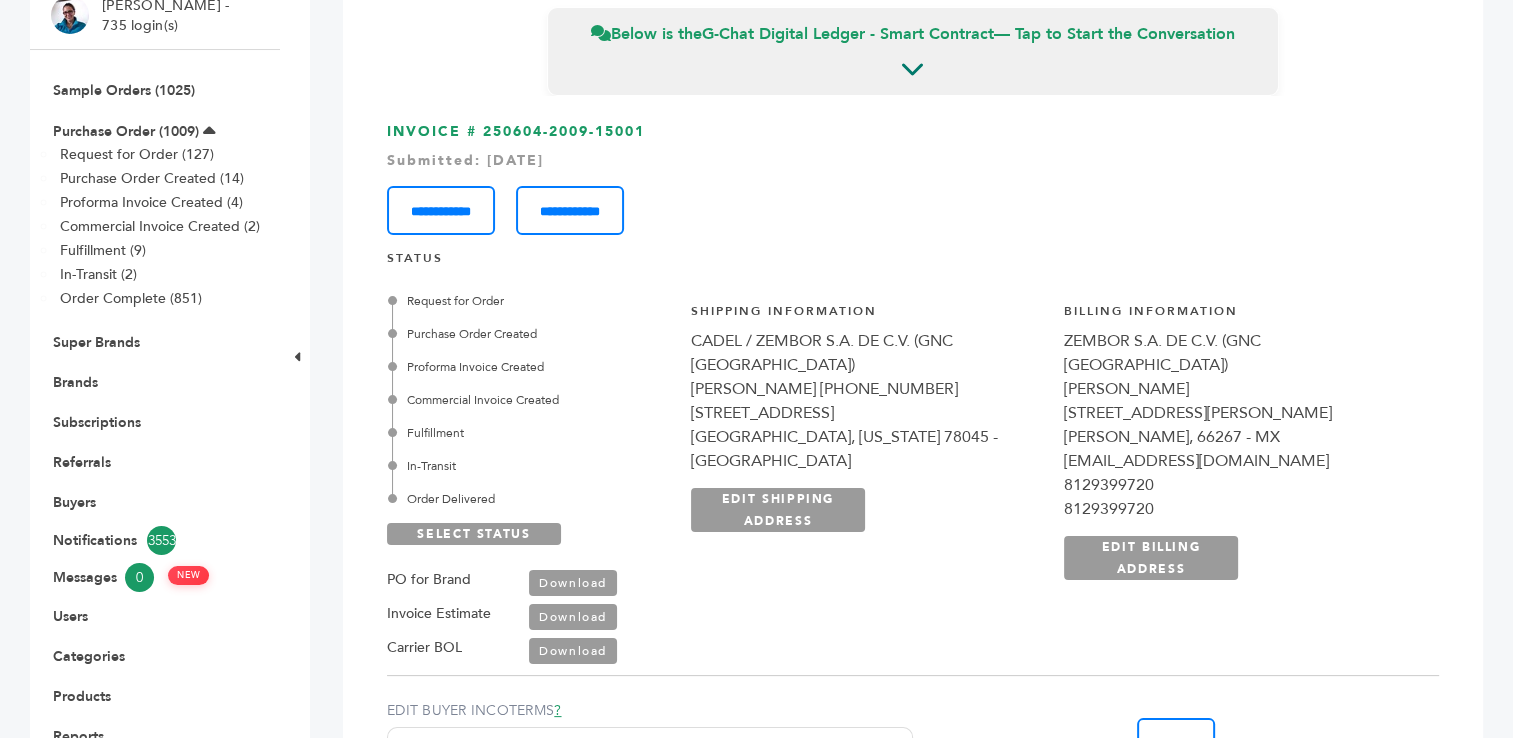 click on "Fulfillment" at bounding box center [530, 433] 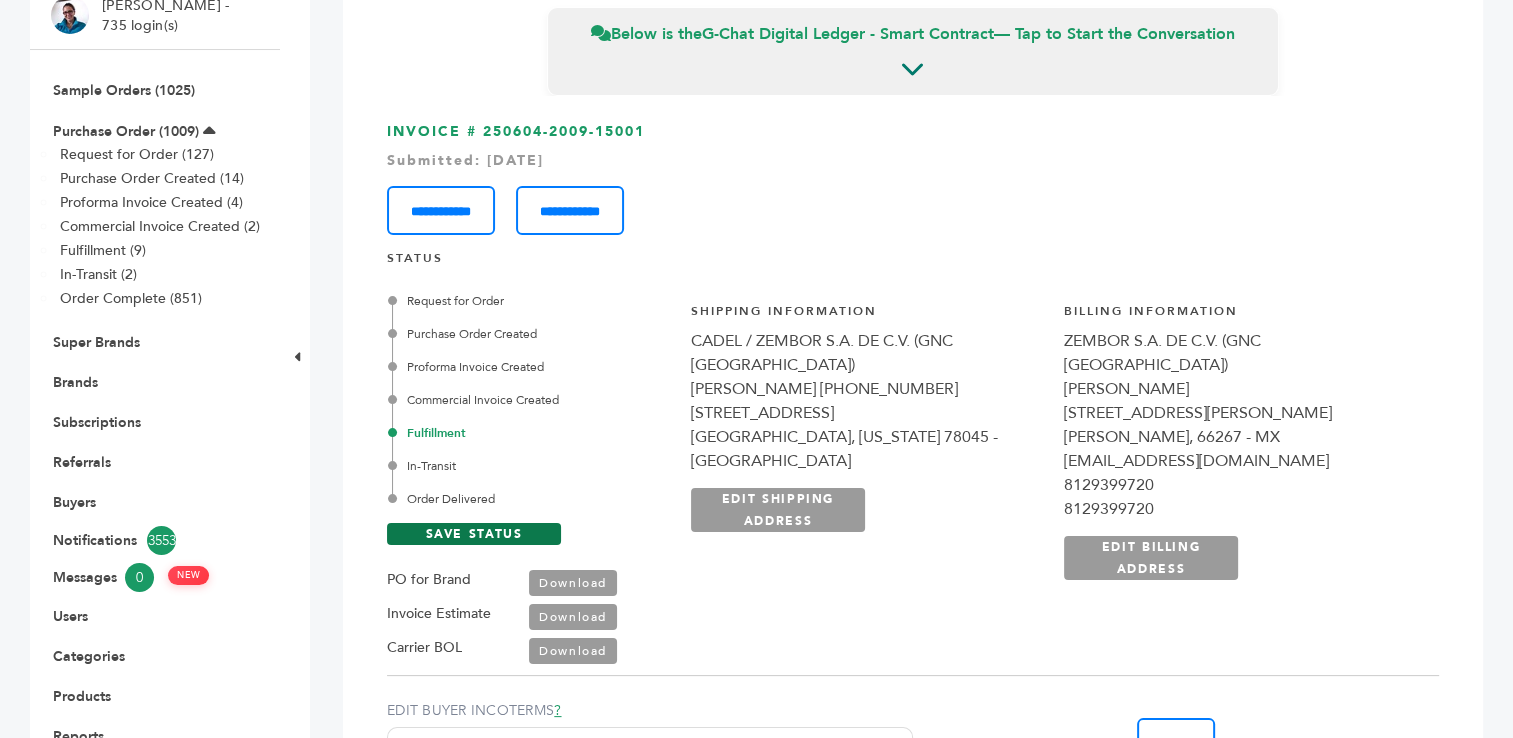 click on "SAVE STATUS" at bounding box center (474, 534) 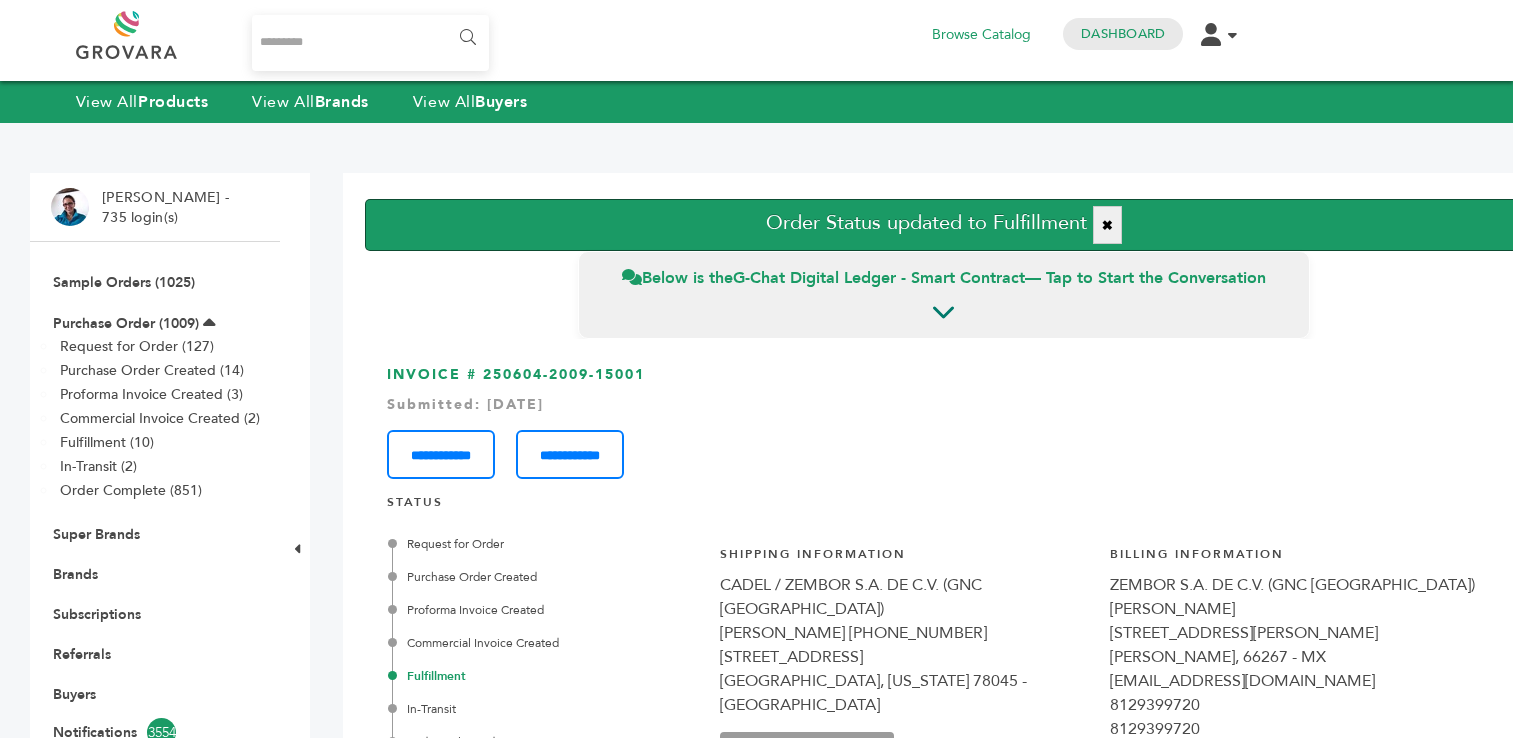 scroll, scrollTop: 0, scrollLeft: 0, axis: both 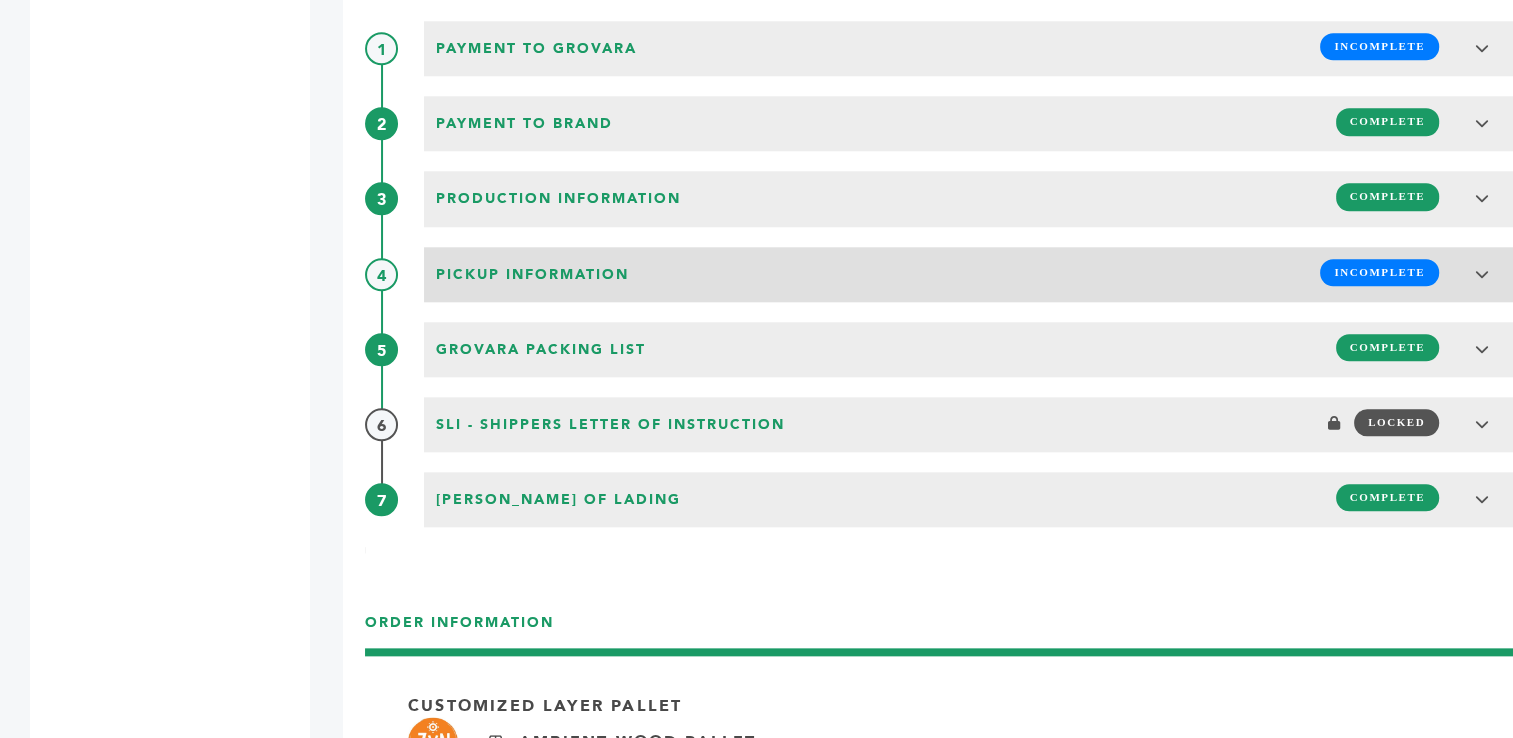 click on "INCOMPLETE" at bounding box center (1379, 272) 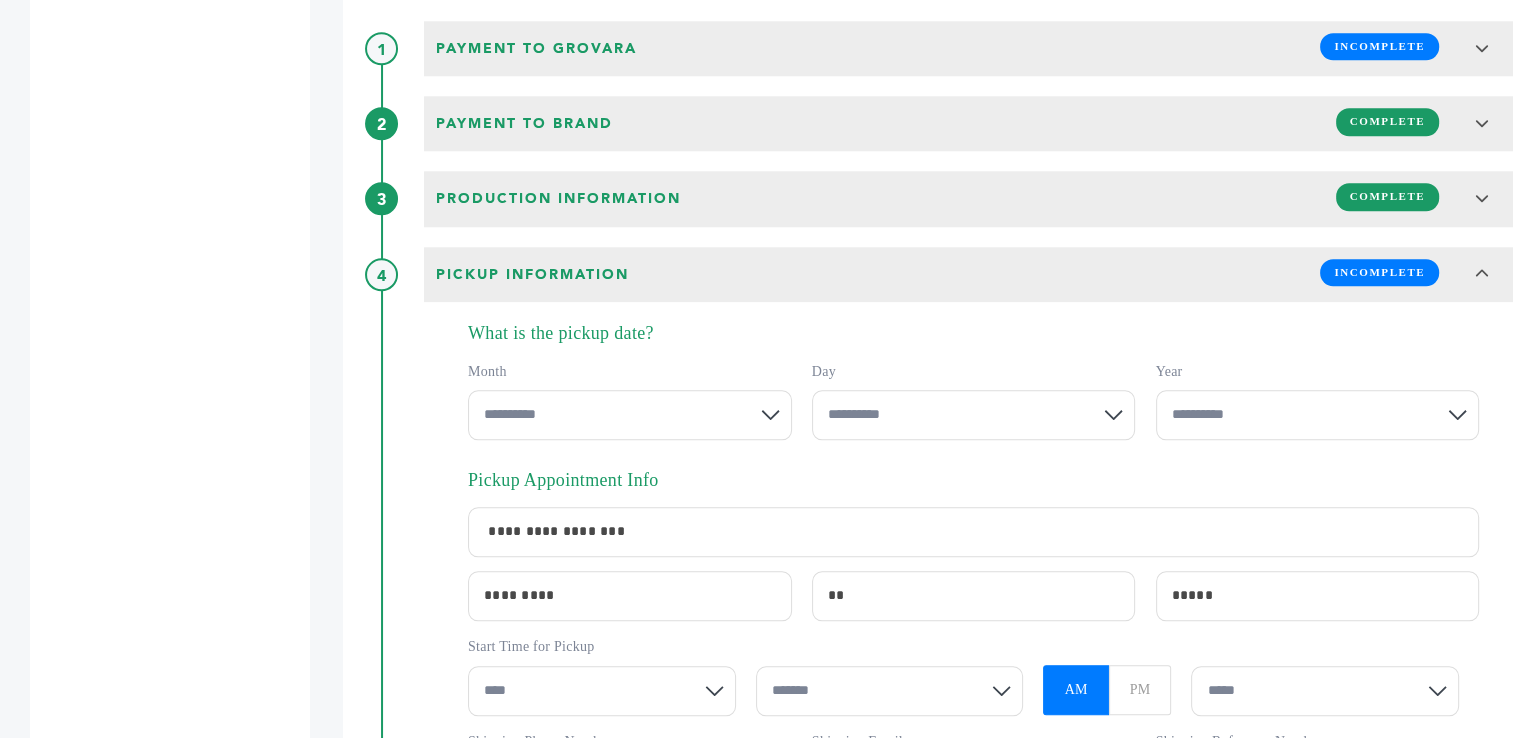 click on "**********" at bounding box center [630, 415] 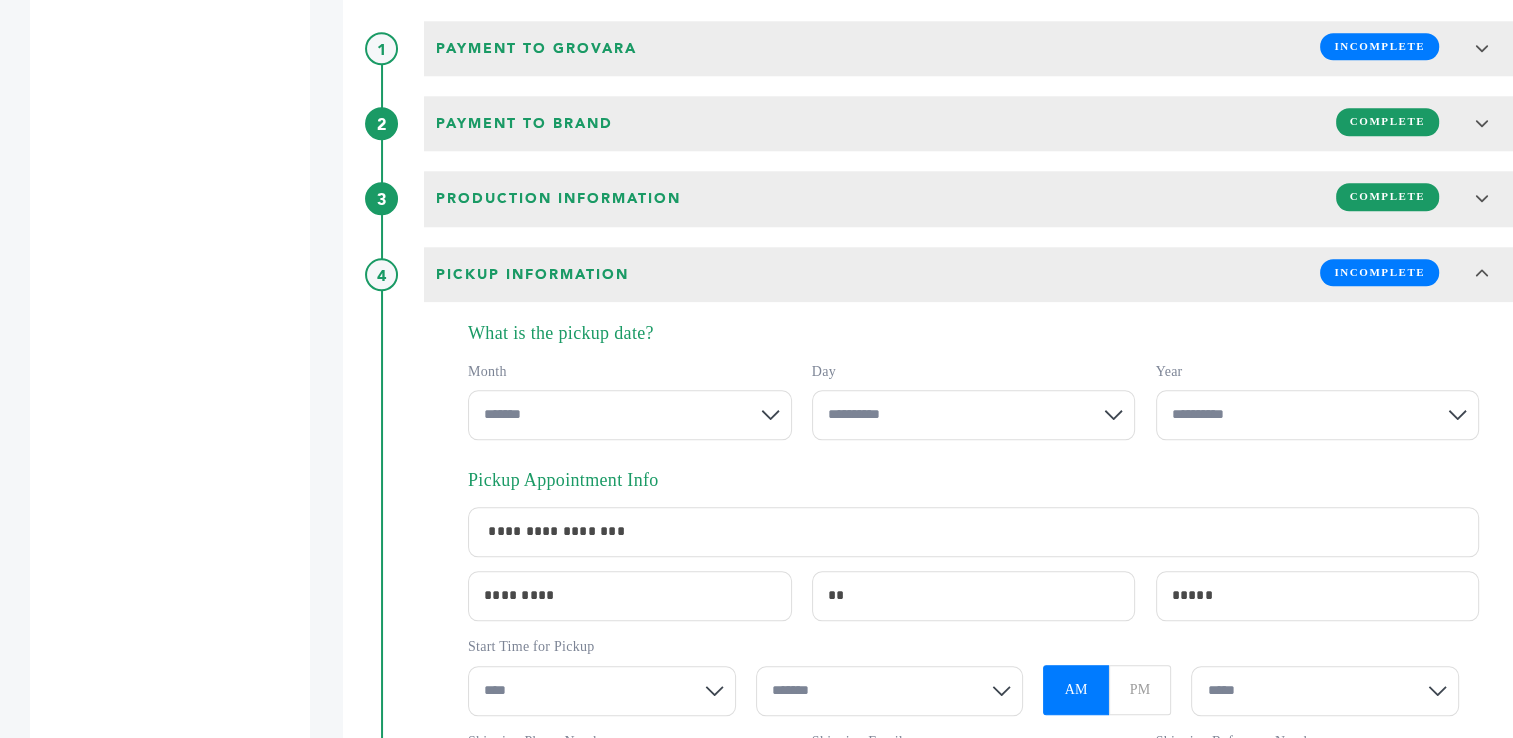 click on "**********" at bounding box center [630, 415] 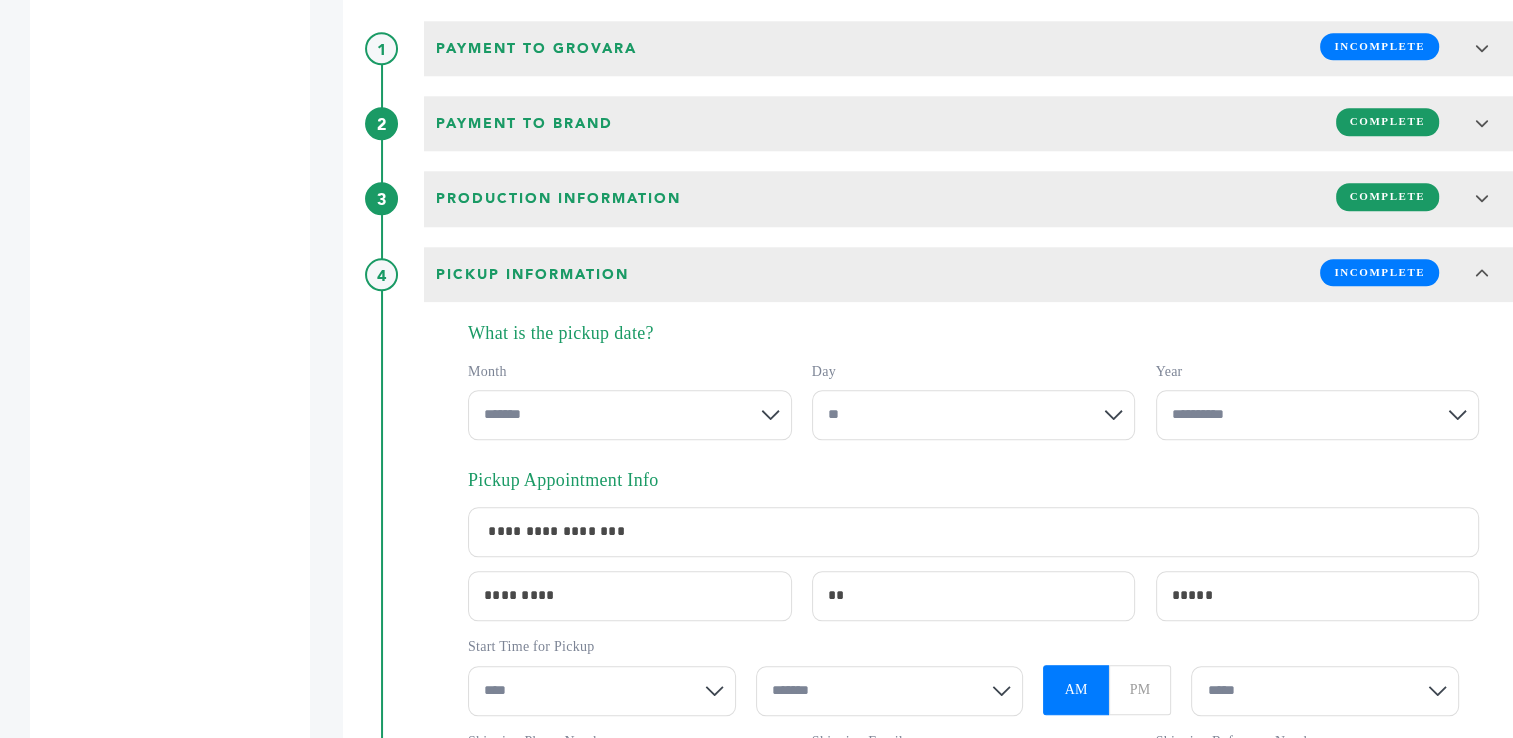 click on "**********" at bounding box center (974, 415) 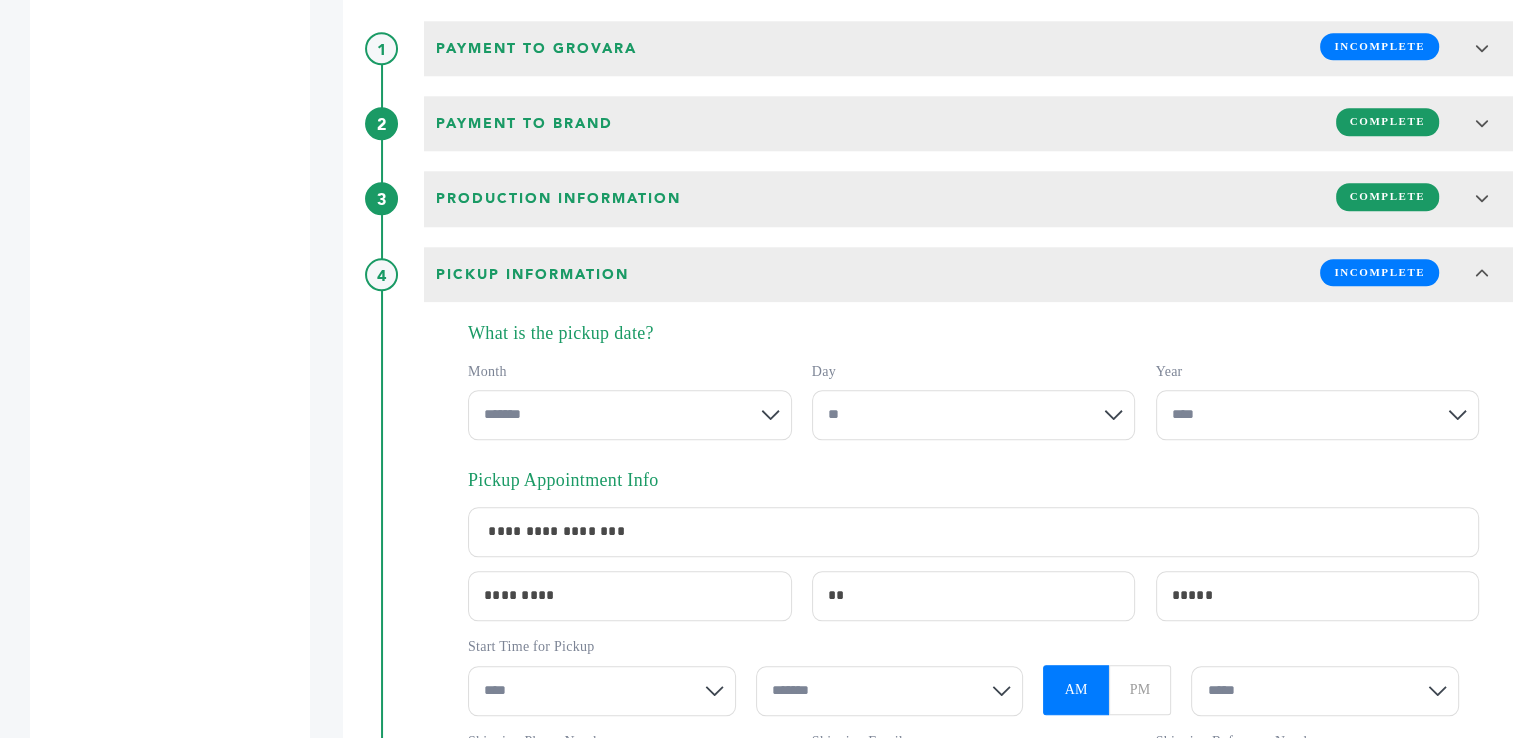 click on "**********" at bounding box center [1318, 415] 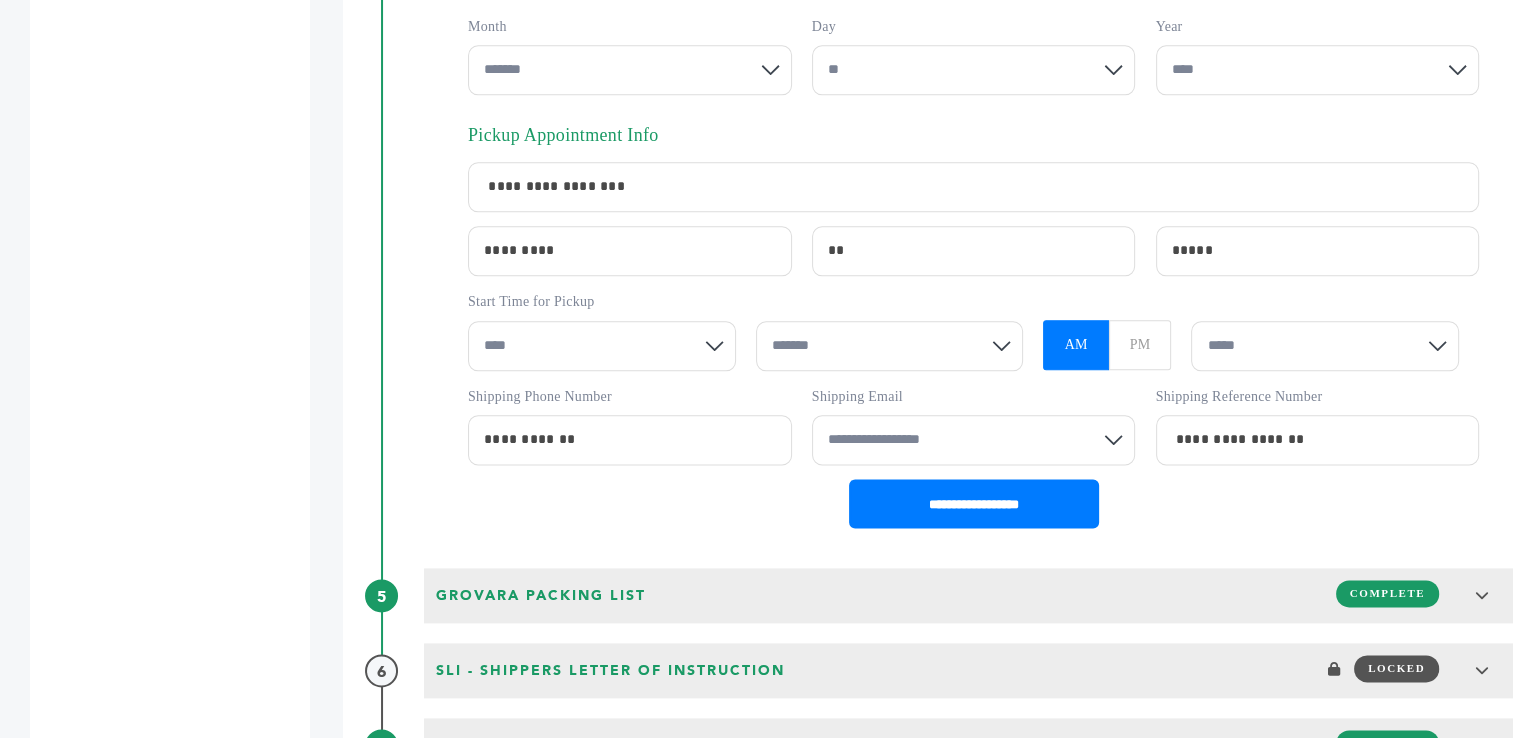scroll, scrollTop: 2805, scrollLeft: 0, axis: vertical 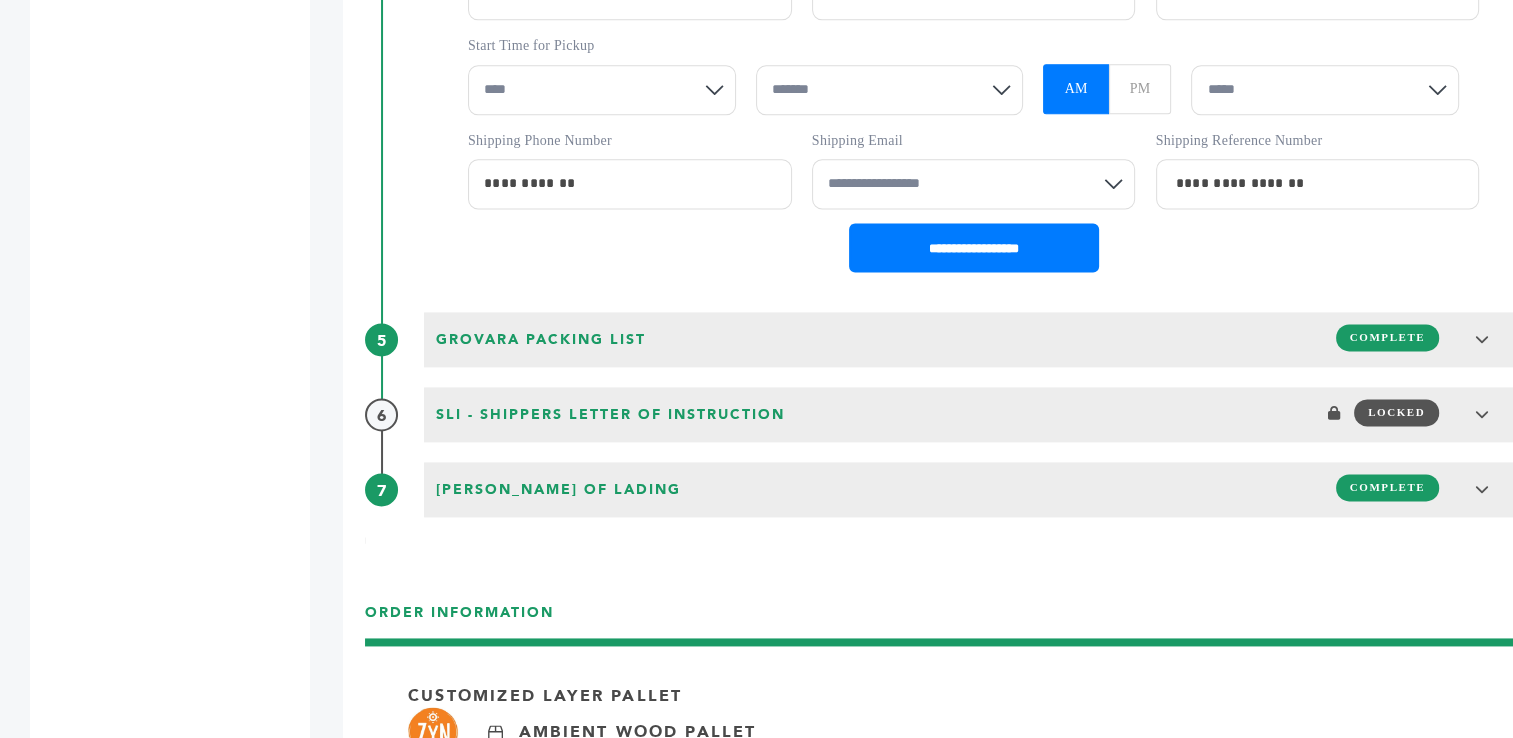click on "**** * * * * * * * * * ** ** **" at bounding box center (602, 90) 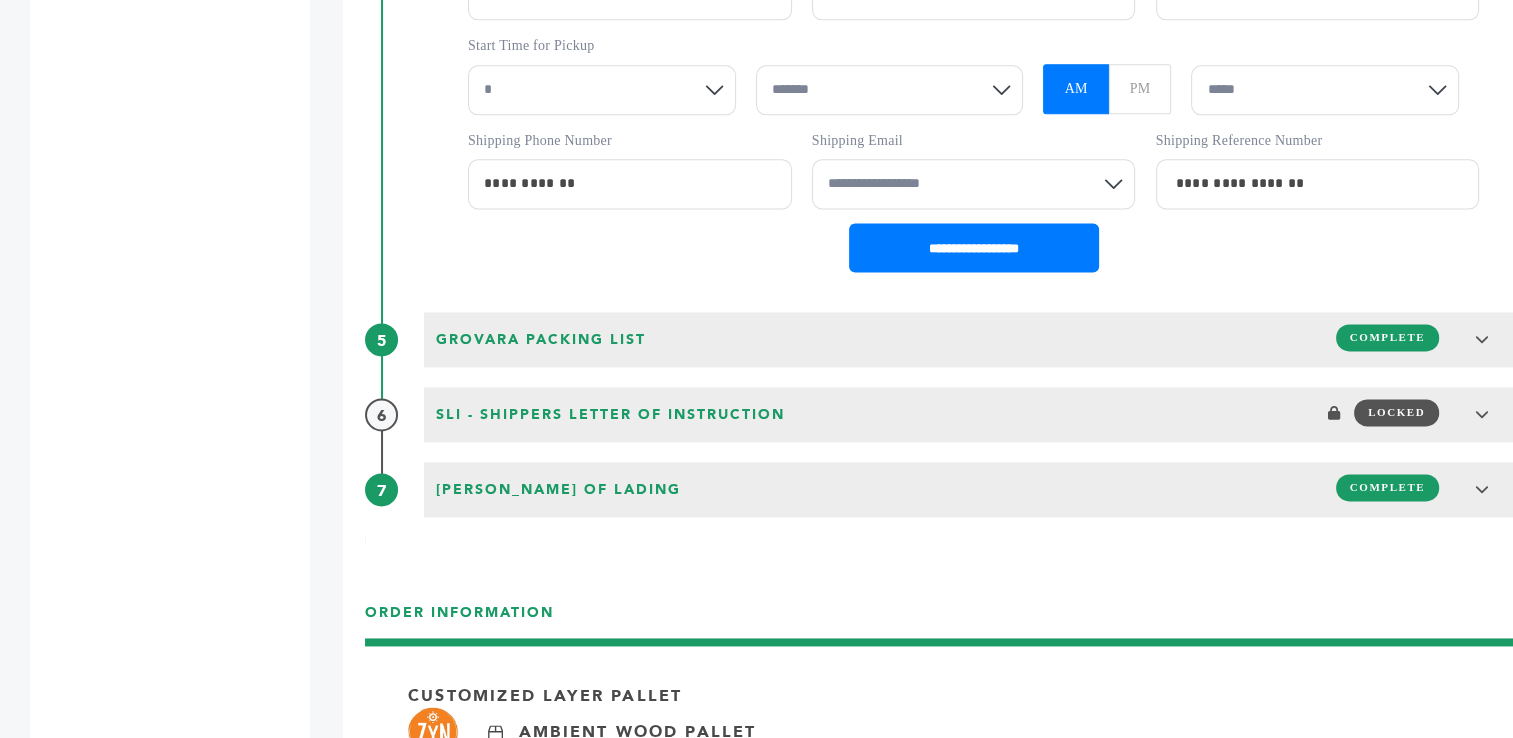 click on "**** * * * * * * * * * ** ** **" at bounding box center [602, 90] 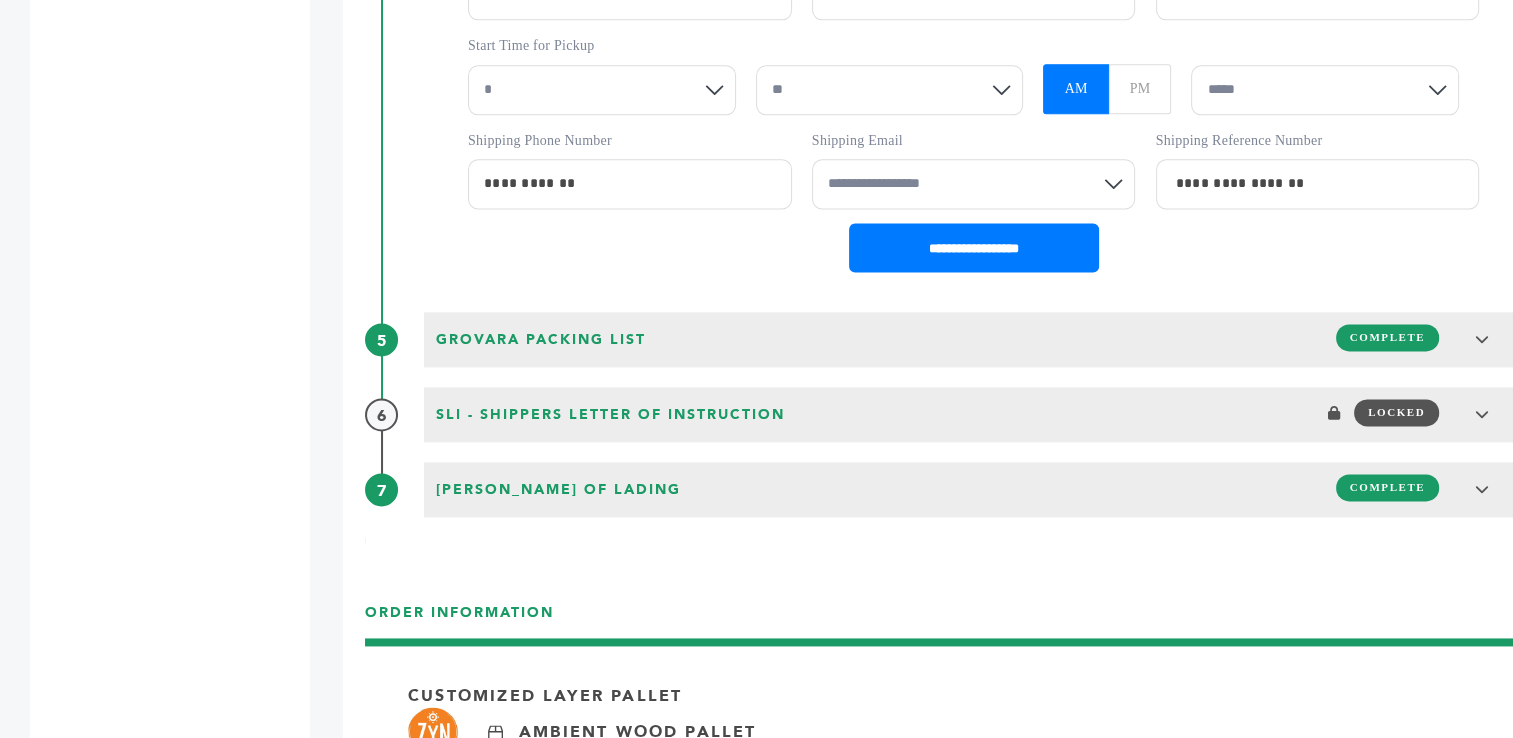 click on "******* ** ** ** **" at bounding box center (890, 90) 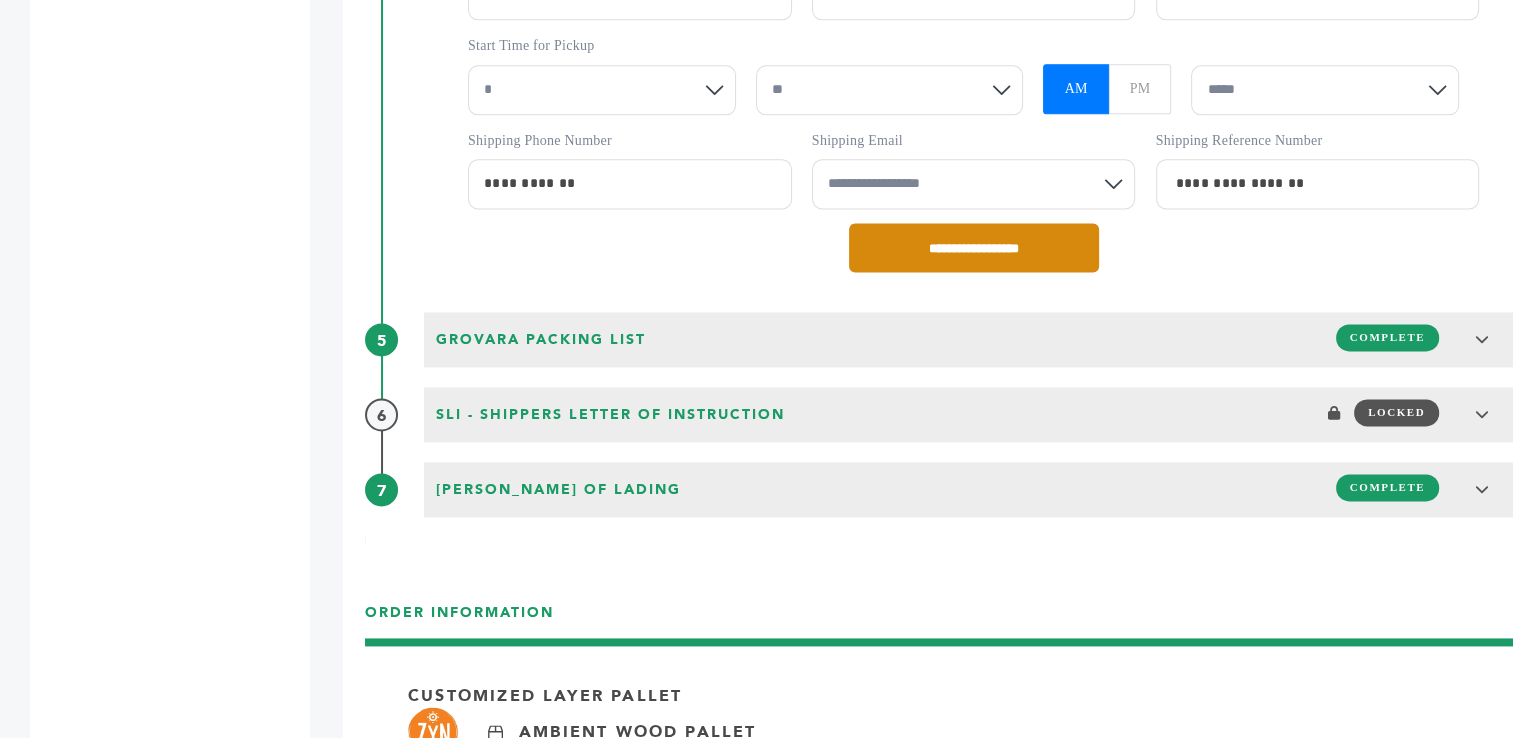 click on "**********" at bounding box center (974, 247) 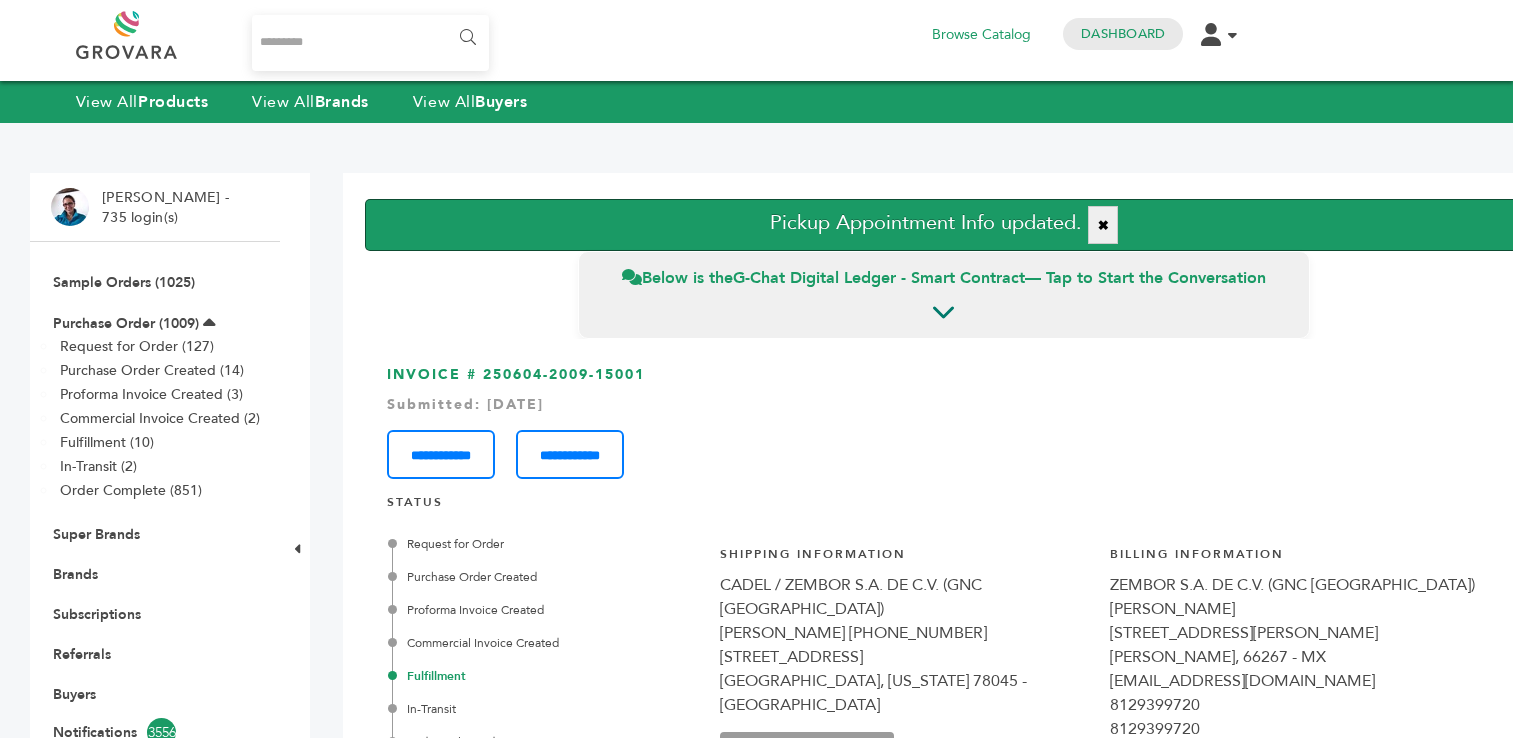 scroll, scrollTop: 0, scrollLeft: 0, axis: both 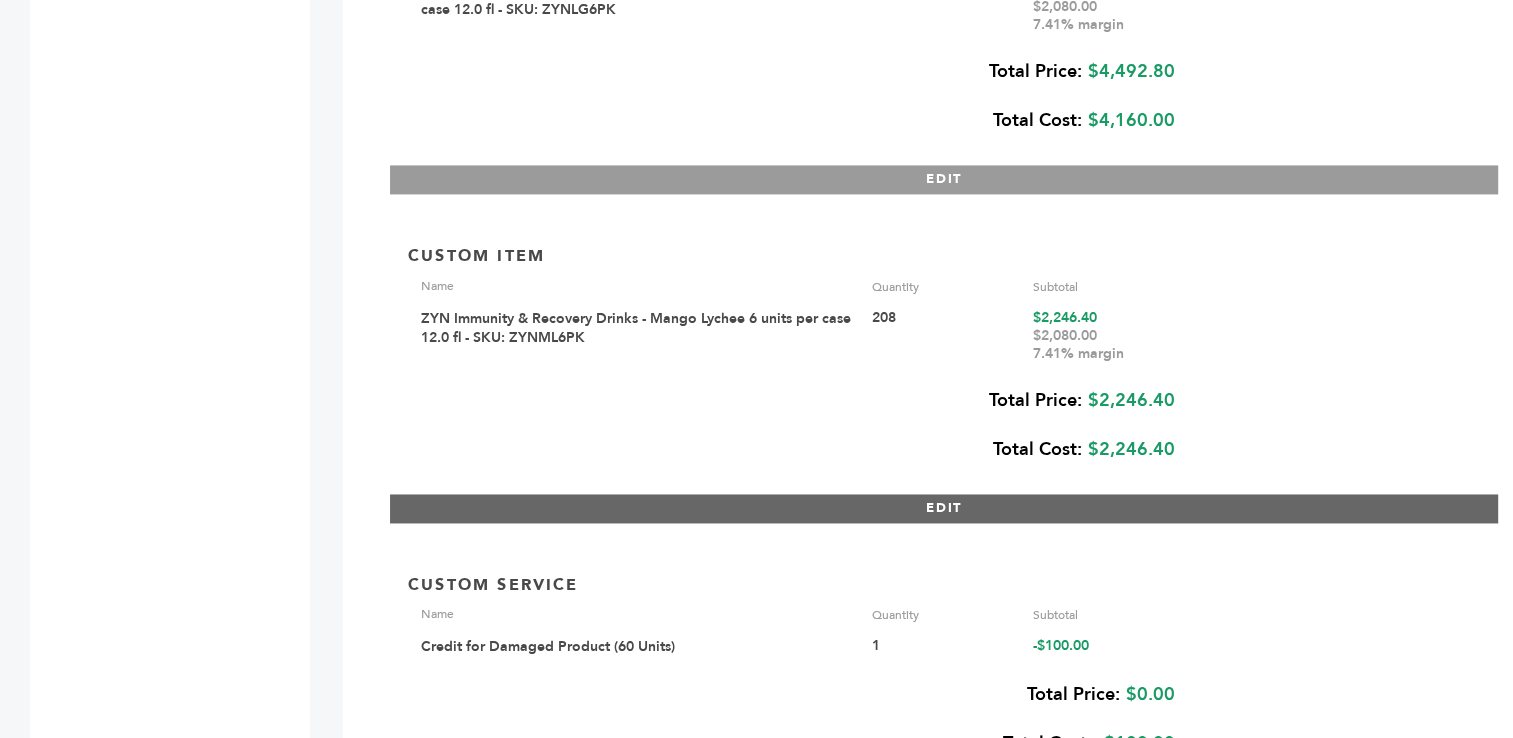 click on "EDIT" at bounding box center [944, 508] 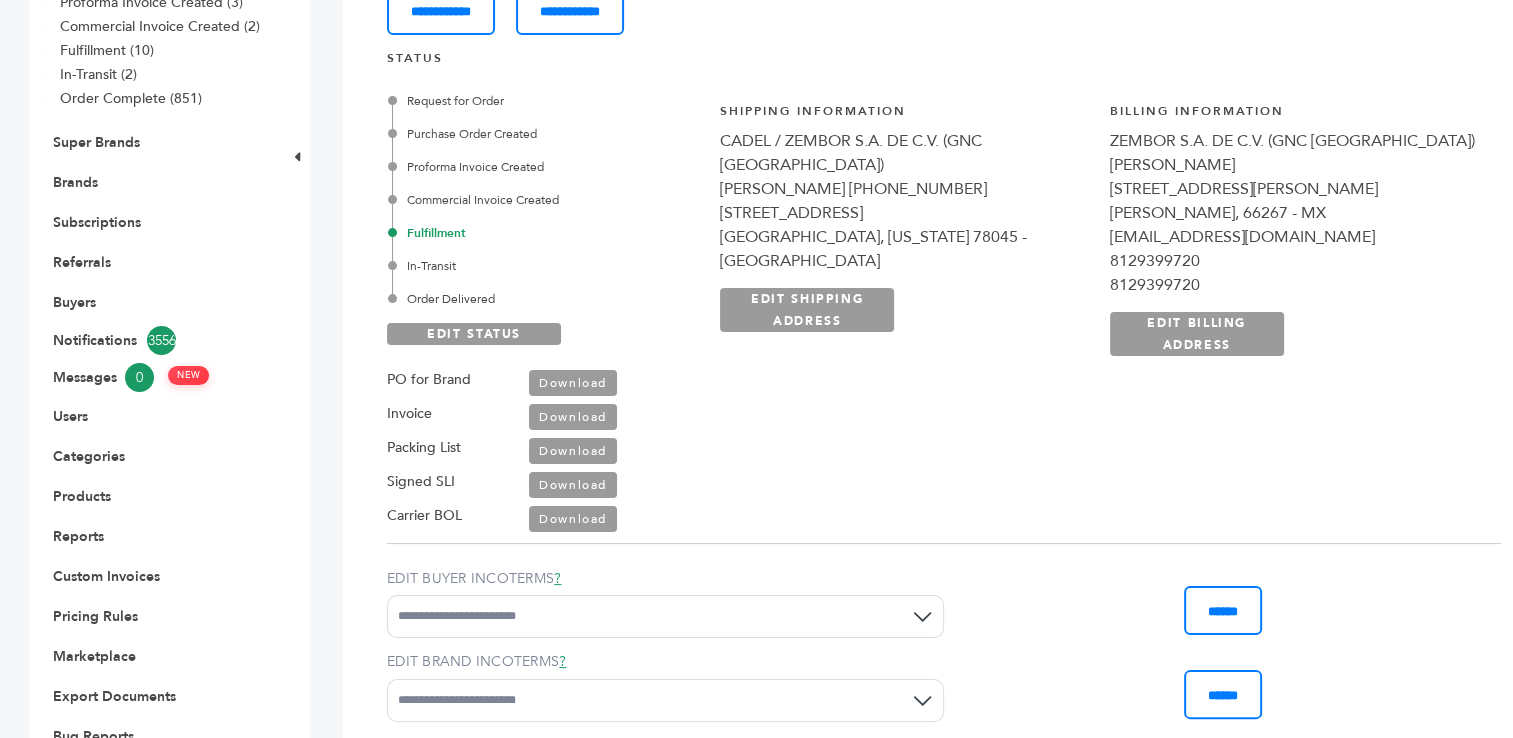 scroll, scrollTop: 328, scrollLeft: 0, axis: vertical 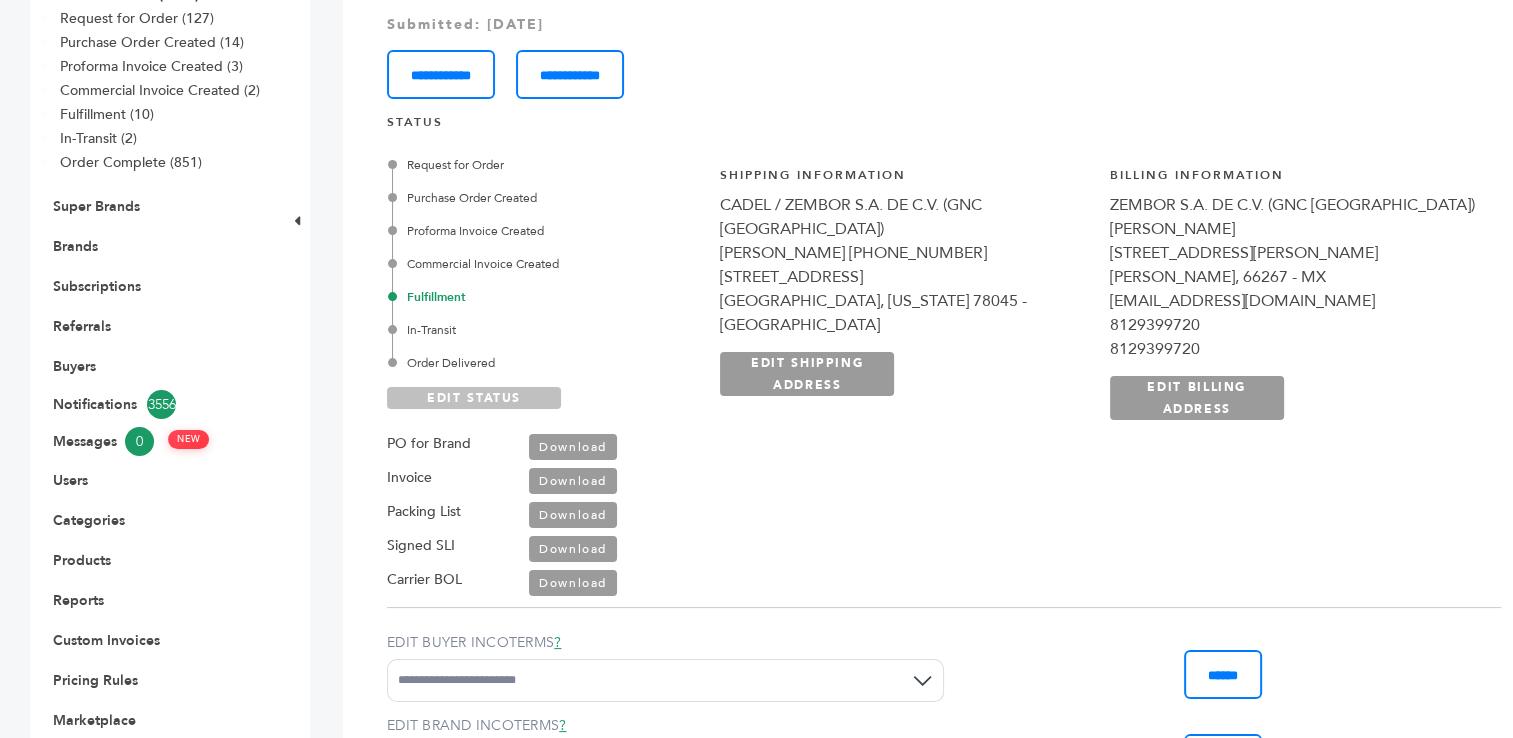 click on "EDIT STATUS" at bounding box center (474, 398) 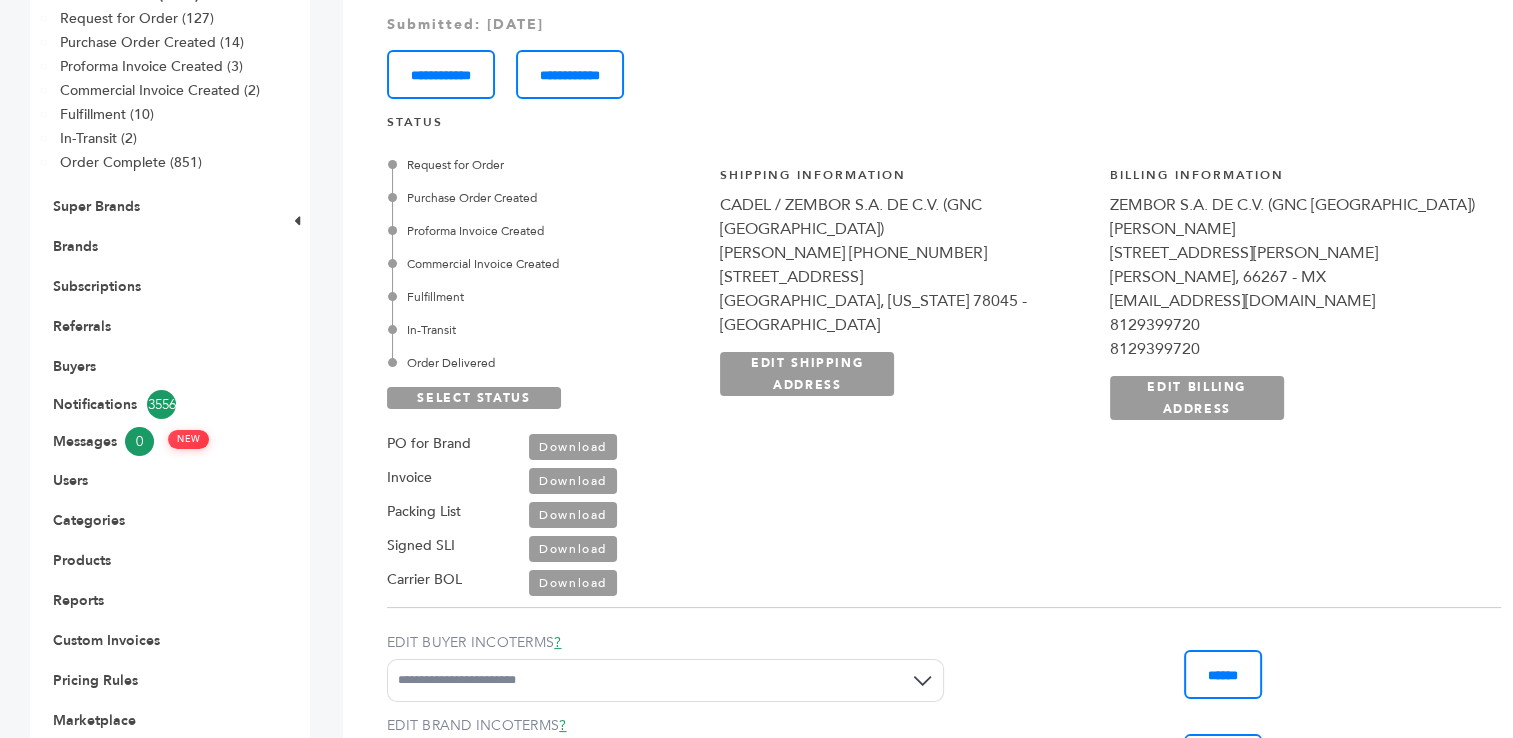click on "In-Transit" at bounding box center [545, 330] 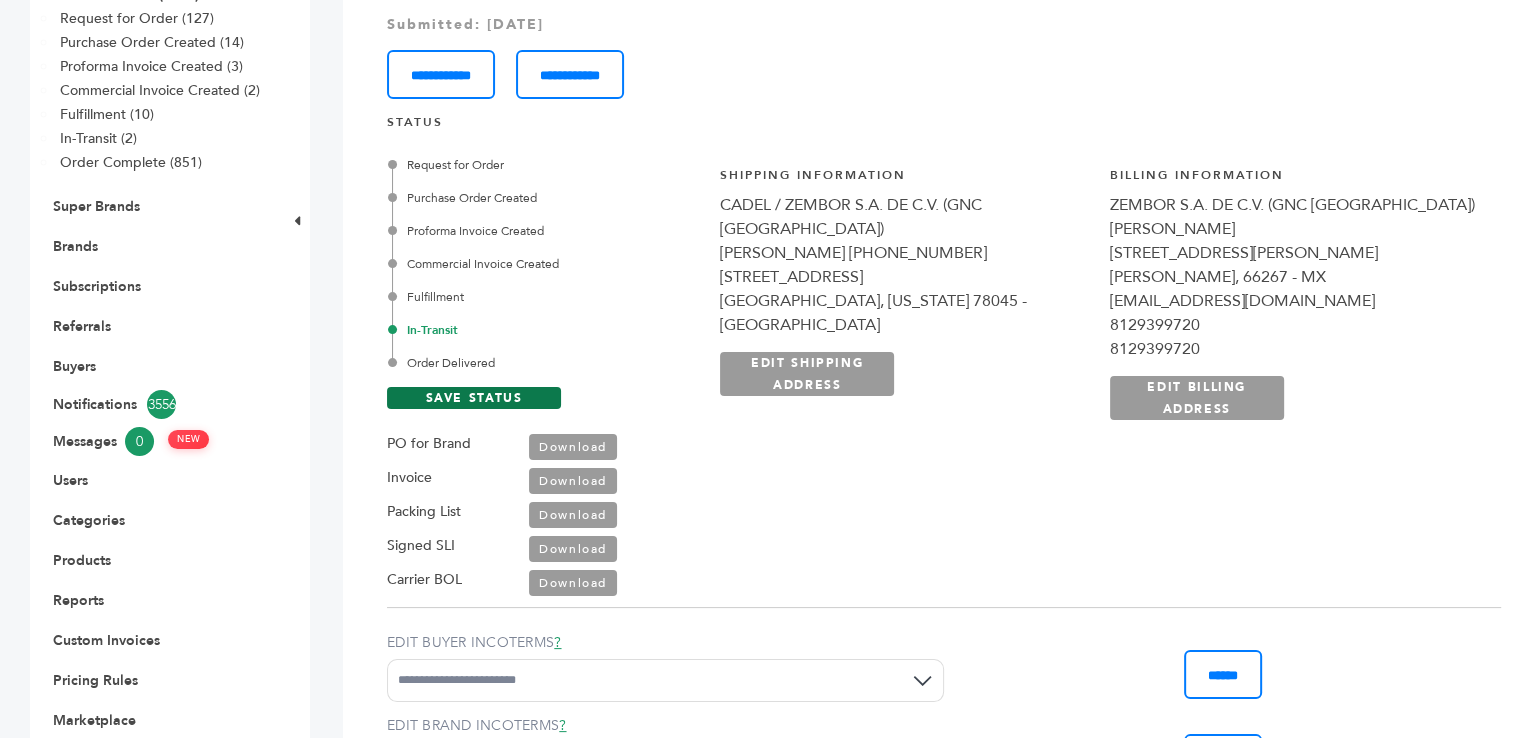 click on "SAVE STATUS" at bounding box center [474, 398] 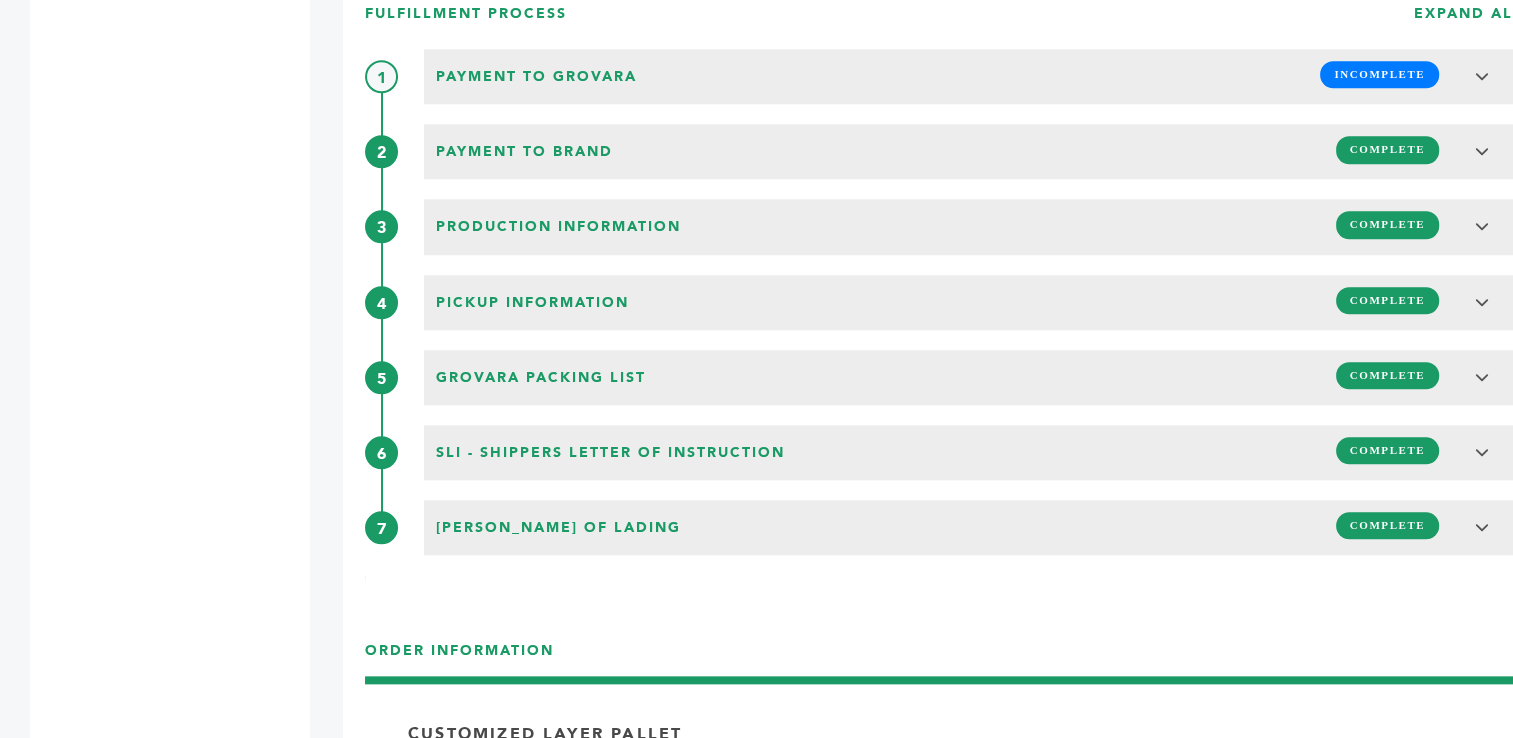 scroll, scrollTop: 2212, scrollLeft: 0, axis: vertical 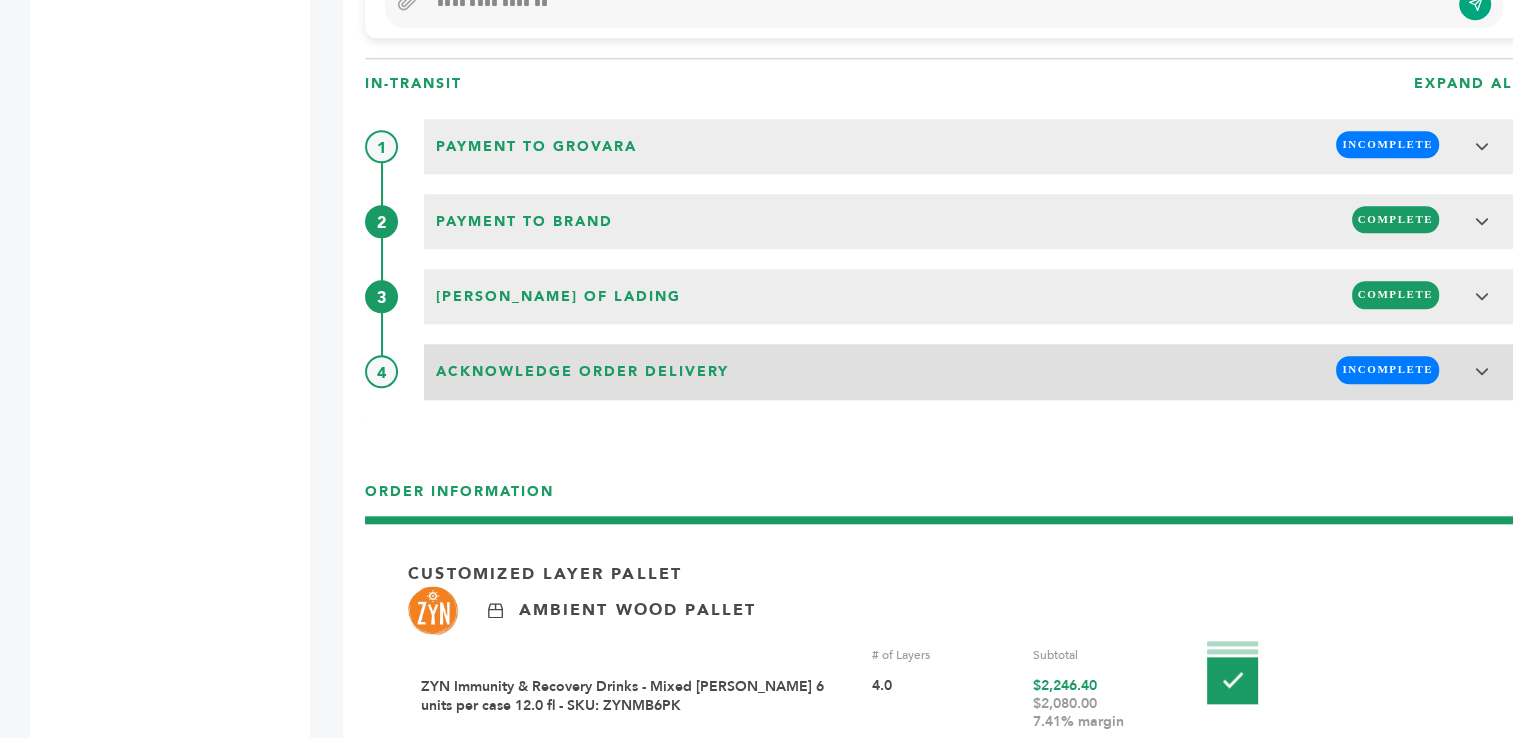 click on "INCOMPLETE" at bounding box center [1387, 369] 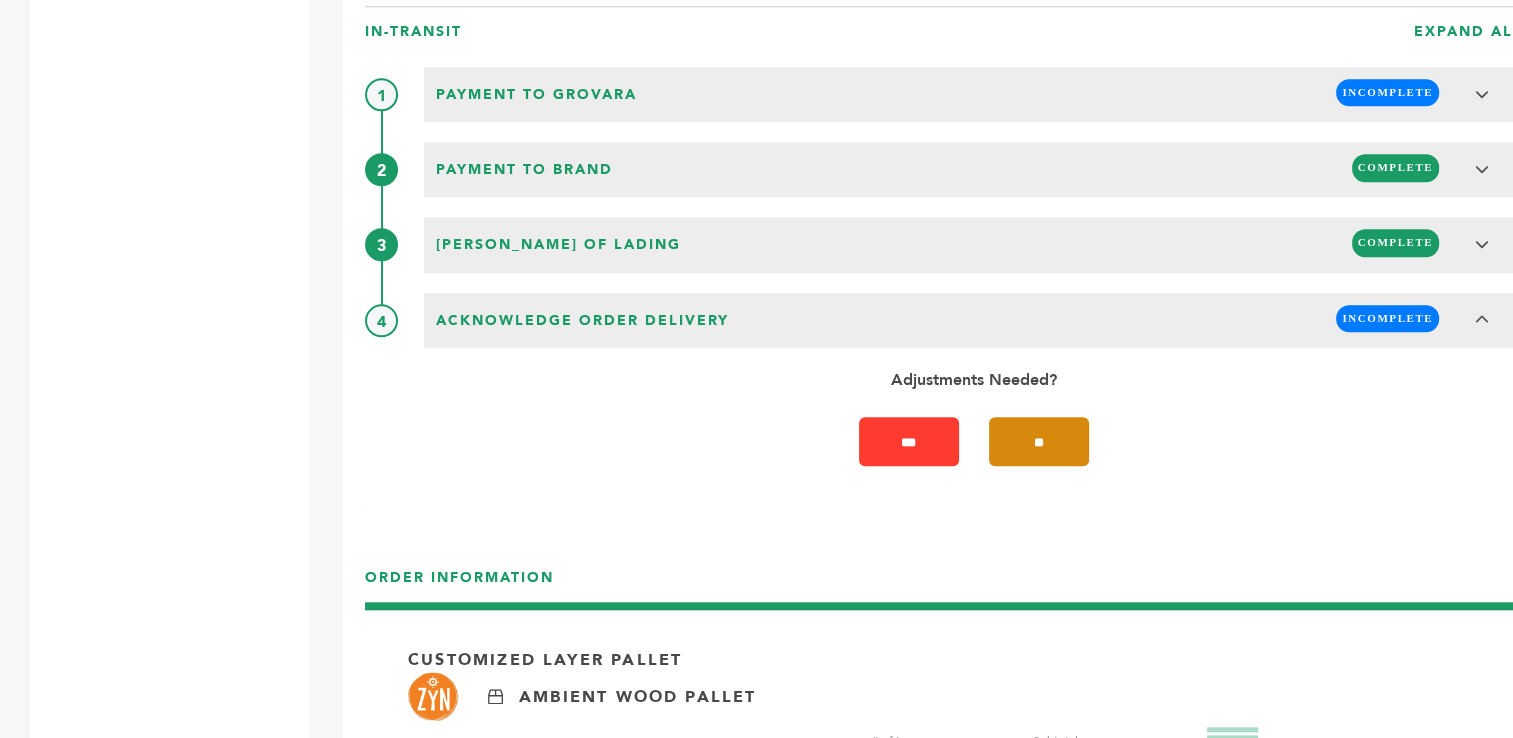 click on "**" at bounding box center [1039, 441] 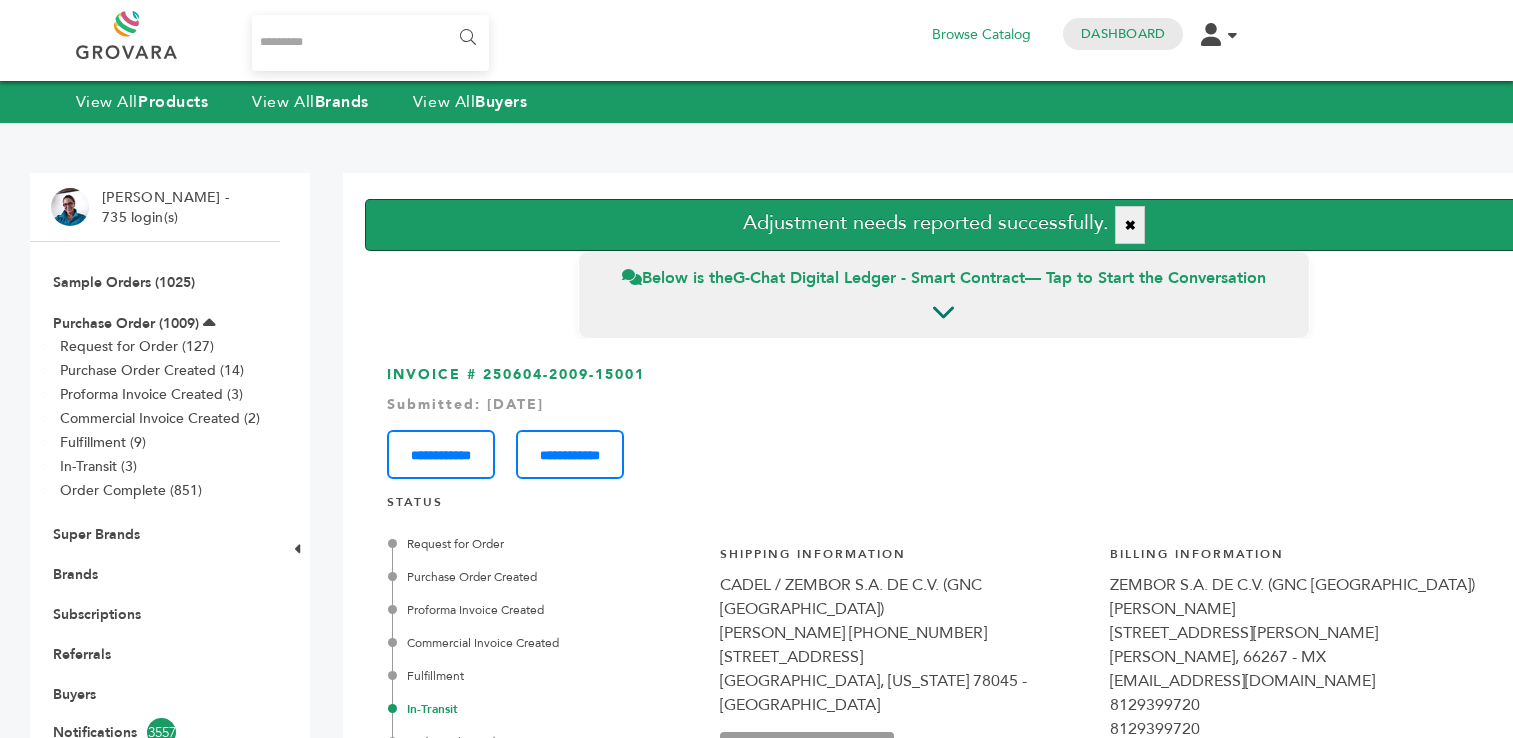 scroll, scrollTop: 0, scrollLeft: 0, axis: both 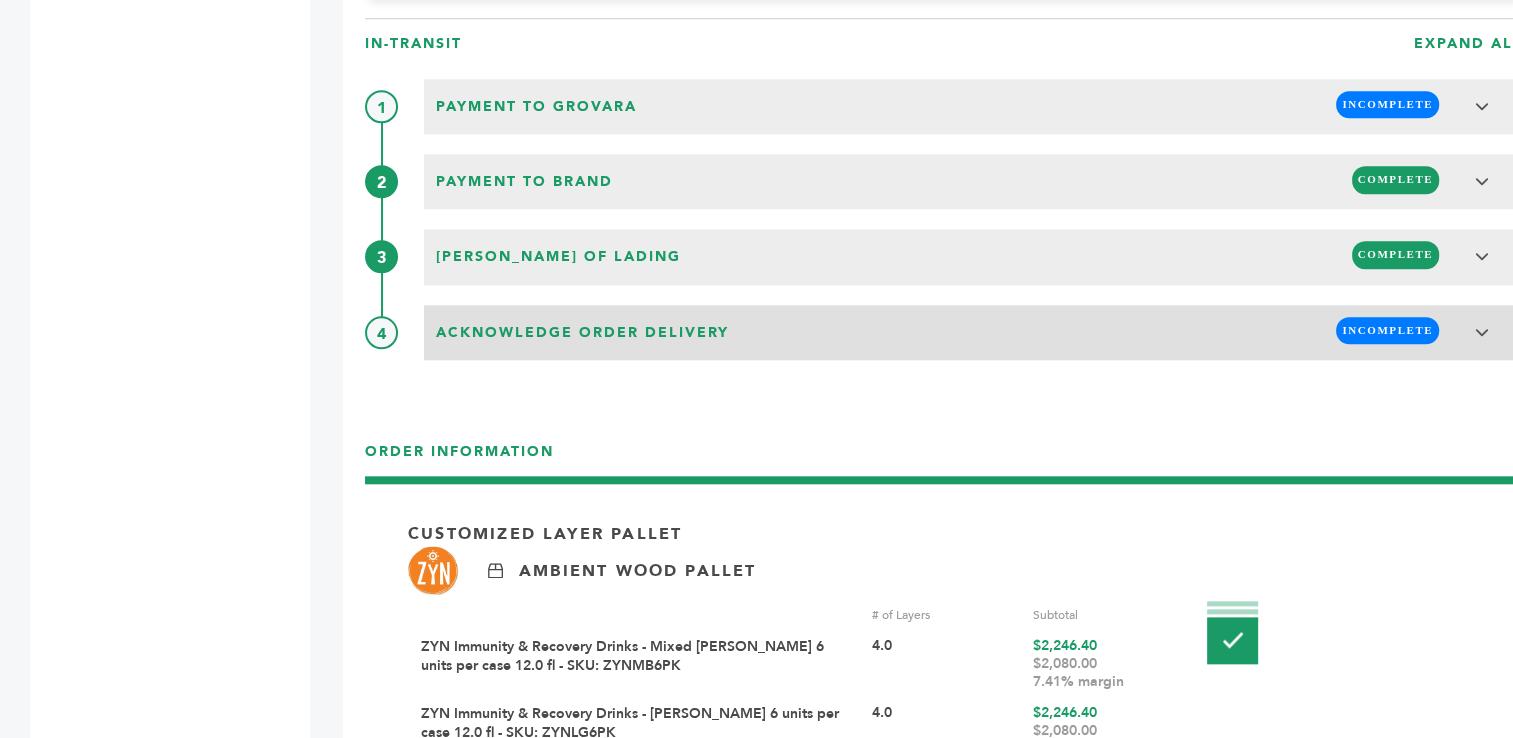 click on "INCOMPLETE" at bounding box center [1387, 330] 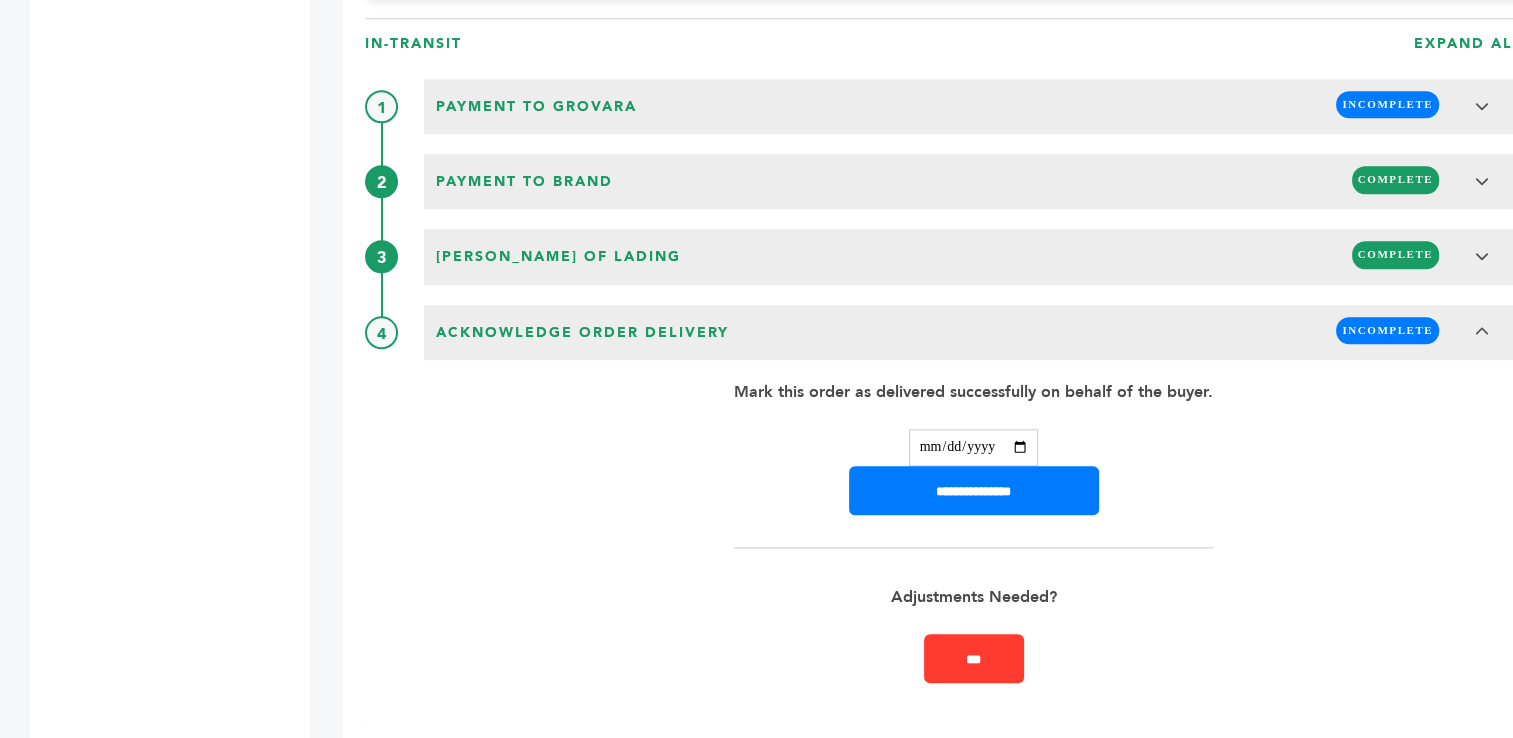 click at bounding box center [973, 447] 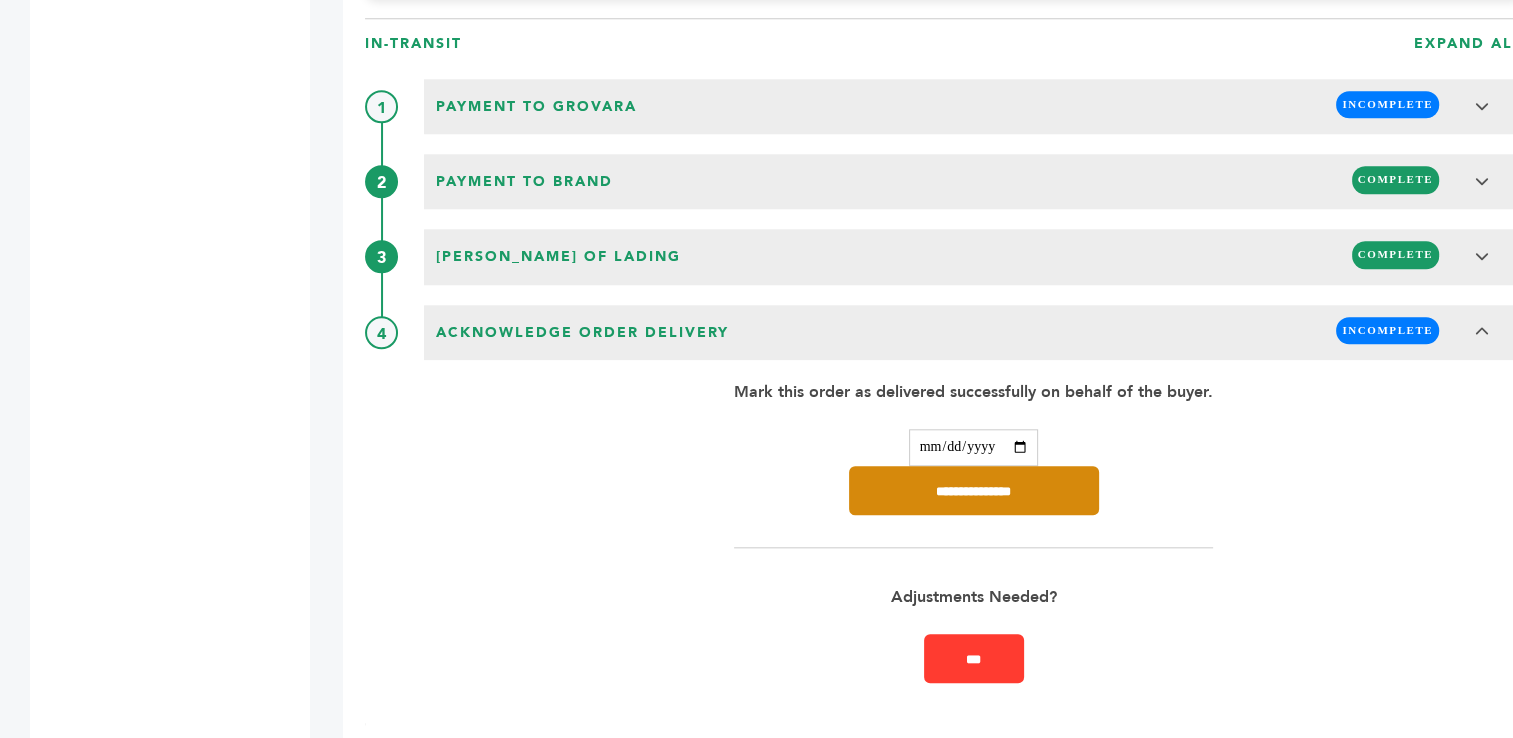 click on "**********" at bounding box center (974, 490) 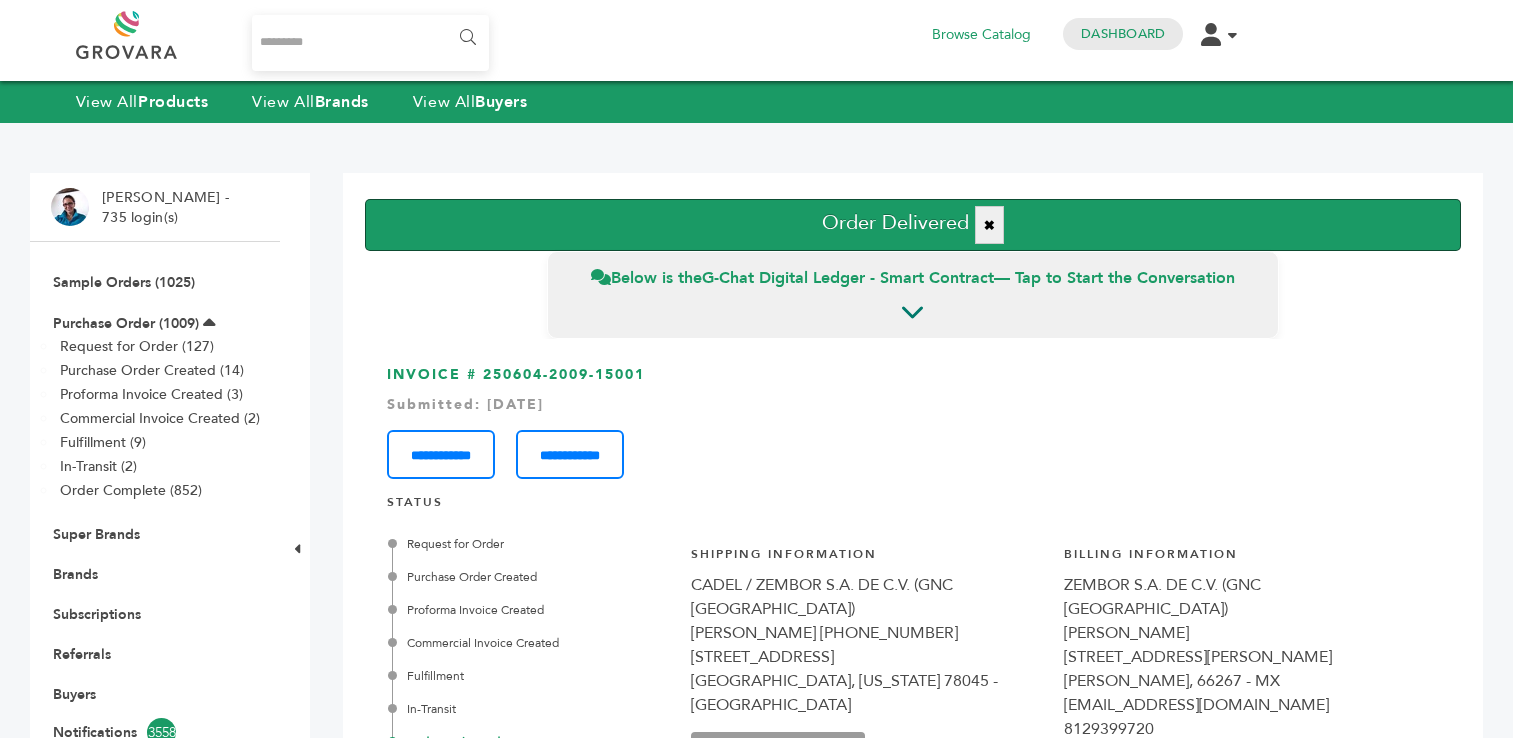 scroll, scrollTop: 0, scrollLeft: 0, axis: both 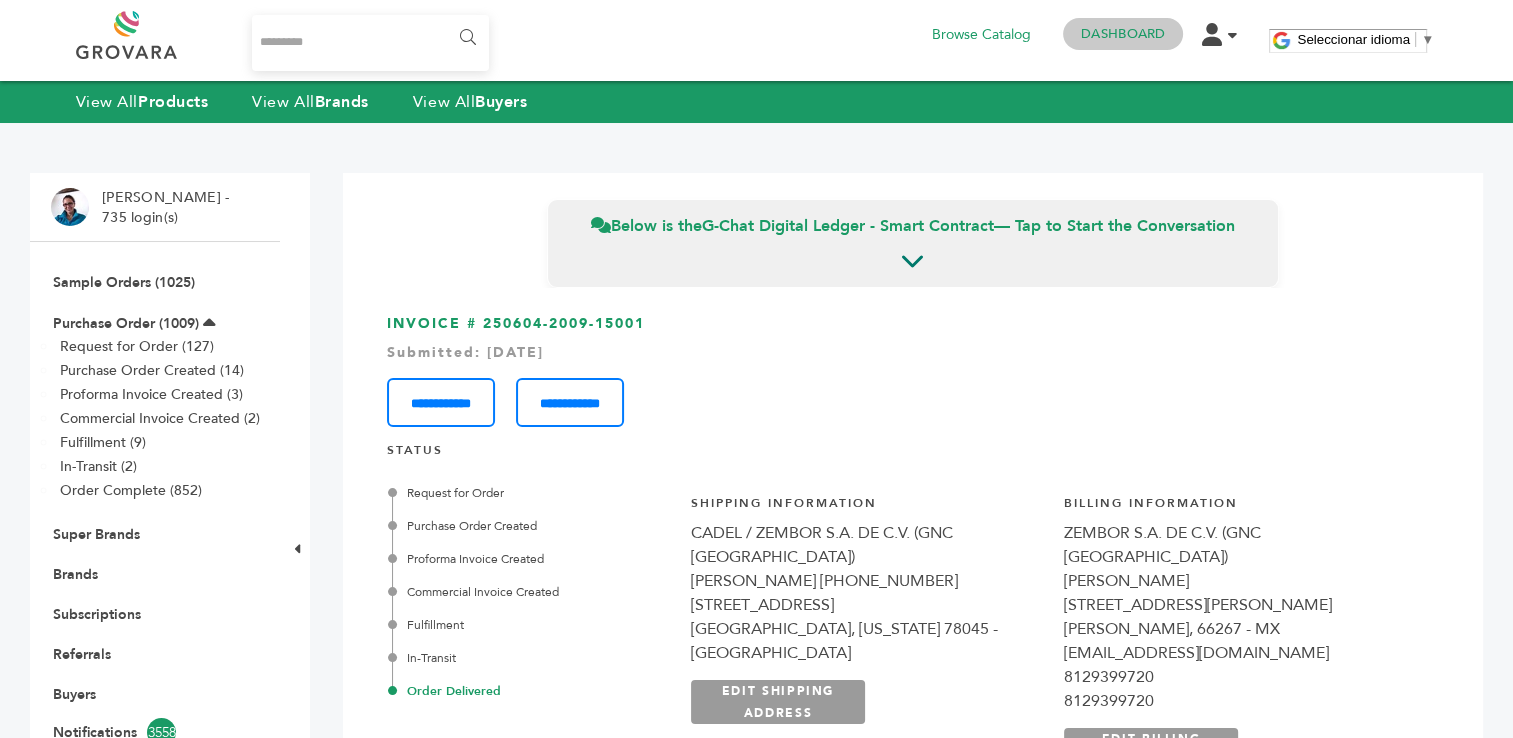 click on "Dashboard" at bounding box center [1123, 34] 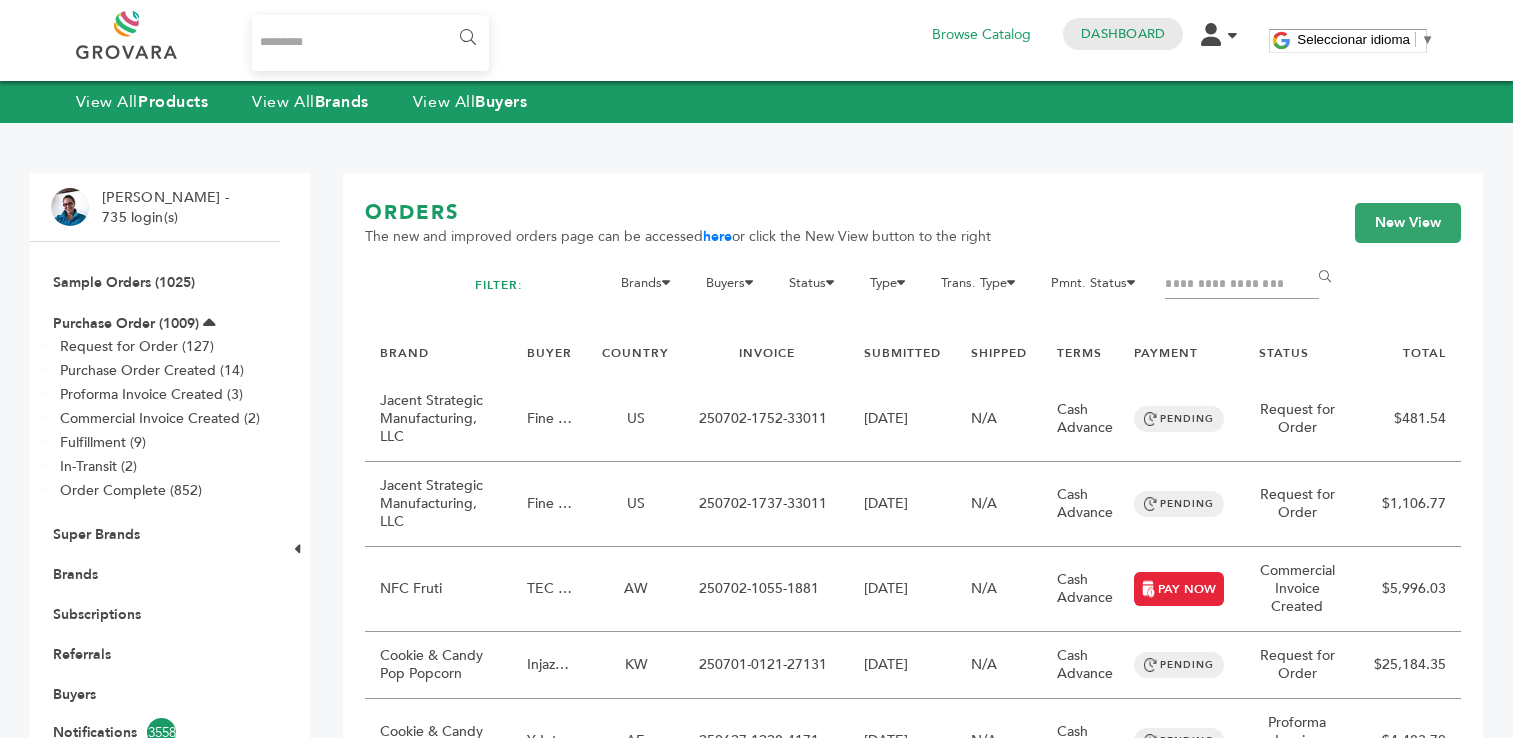 scroll, scrollTop: 0, scrollLeft: 0, axis: both 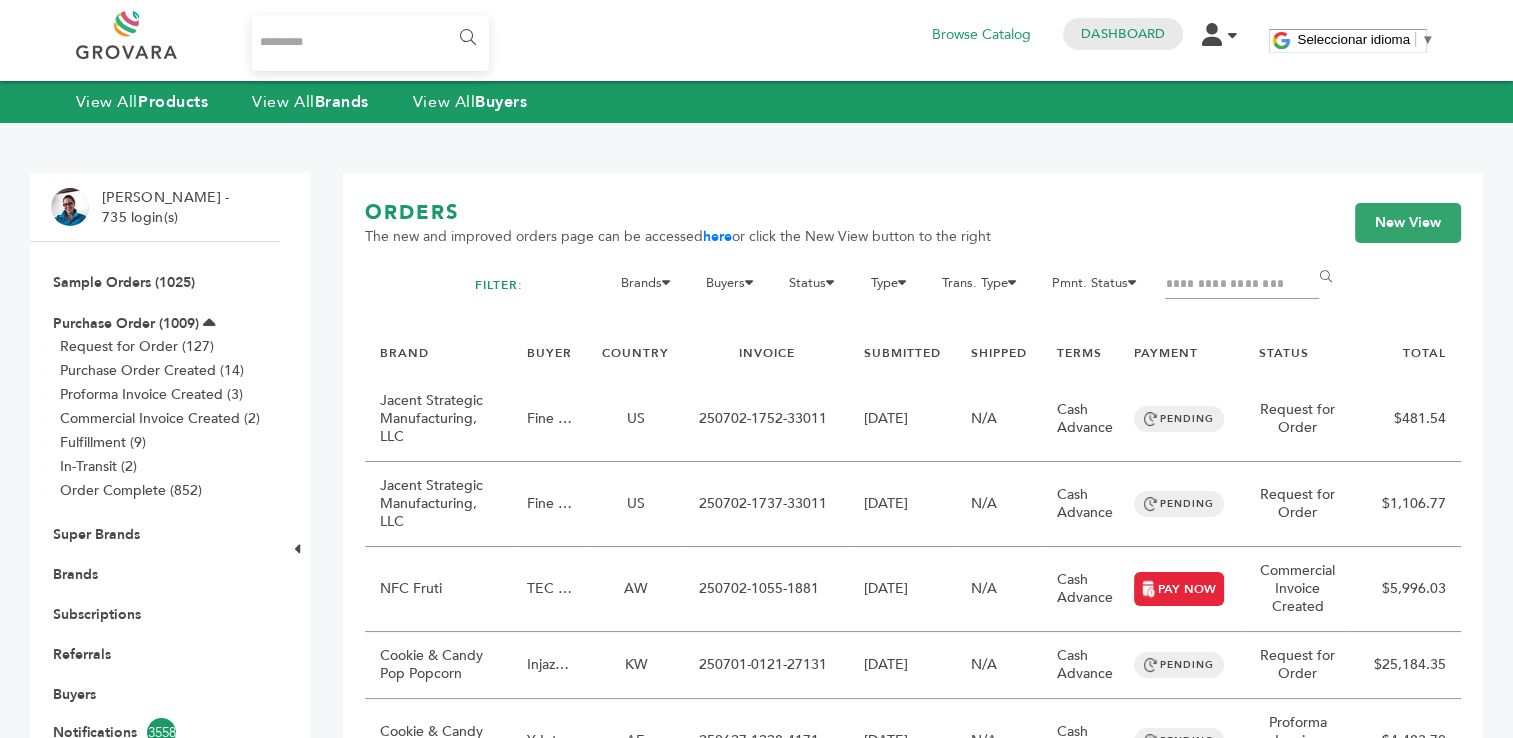 click at bounding box center (1242, 285) 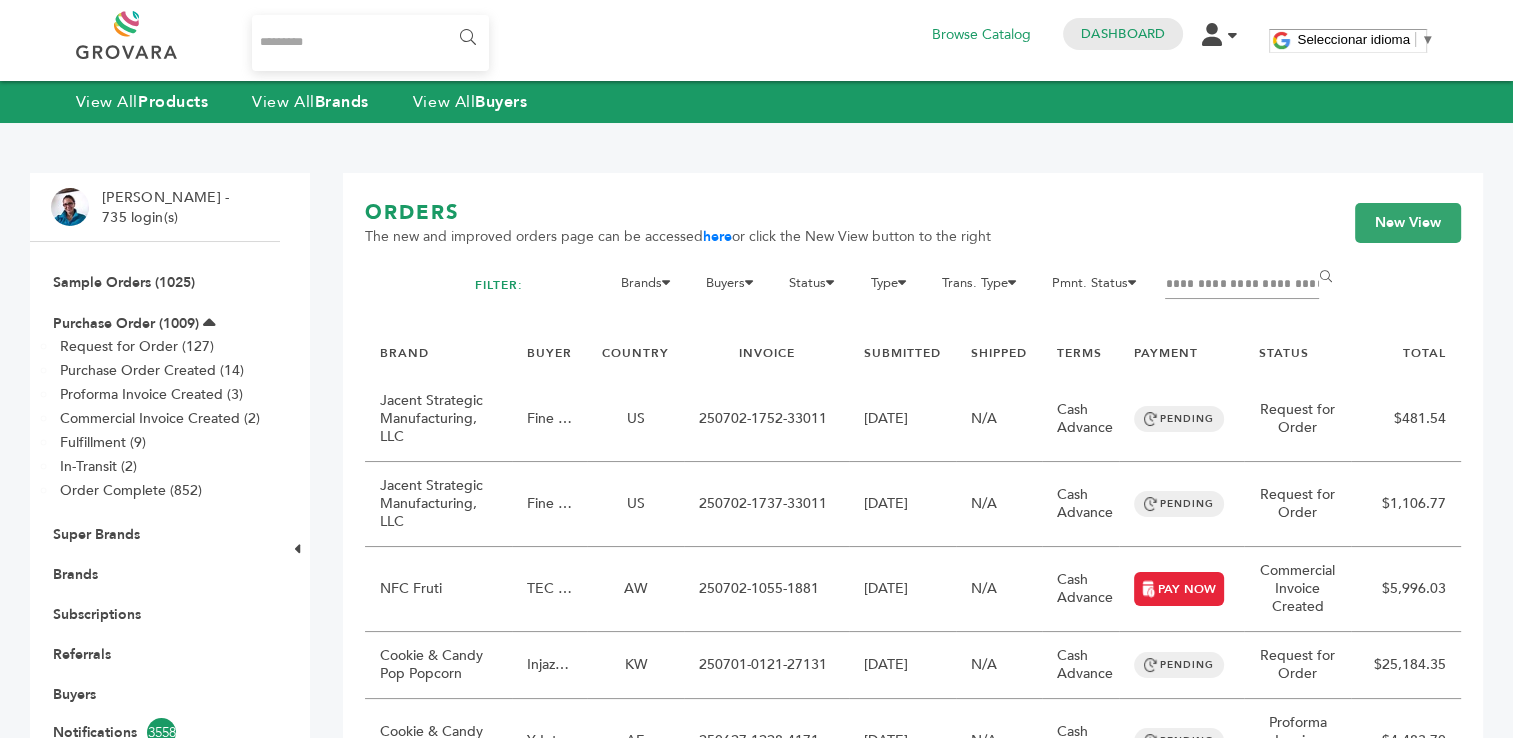 scroll, scrollTop: 0, scrollLeft: 10868, axis: horizontal 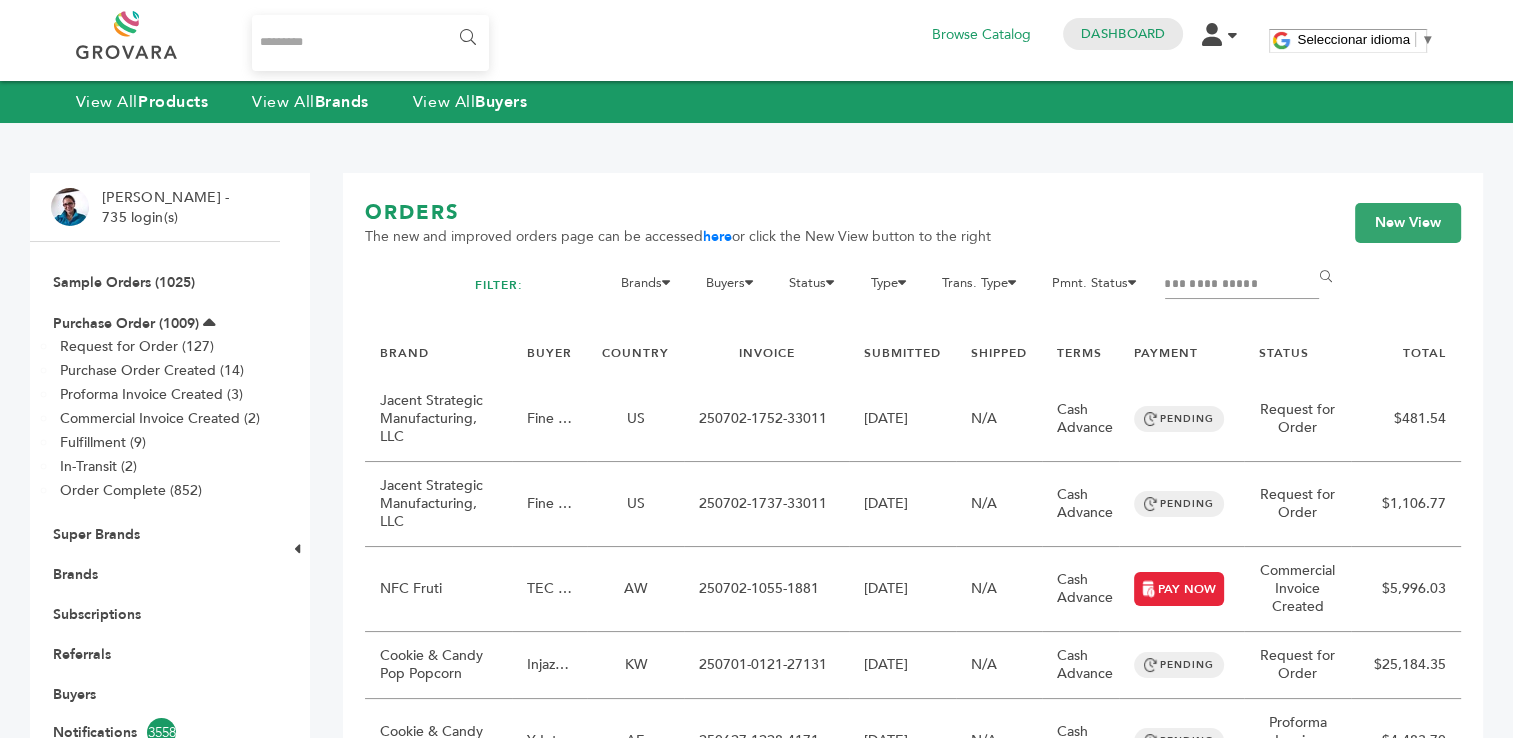 paste on "**********" 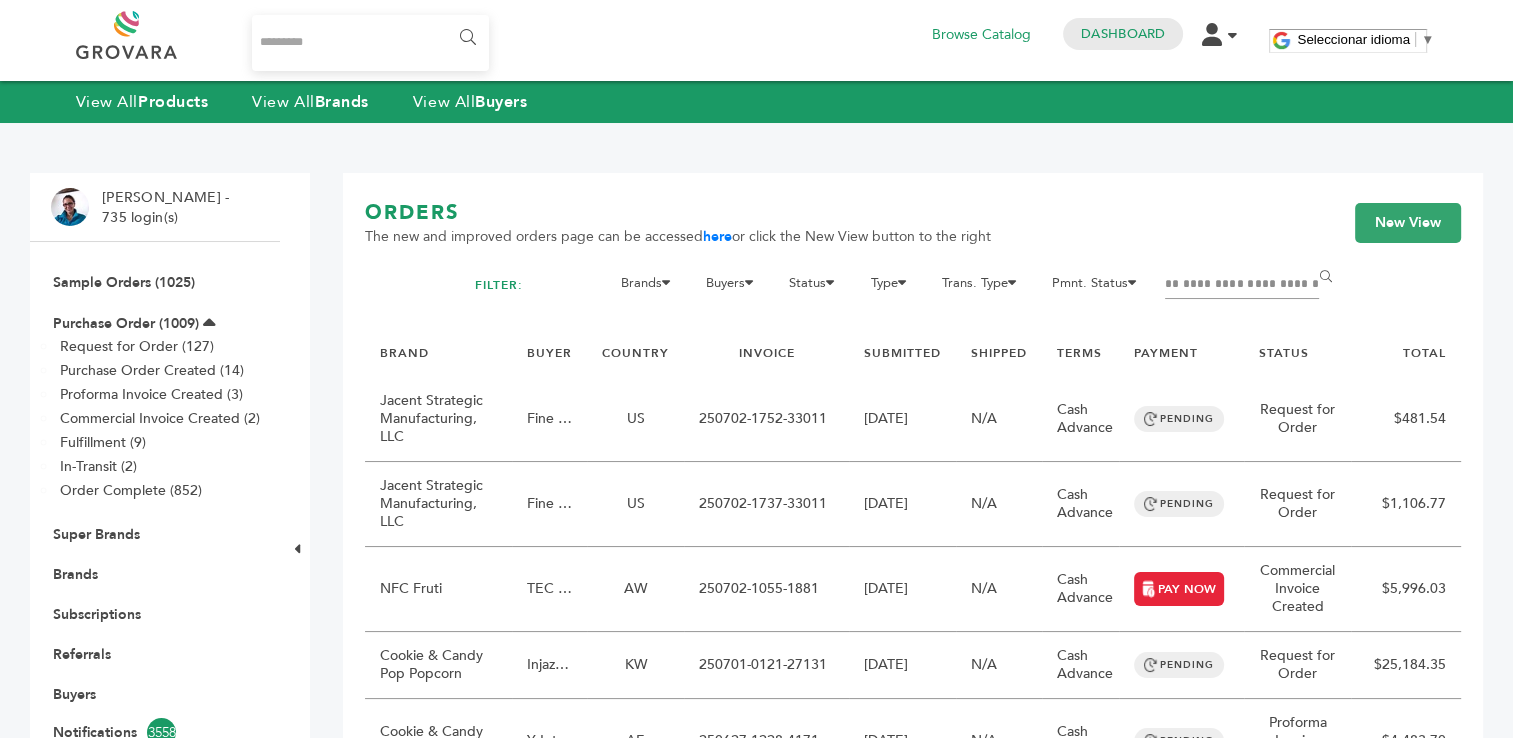 scroll, scrollTop: 0, scrollLeft: 21889, axis: horizontal 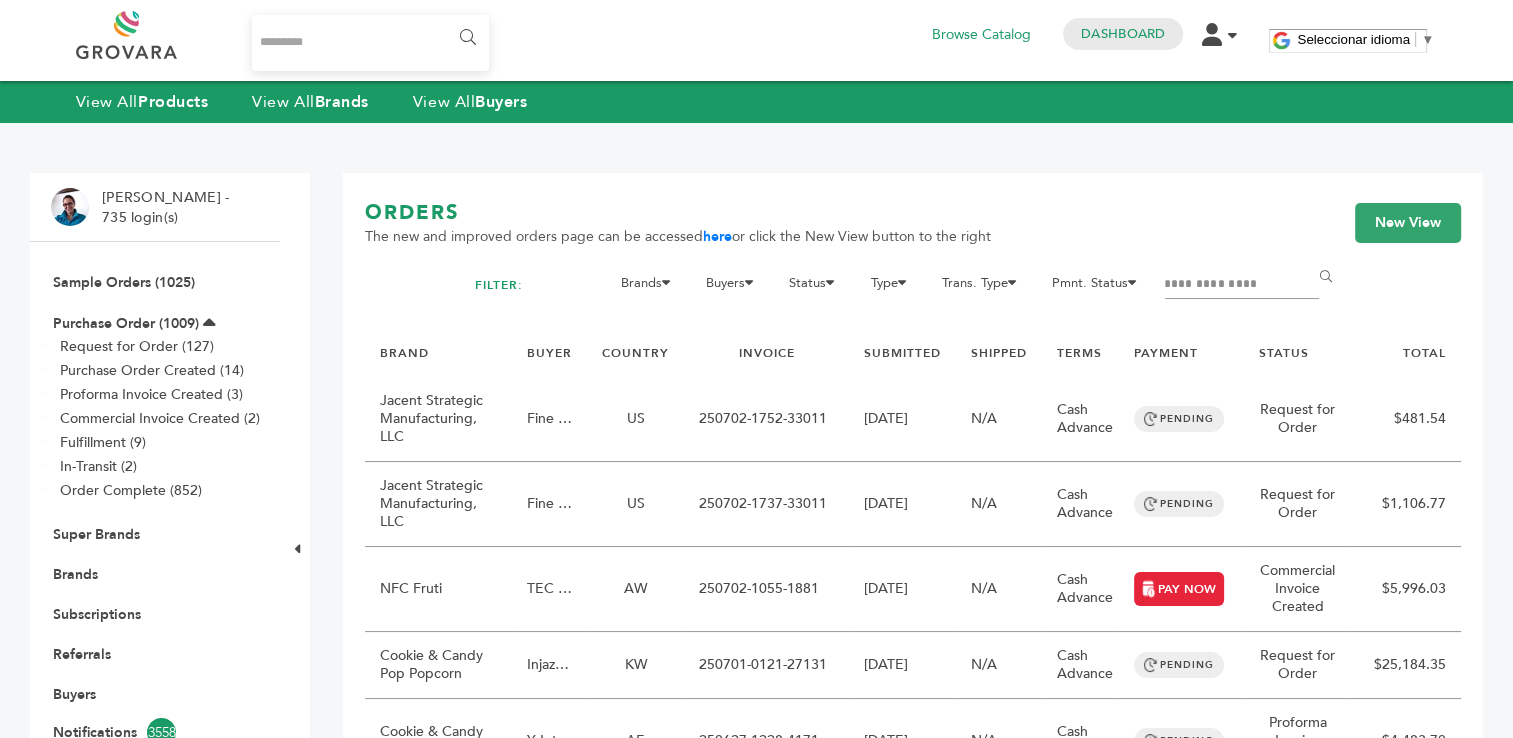 click at bounding box center (1242, 285) 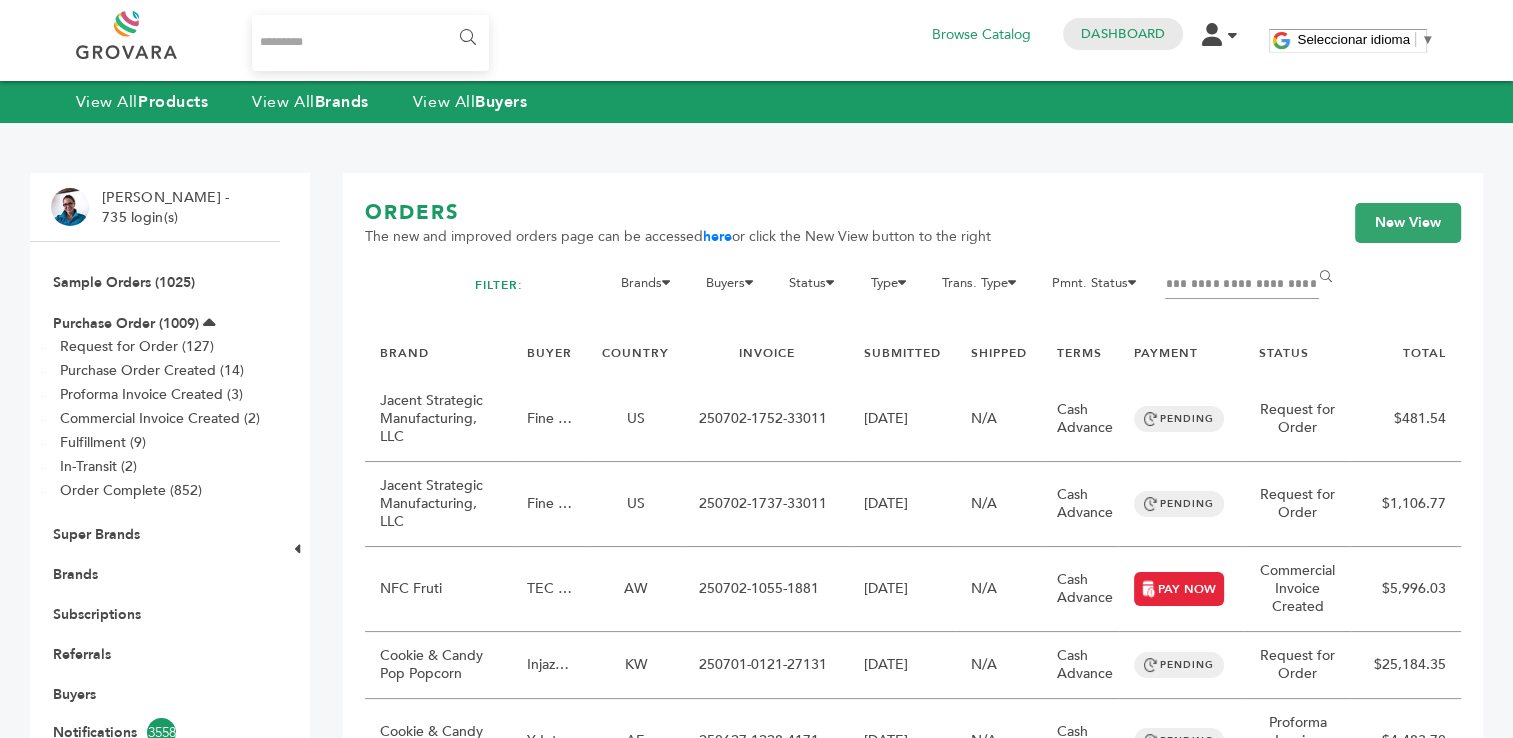 scroll, scrollTop: 0, scrollLeft: 0, axis: both 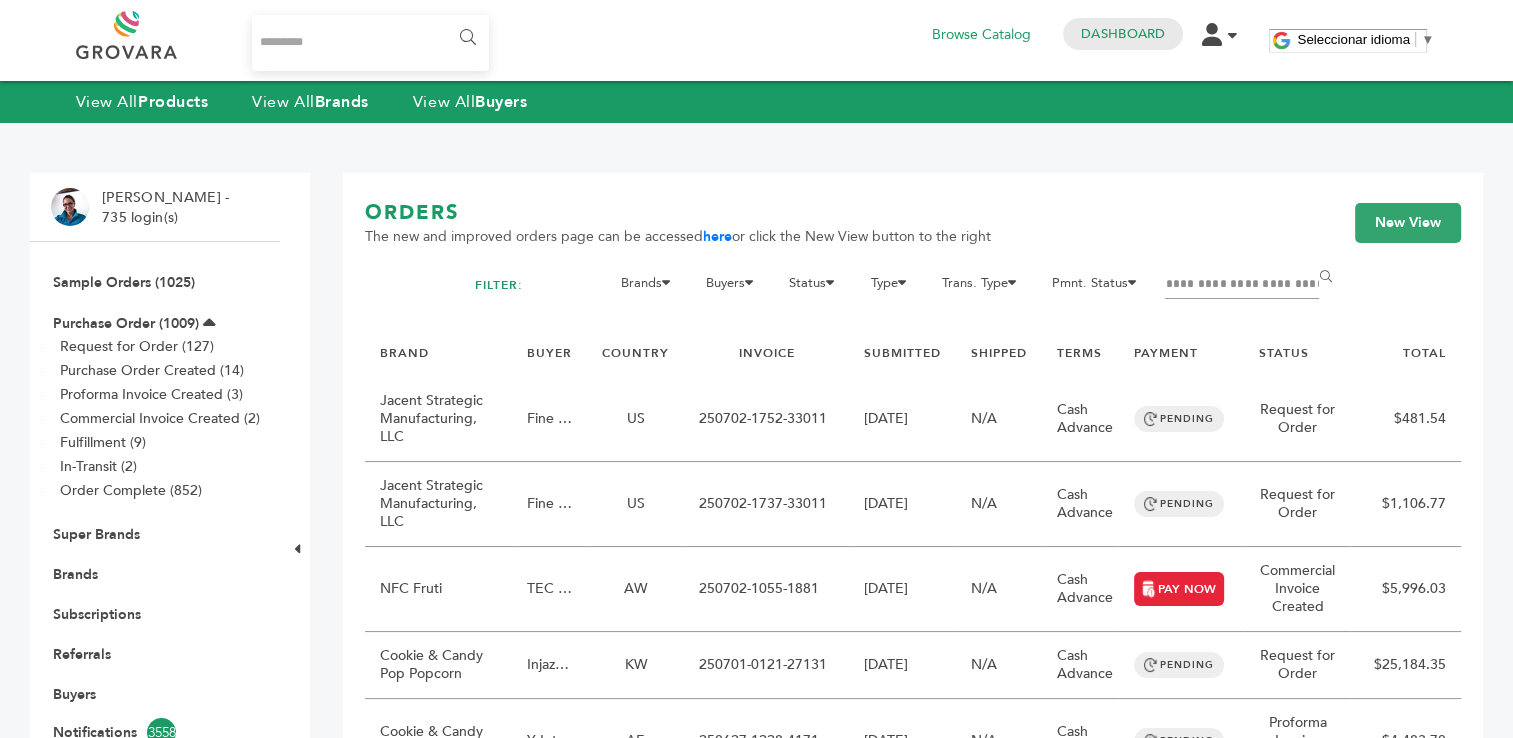 drag, startPoint x: 1254, startPoint y: 284, endPoint x: 138, endPoint y: 302, distance: 1116.1451 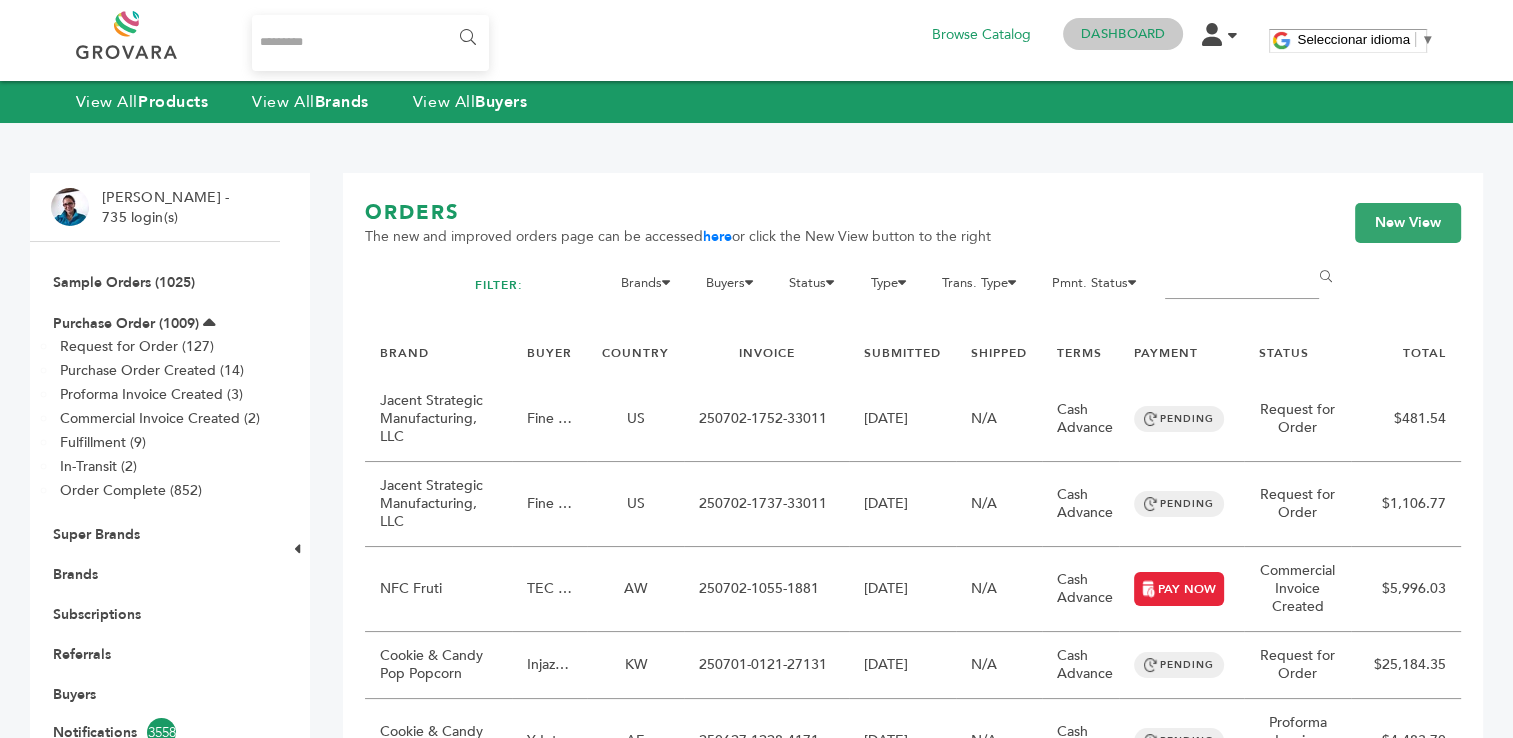 type 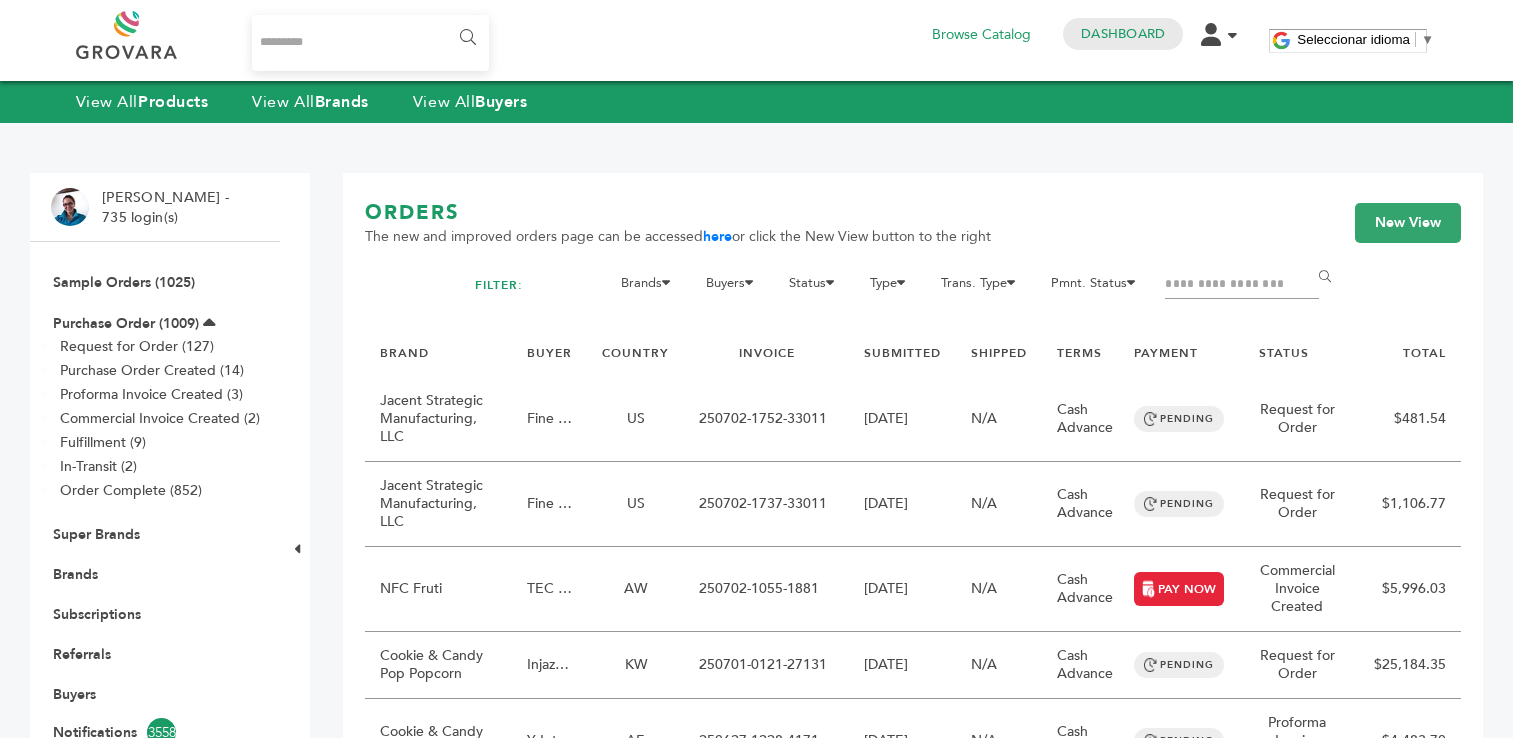 scroll, scrollTop: 0, scrollLeft: 0, axis: both 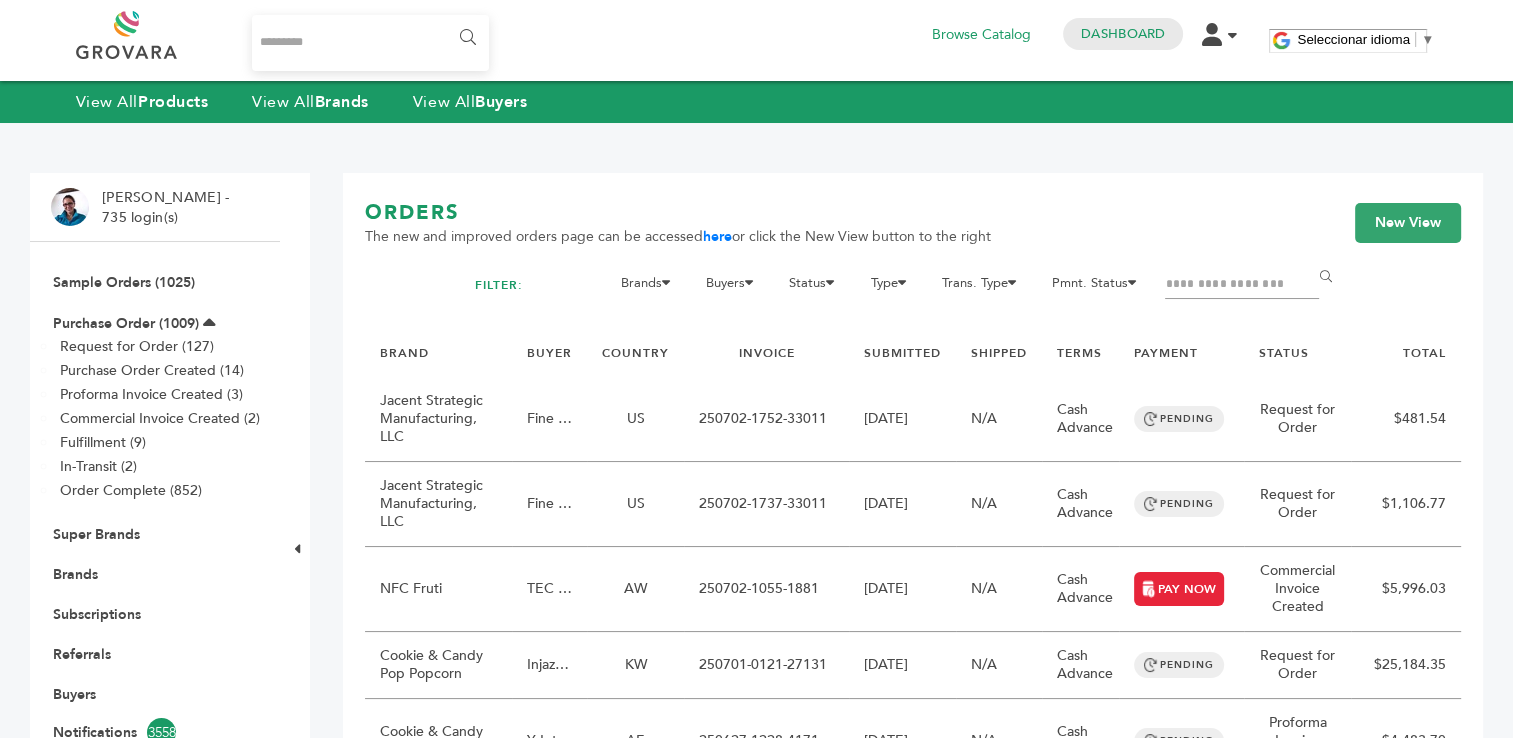 click at bounding box center [1242, 285] 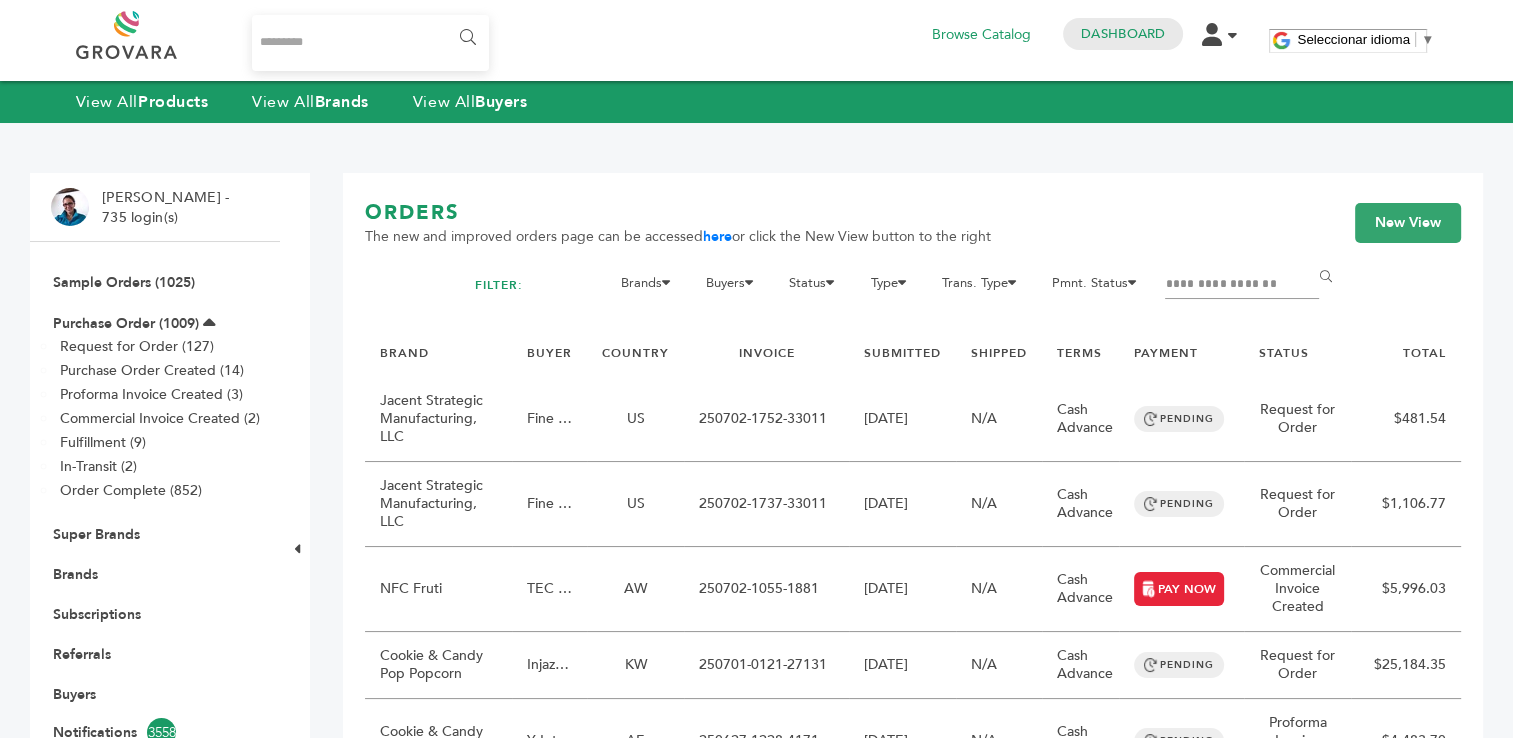 type on "**********" 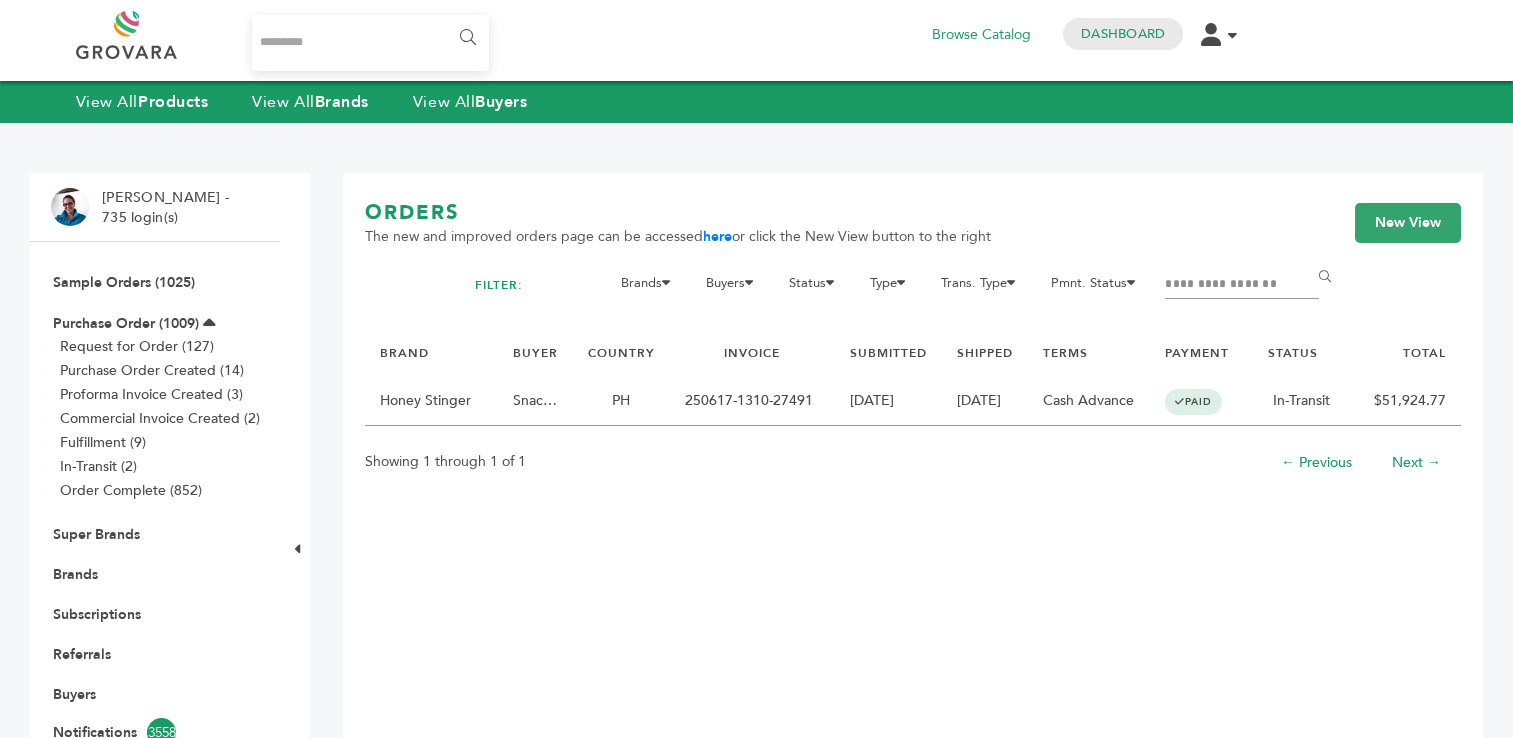 scroll, scrollTop: 0, scrollLeft: 0, axis: both 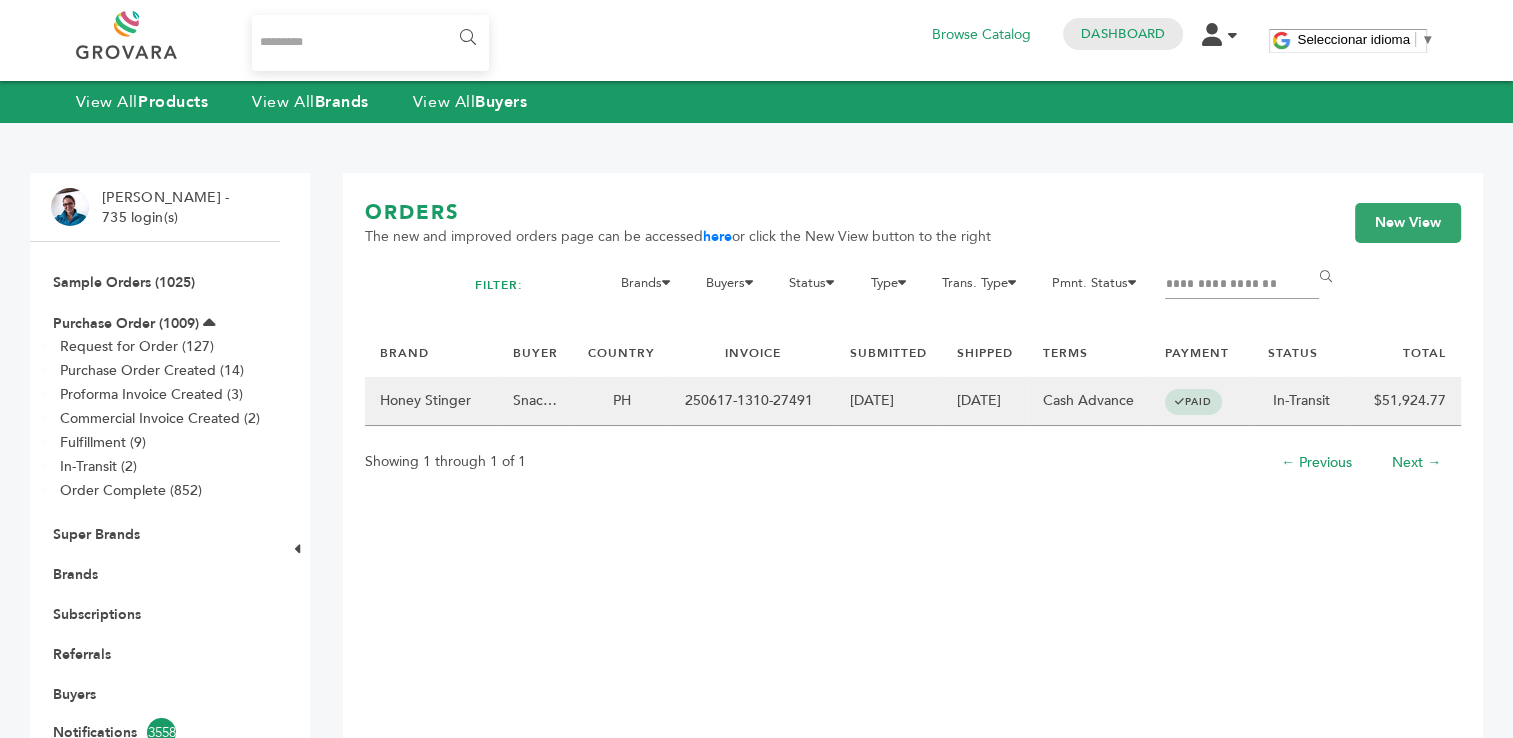 click on "PH" at bounding box center (621, 401) 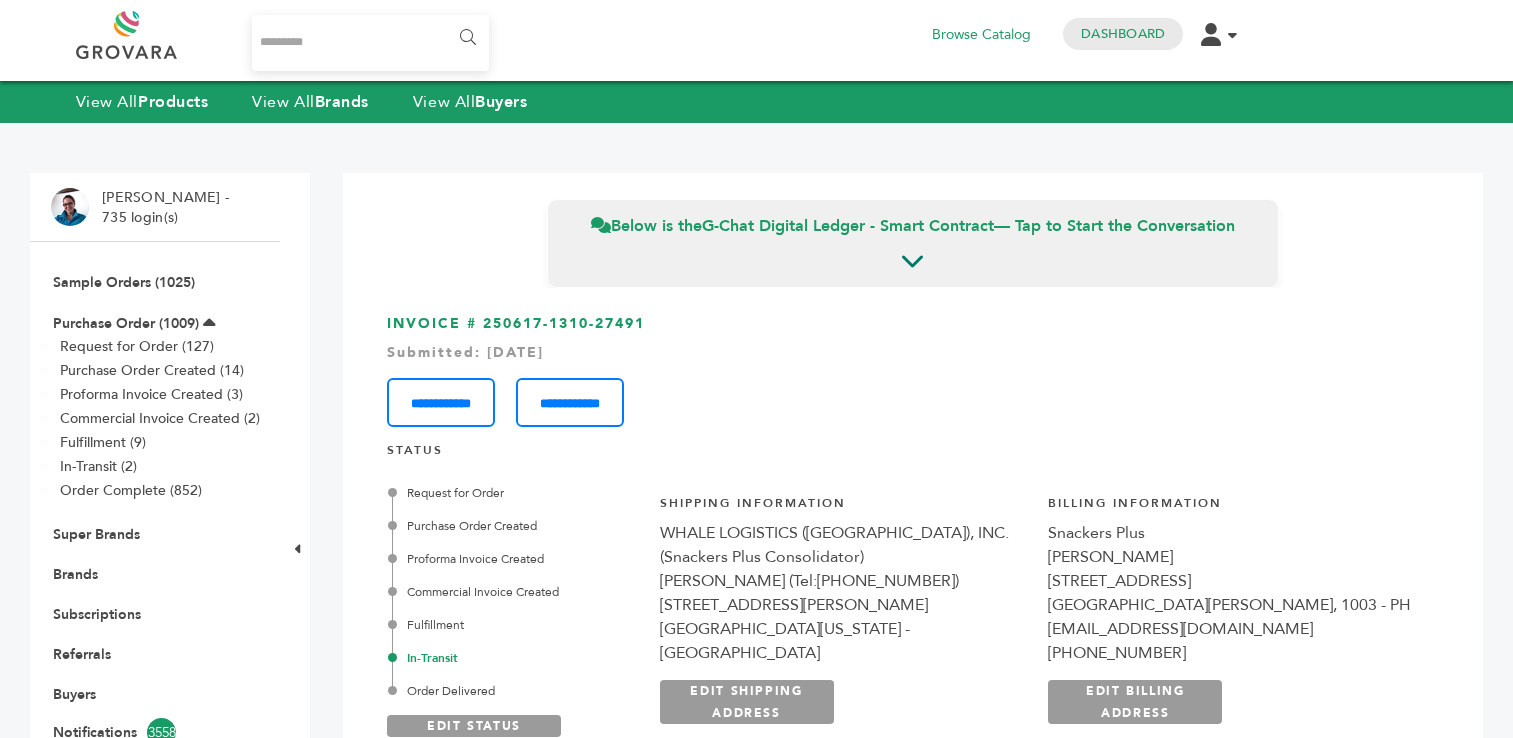 scroll, scrollTop: 0, scrollLeft: 0, axis: both 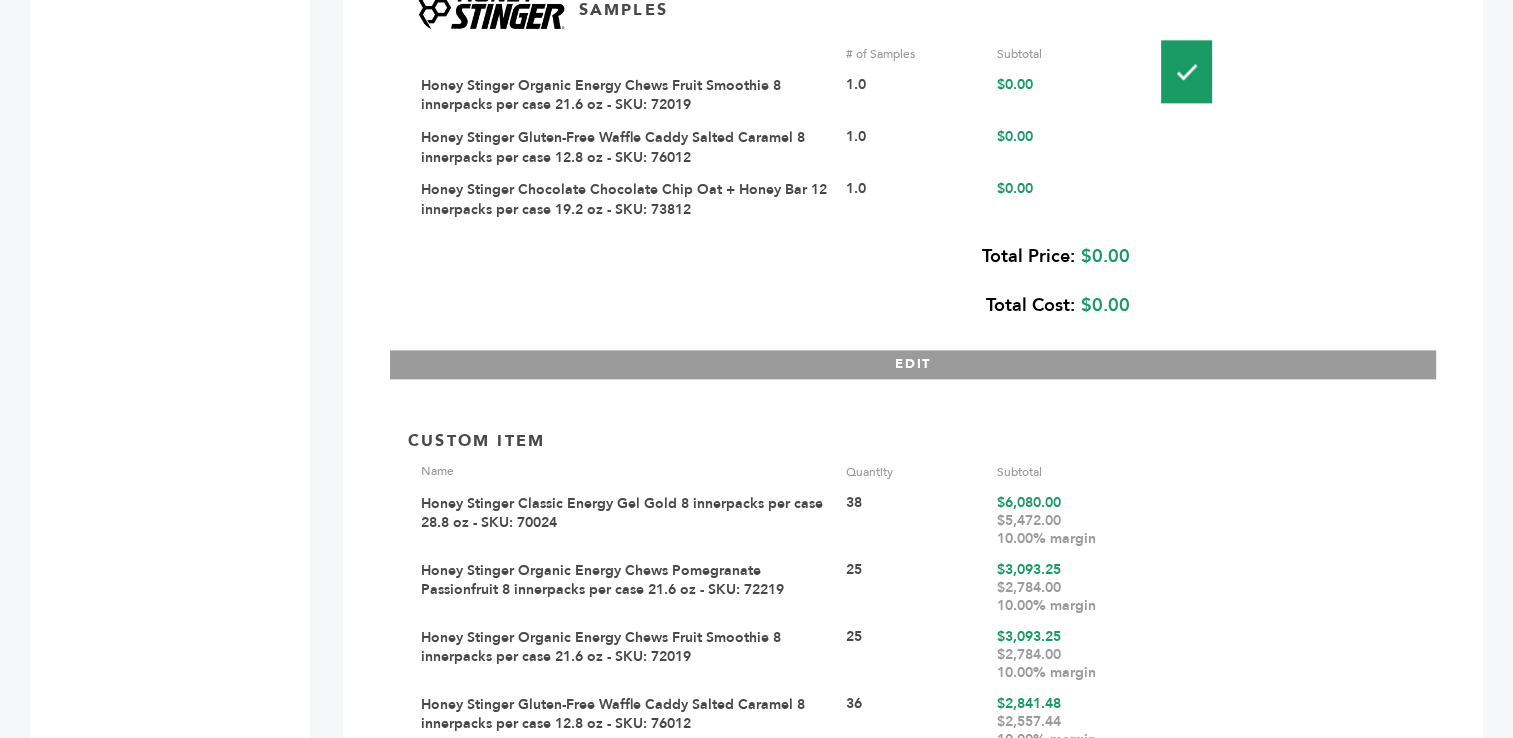 click on "EDIT" at bounding box center (913, 364) 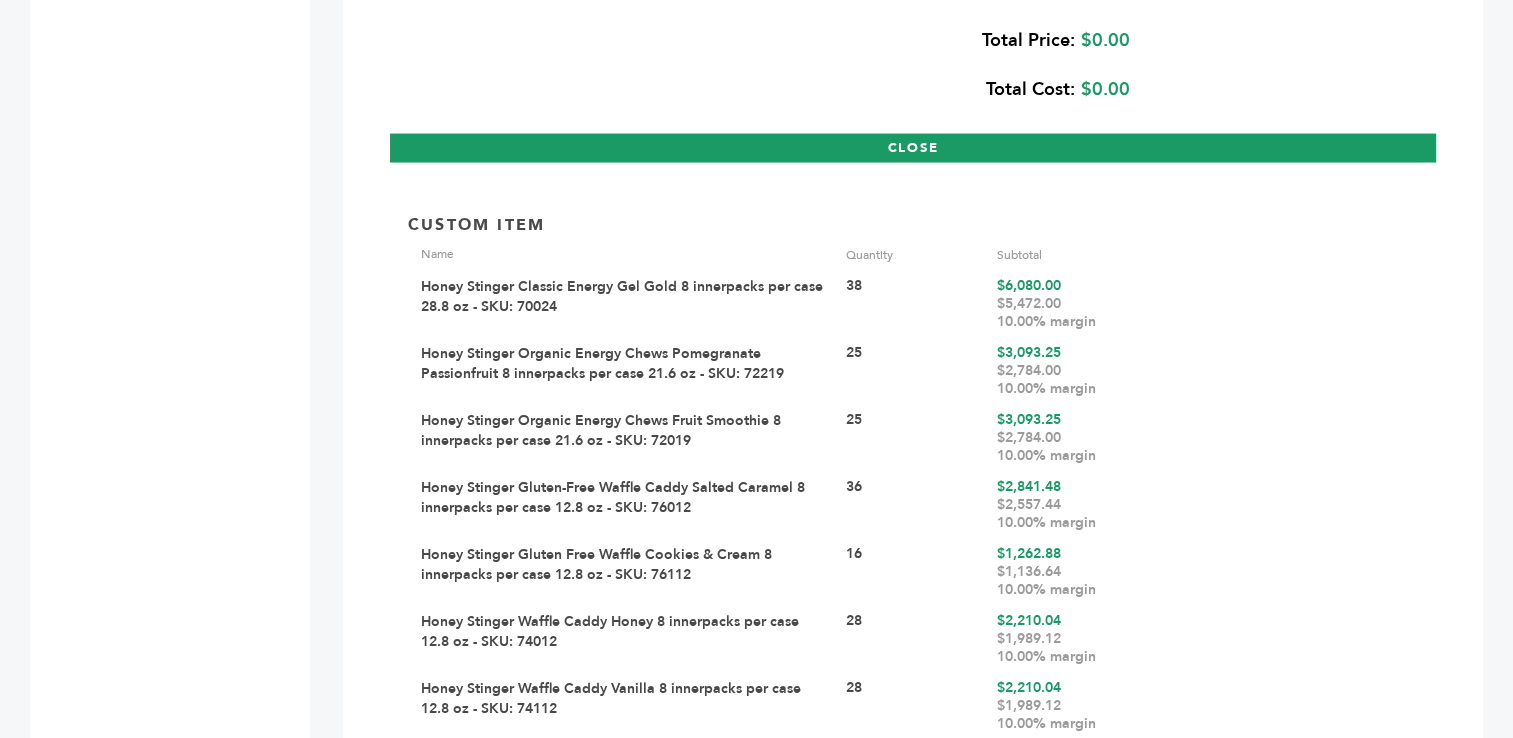 scroll, scrollTop: 3982, scrollLeft: 0, axis: vertical 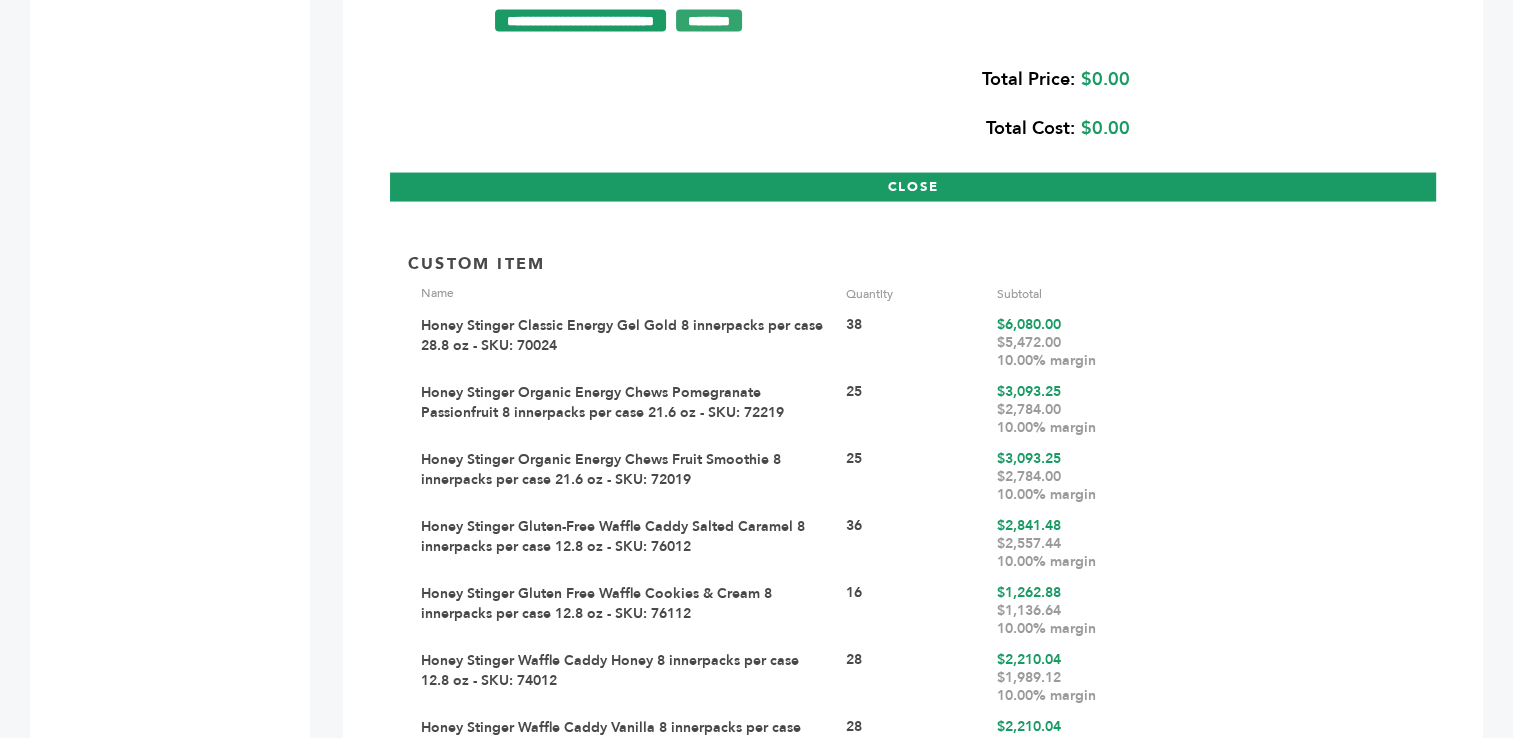 click on "CLOSE" at bounding box center (913, 187) 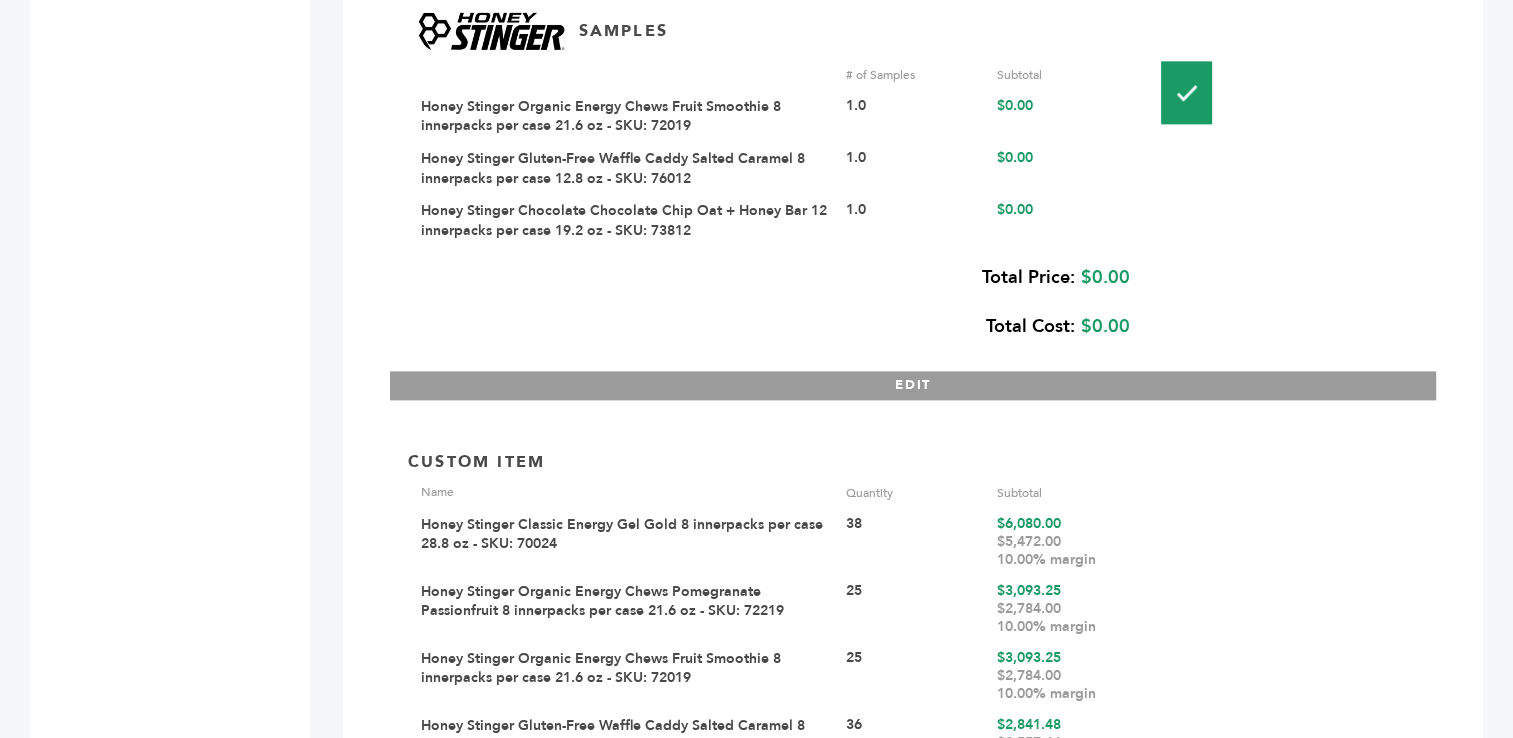 scroll, scrollTop: 2604, scrollLeft: 0, axis: vertical 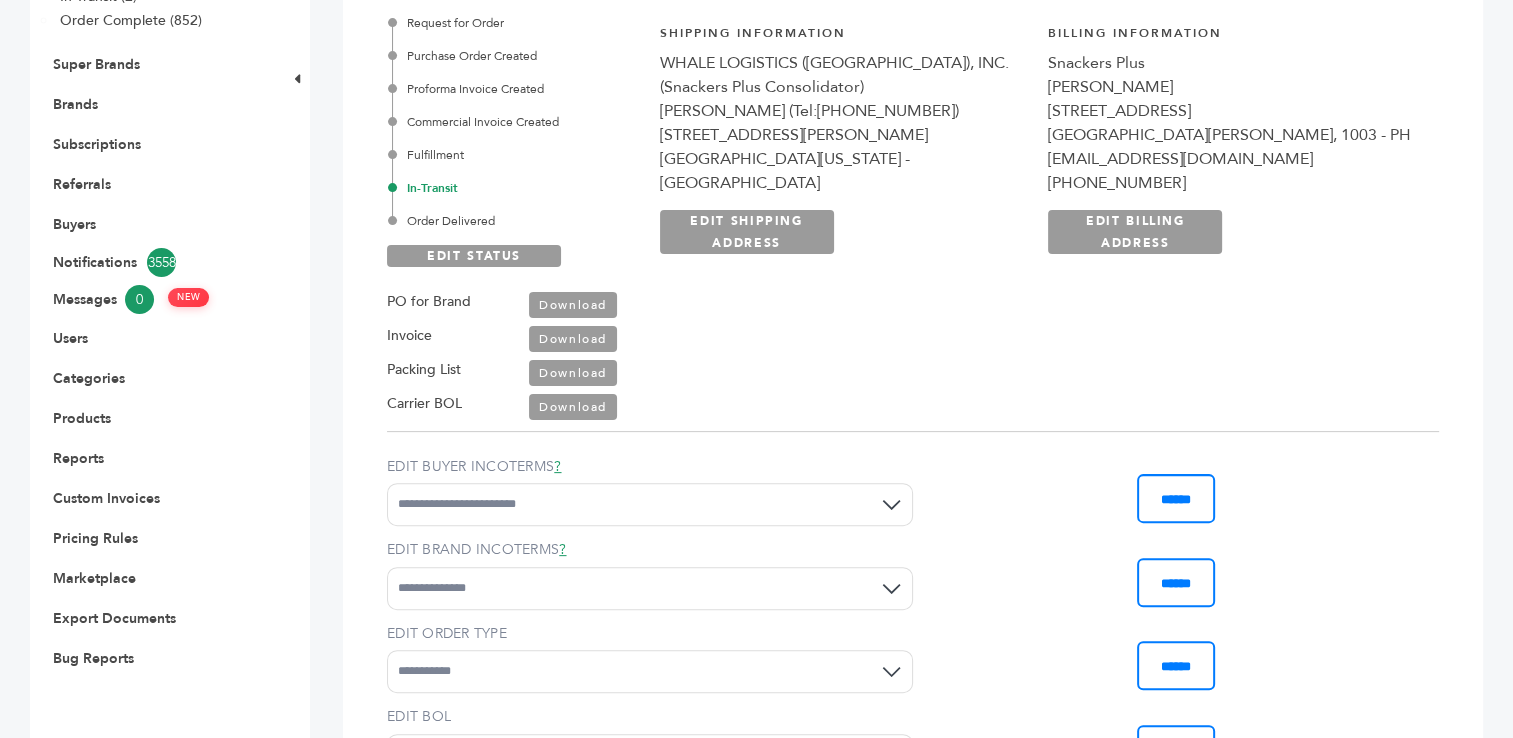 click on "Download" at bounding box center (573, 305) 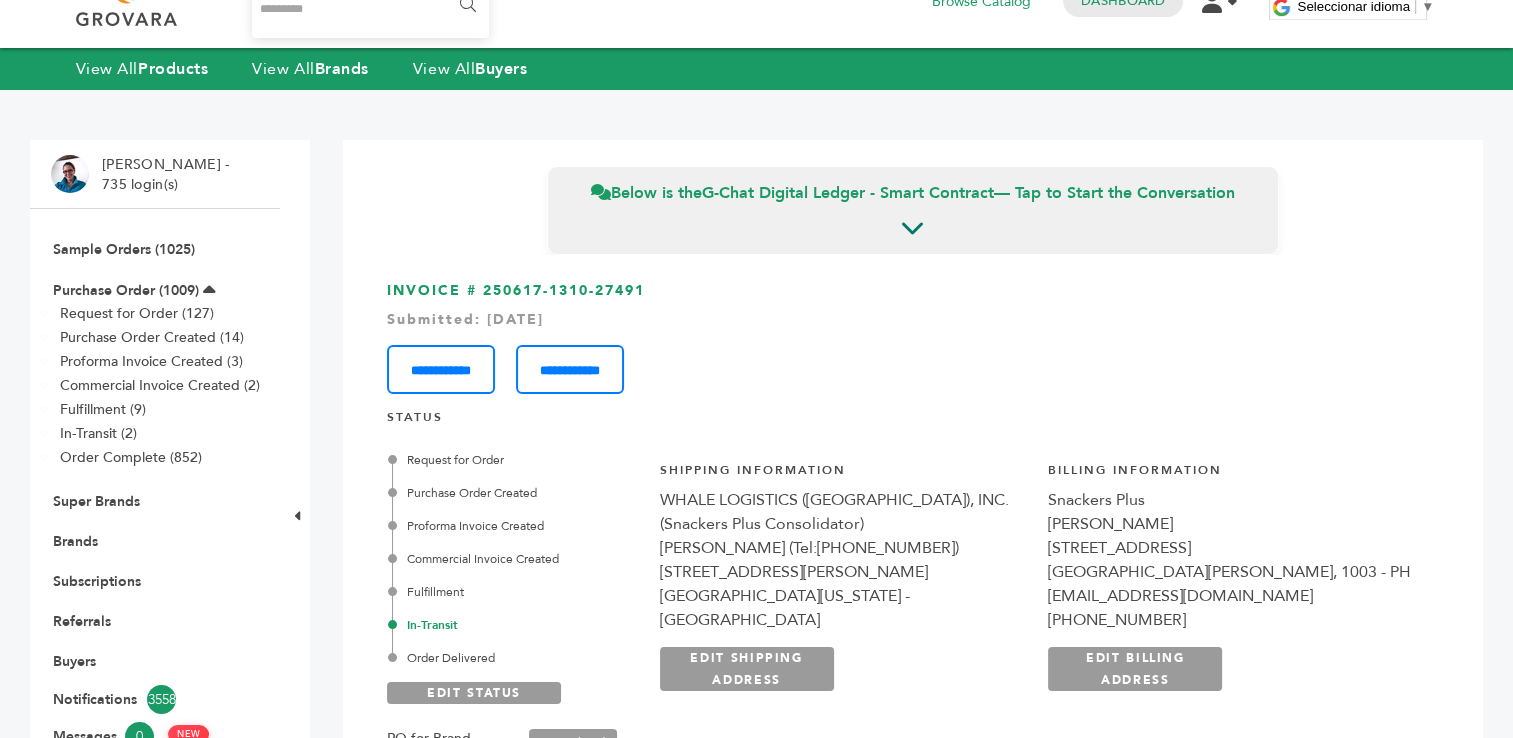 scroll, scrollTop: 0, scrollLeft: 0, axis: both 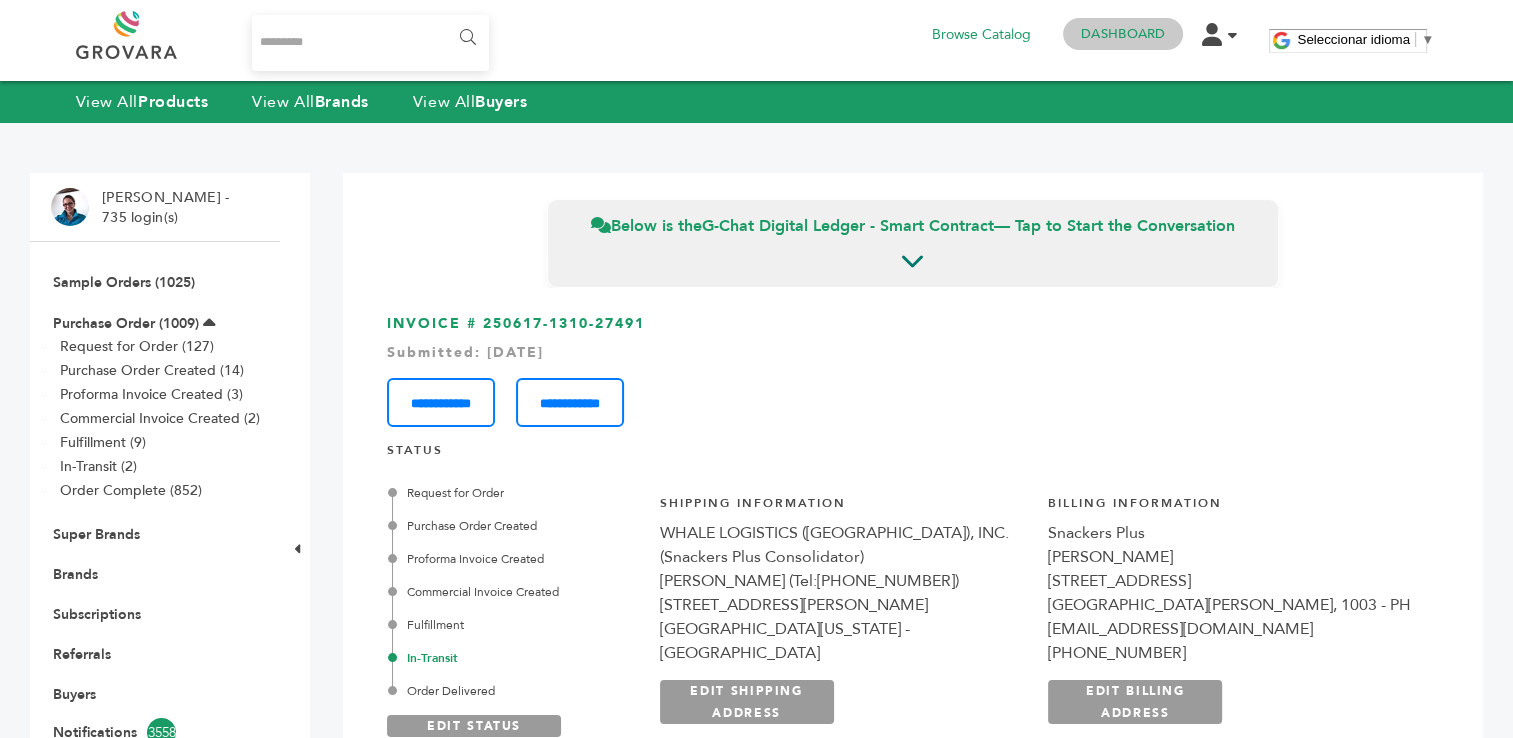 click on "Dashboard" at bounding box center [1123, 34] 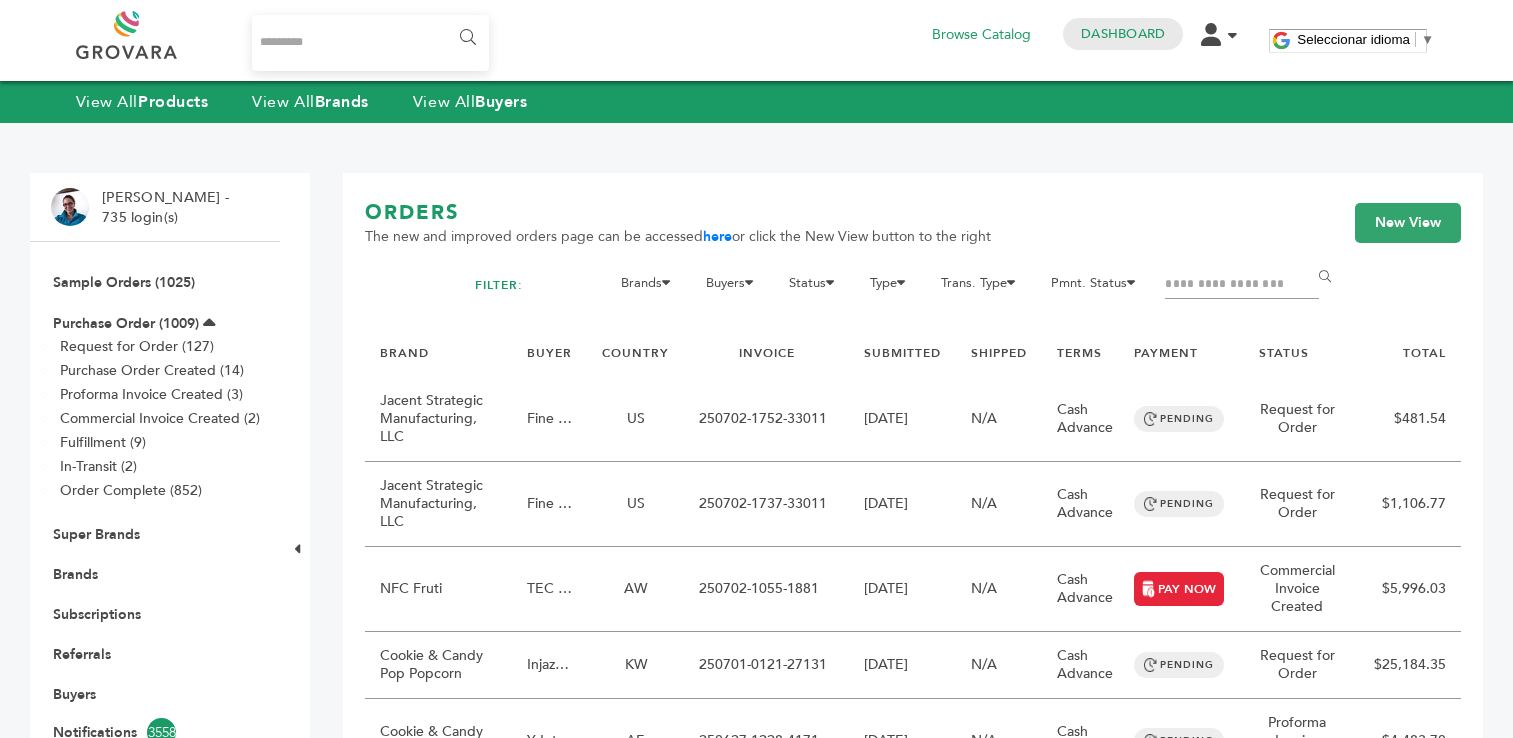scroll, scrollTop: 0, scrollLeft: 0, axis: both 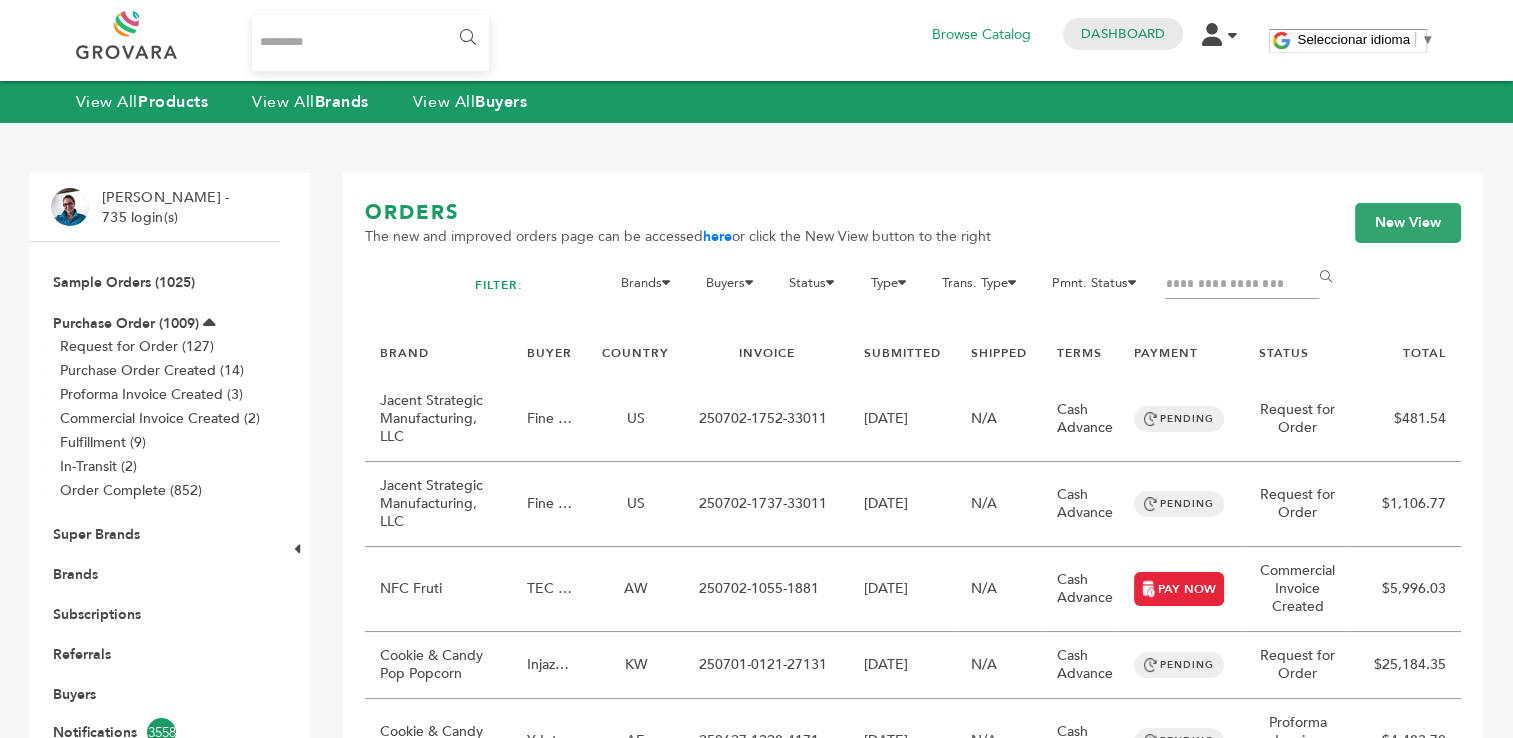 click at bounding box center [1242, 285] 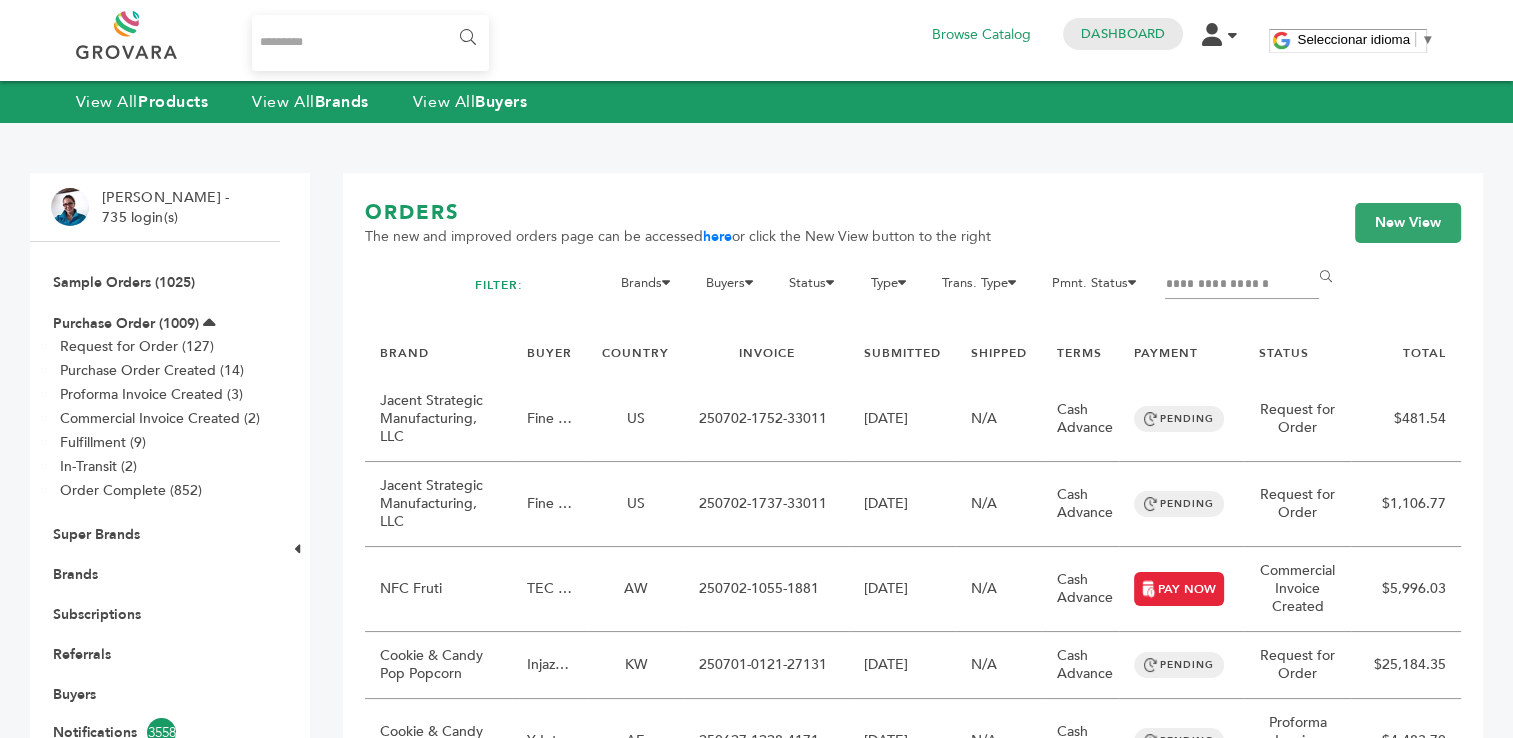 type on "**********" 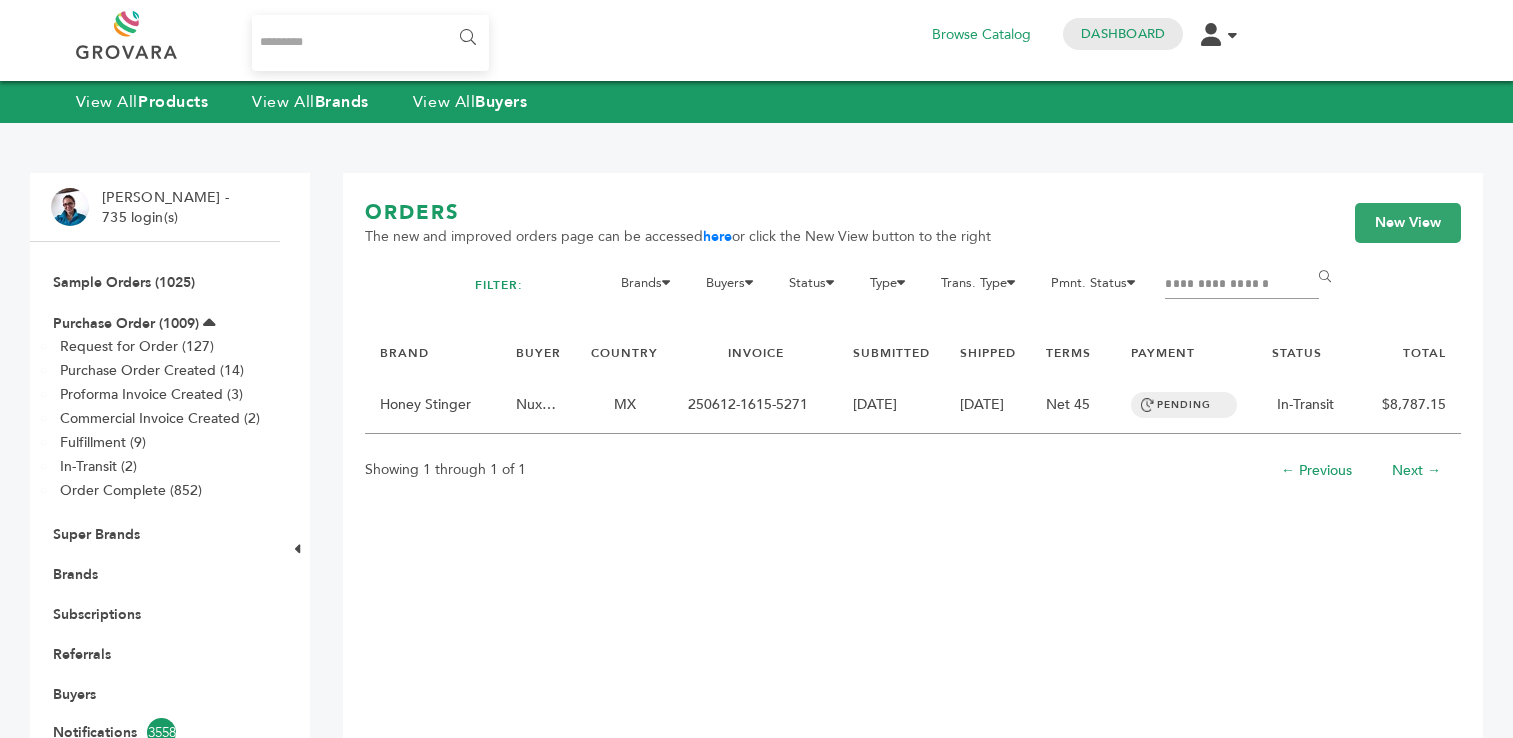 scroll, scrollTop: 0, scrollLeft: 0, axis: both 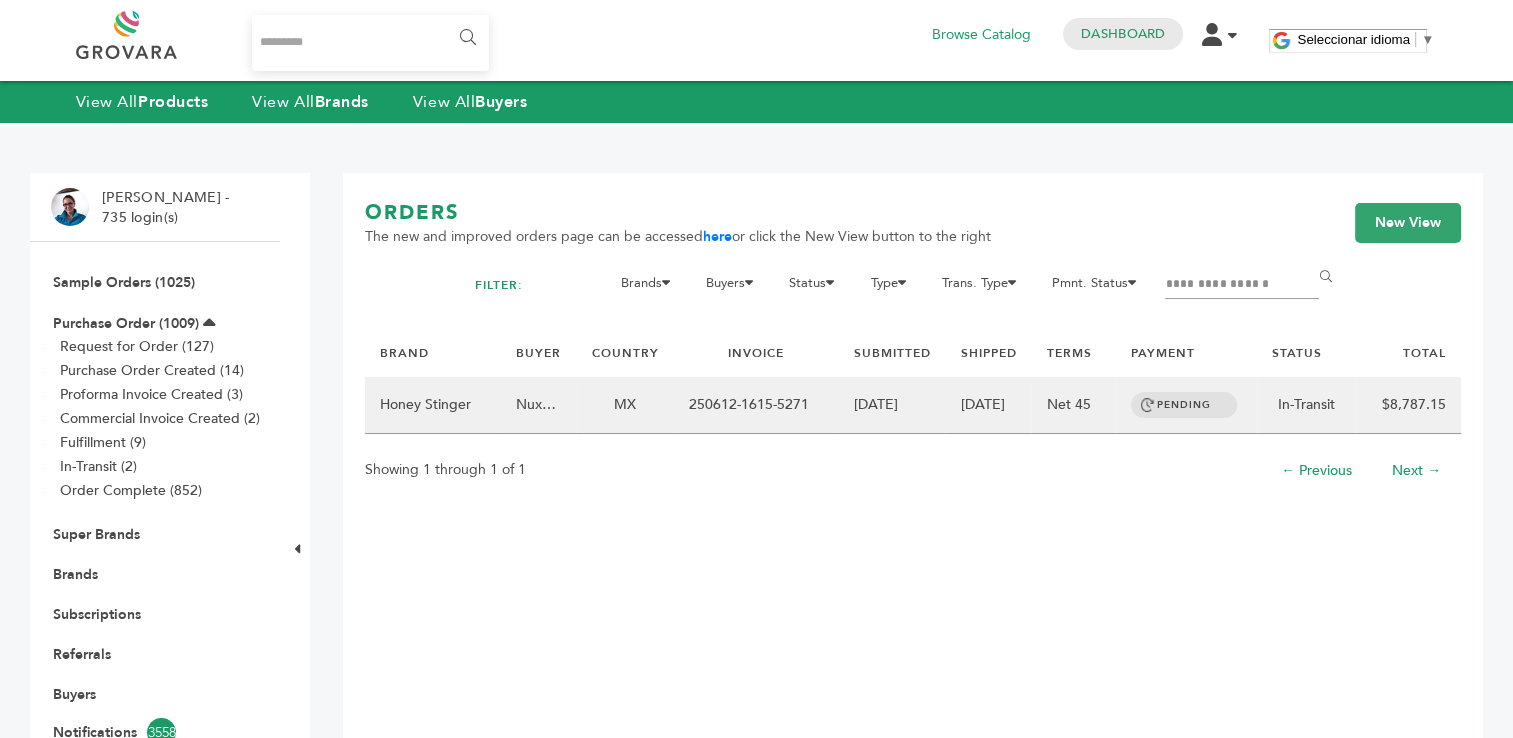 click on "MX" at bounding box center (624, 405) 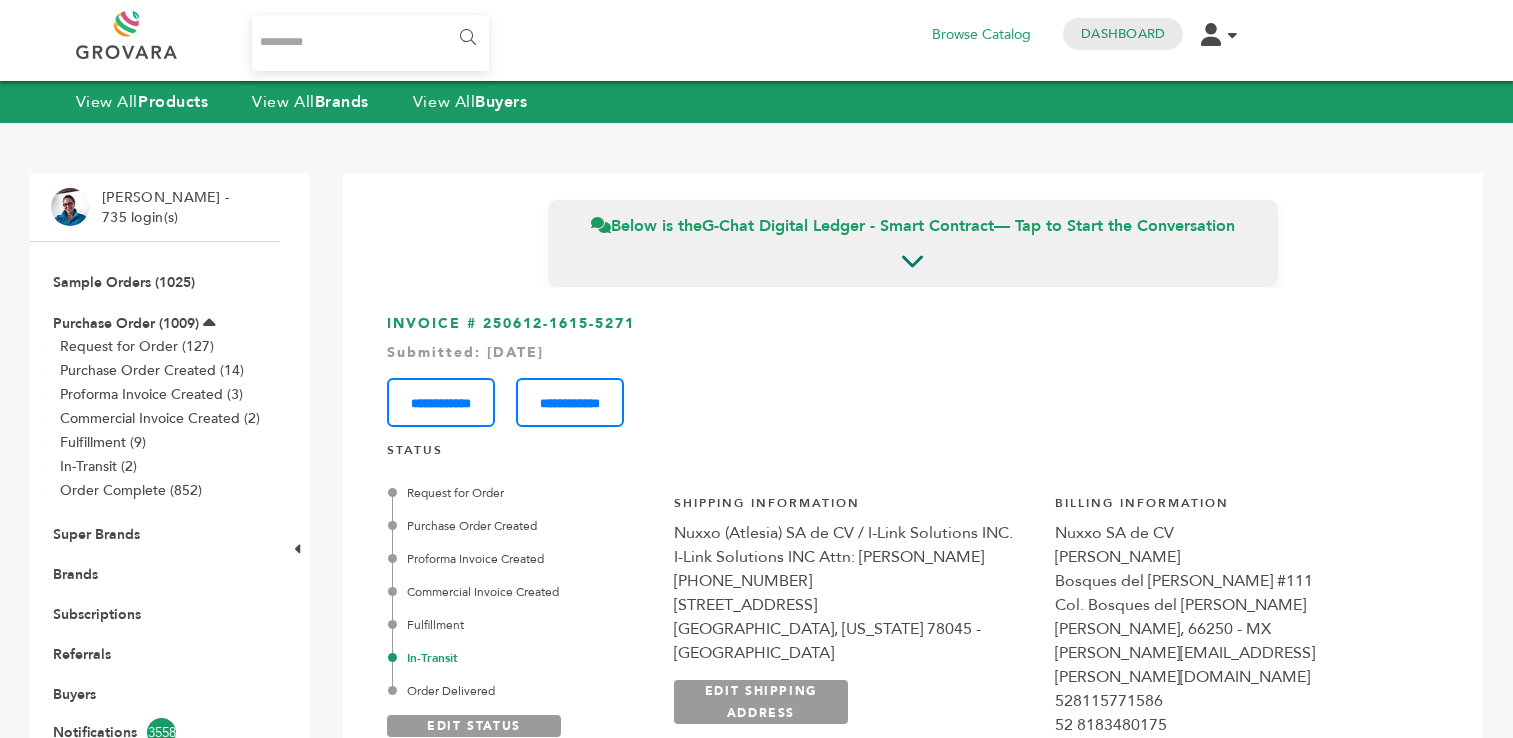 scroll, scrollTop: 0, scrollLeft: 0, axis: both 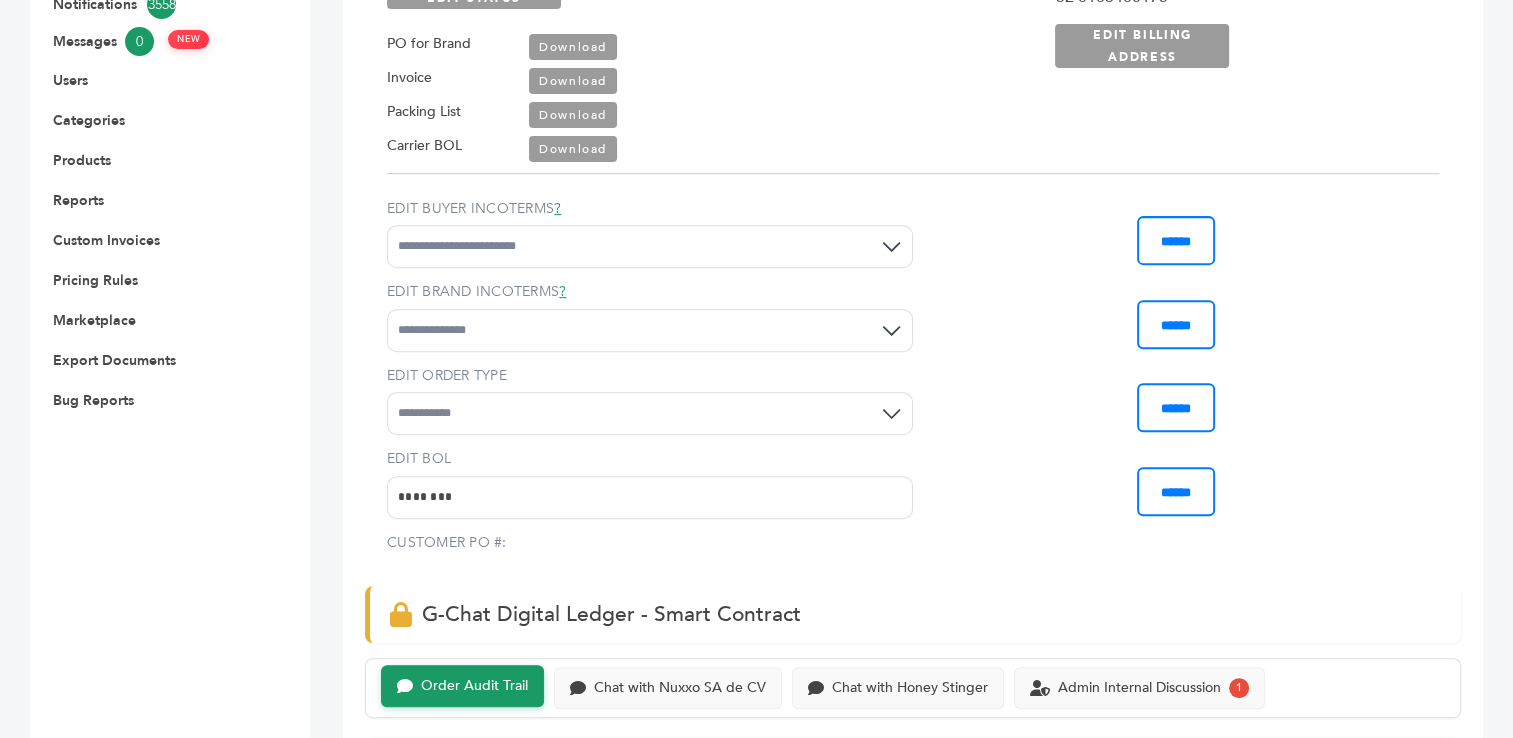 click on "Download" at bounding box center (573, 47) 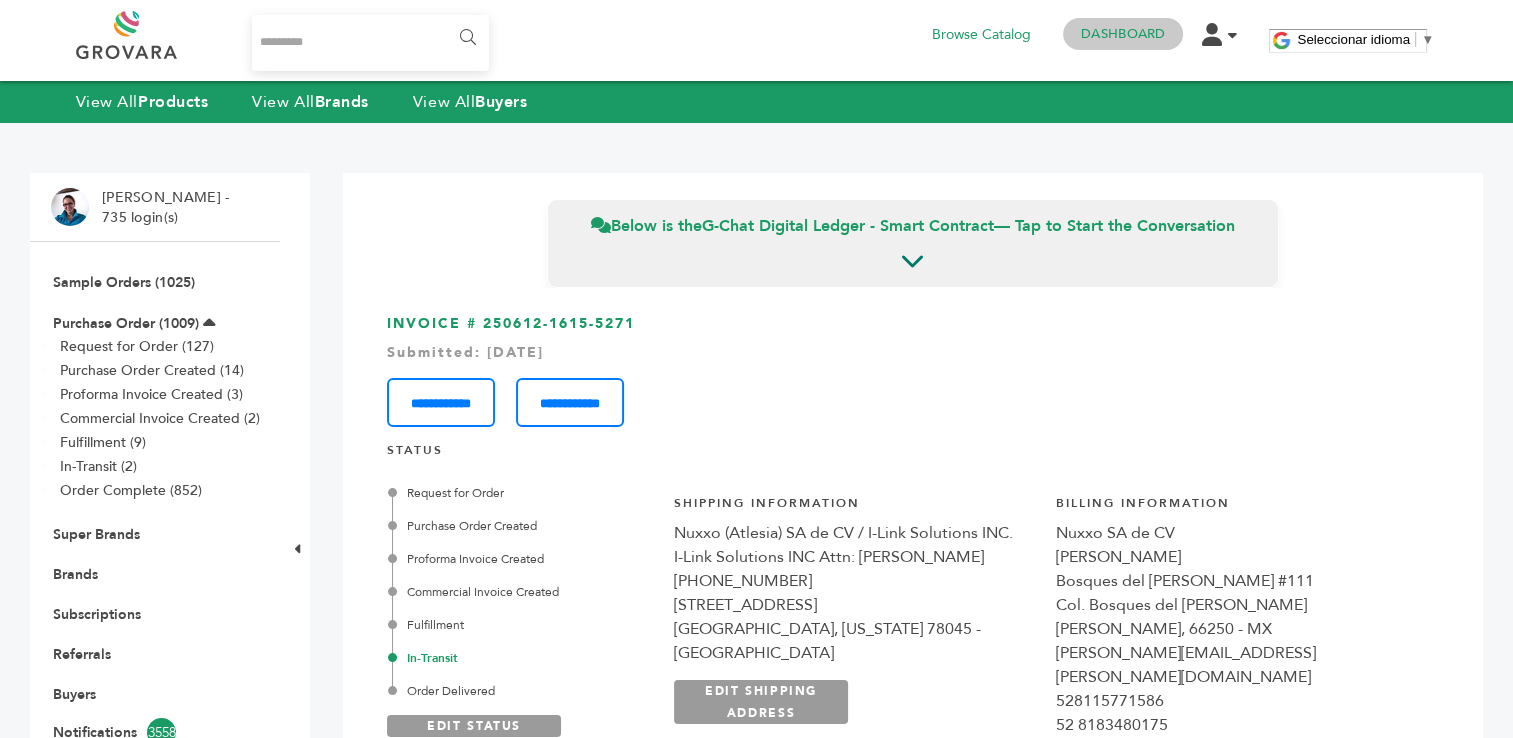 click on "Dashboard" at bounding box center (1123, 34) 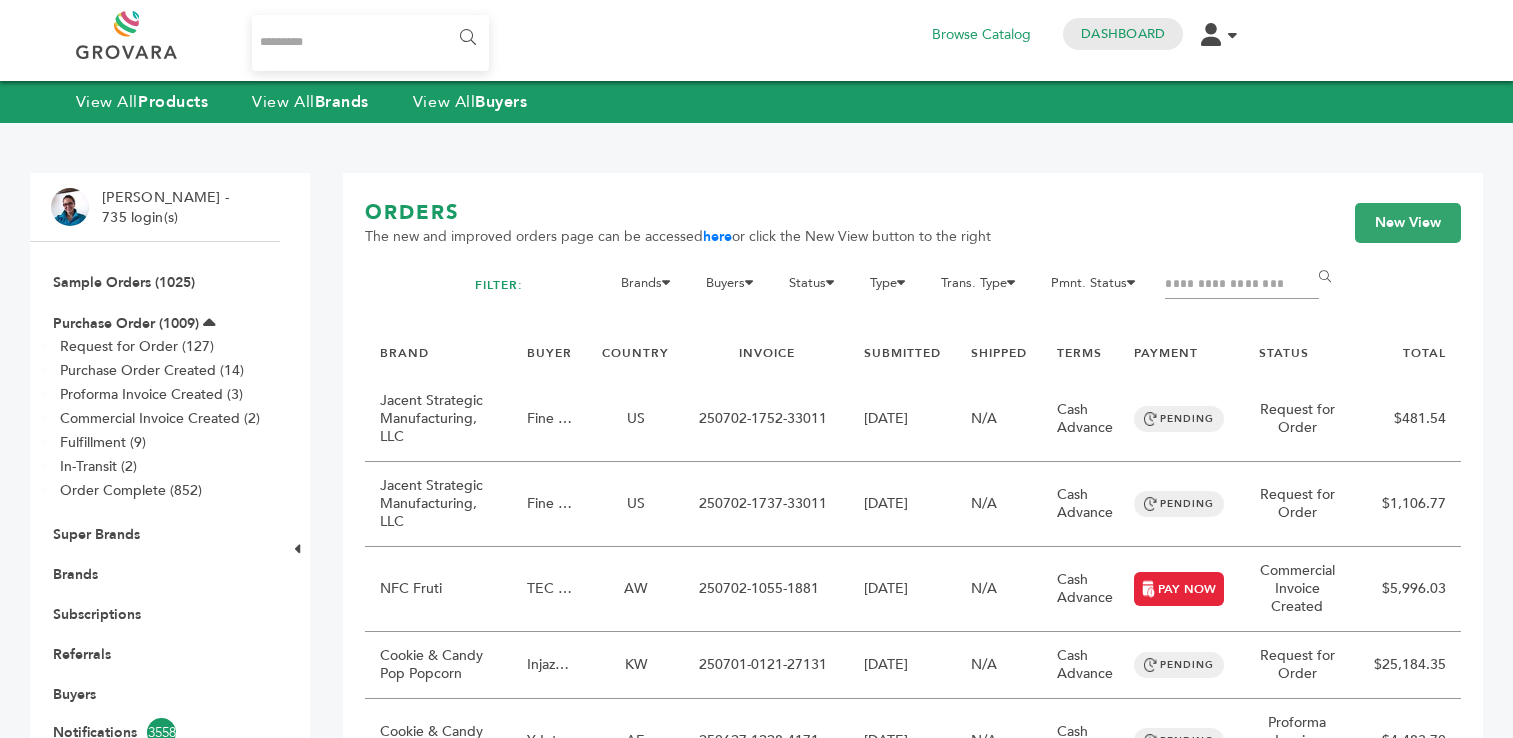 scroll, scrollTop: 0, scrollLeft: 0, axis: both 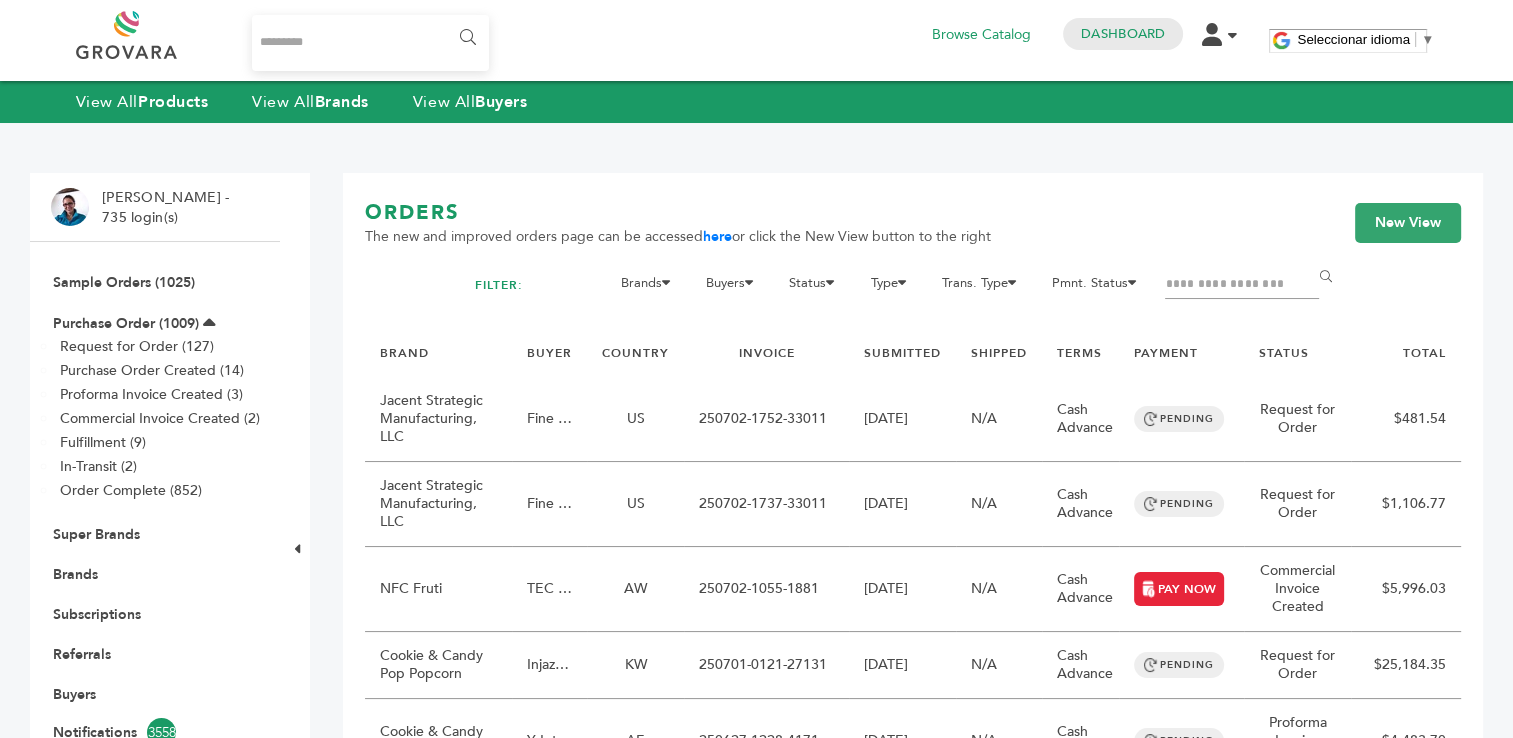 click at bounding box center (1242, 285) 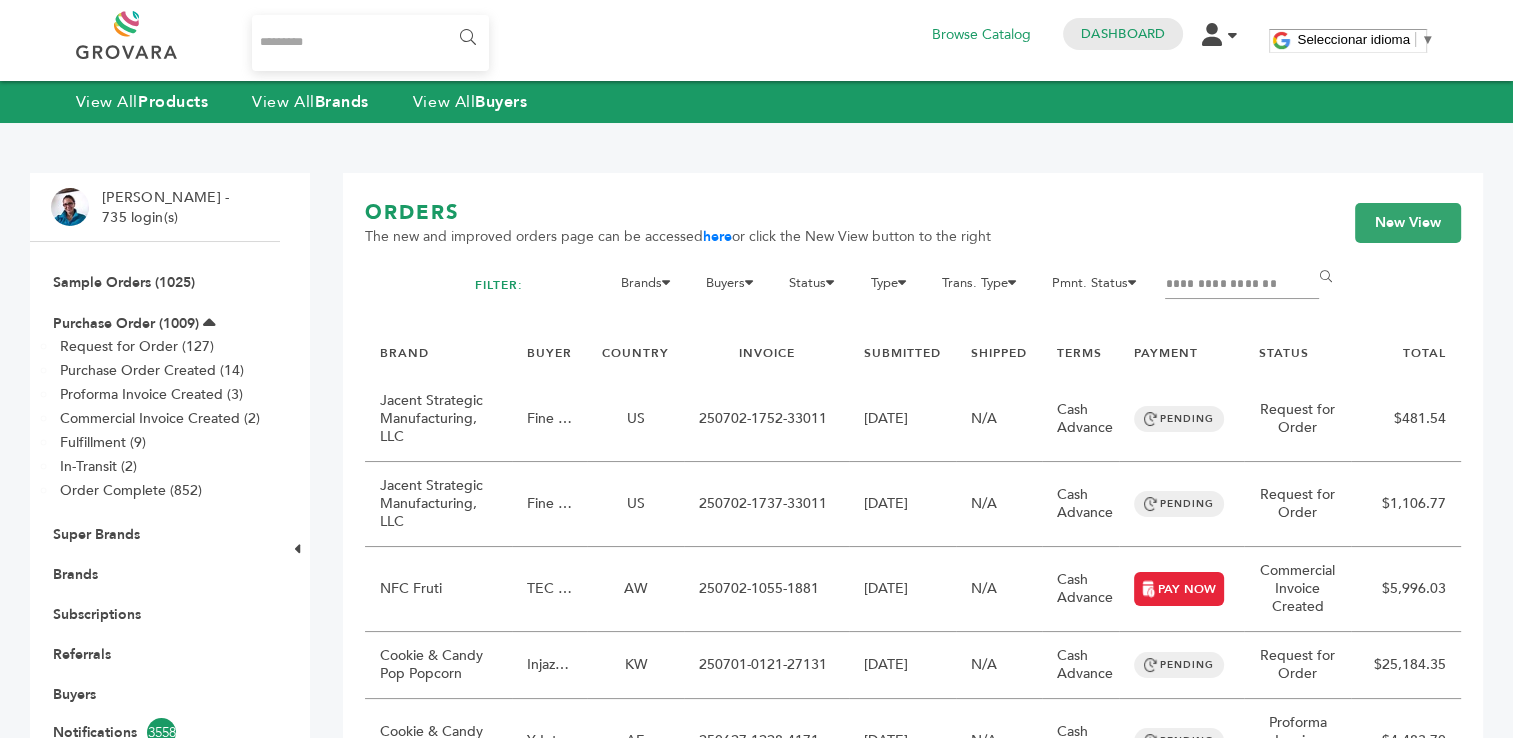 type on "**********" 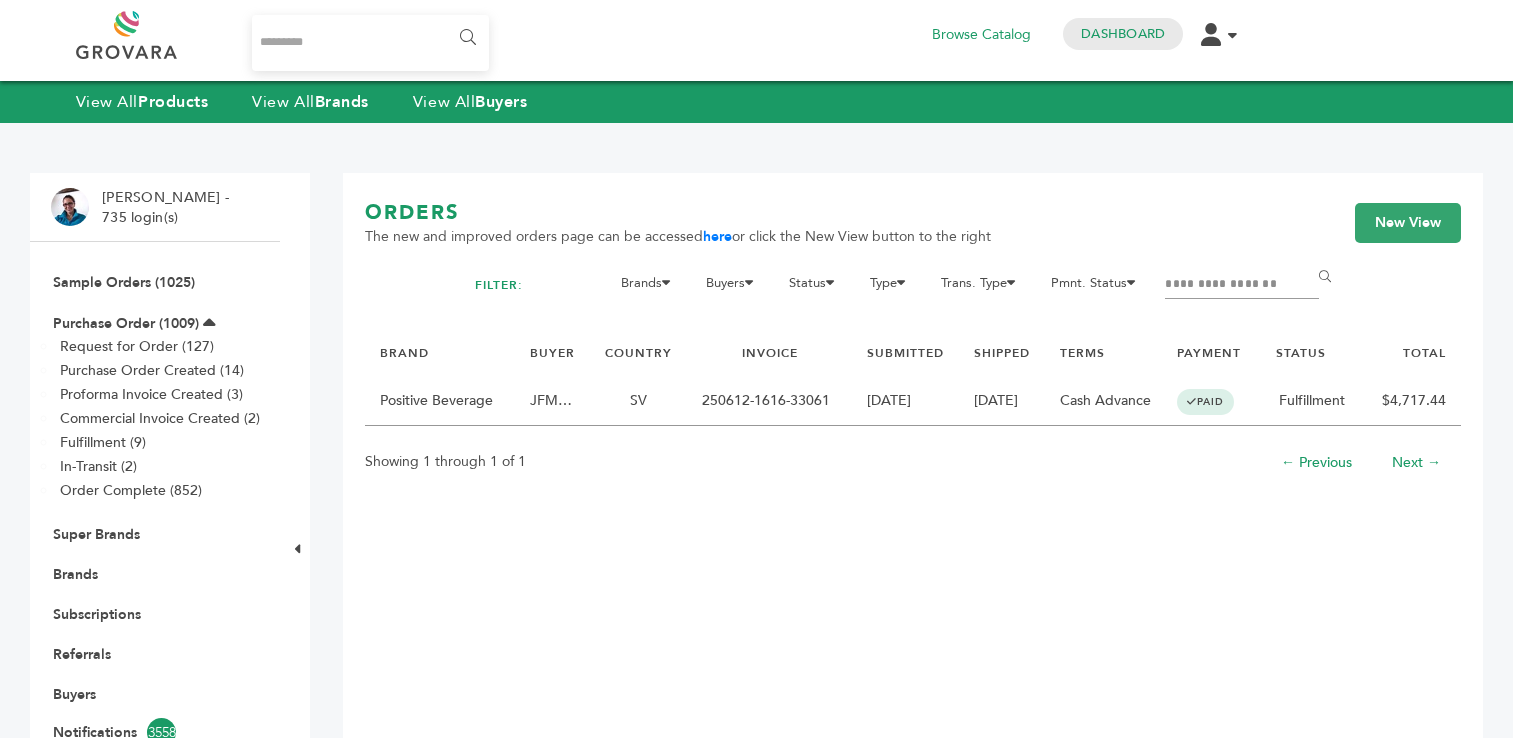 scroll, scrollTop: 0, scrollLeft: 0, axis: both 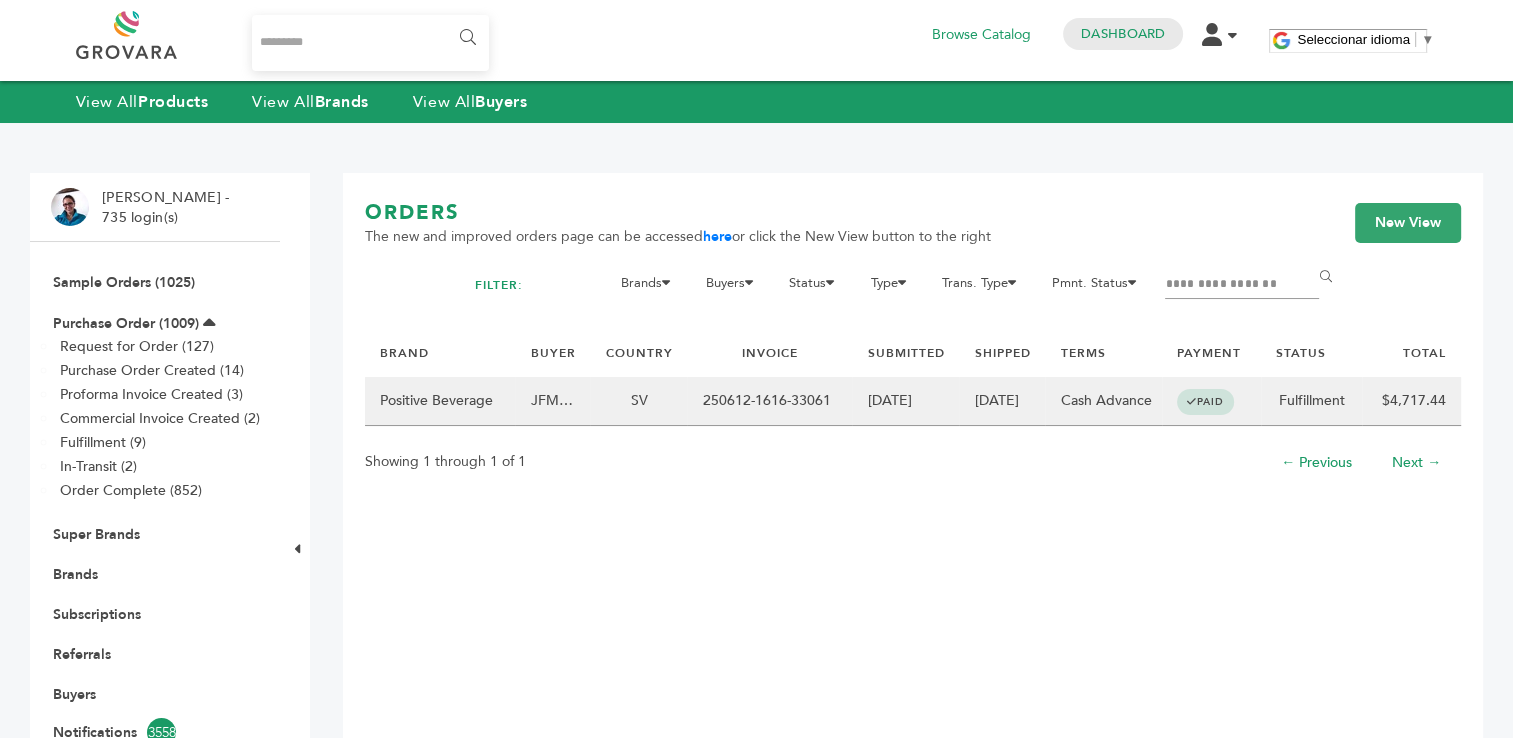 click on "250612-1616-33061" at bounding box center (769, 401) 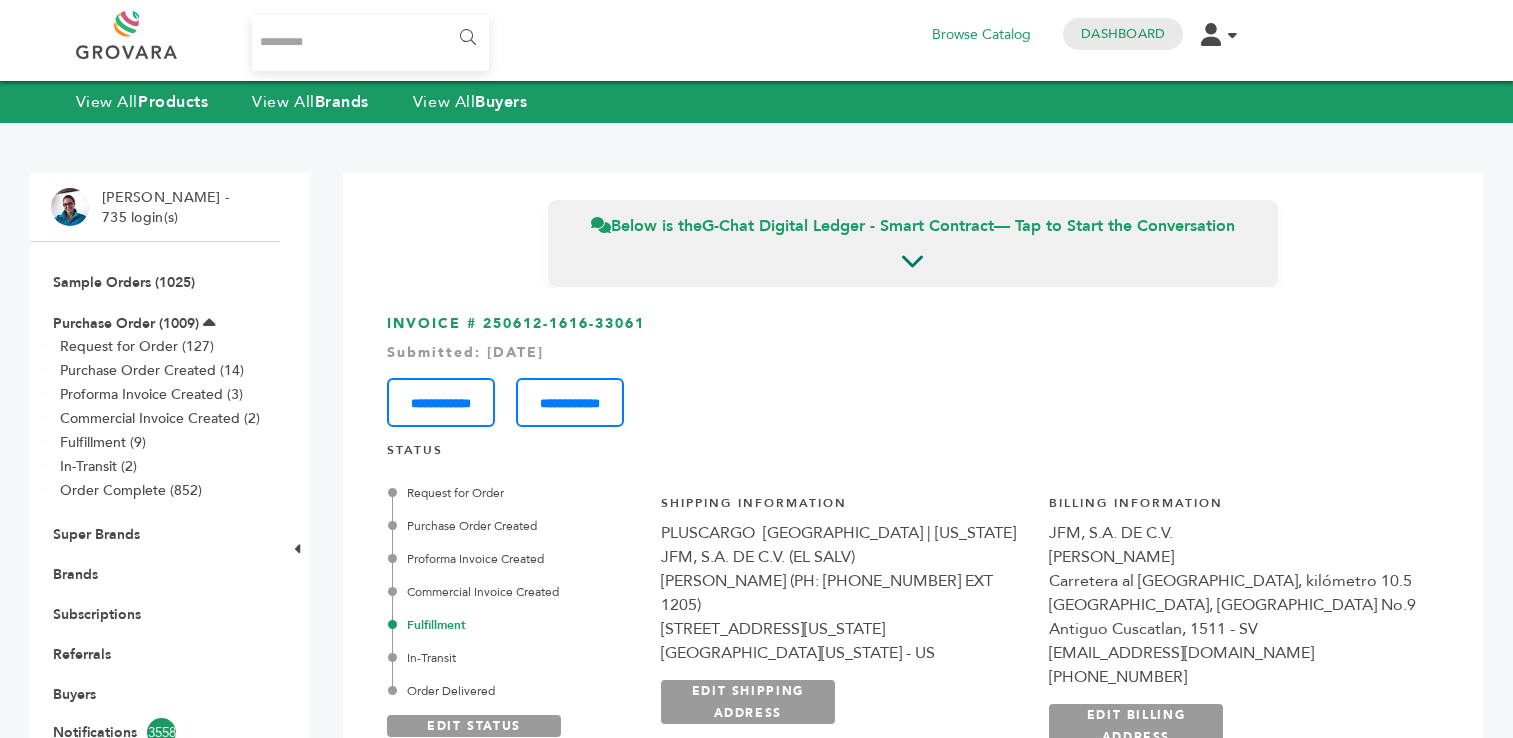 scroll, scrollTop: 0, scrollLeft: 0, axis: both 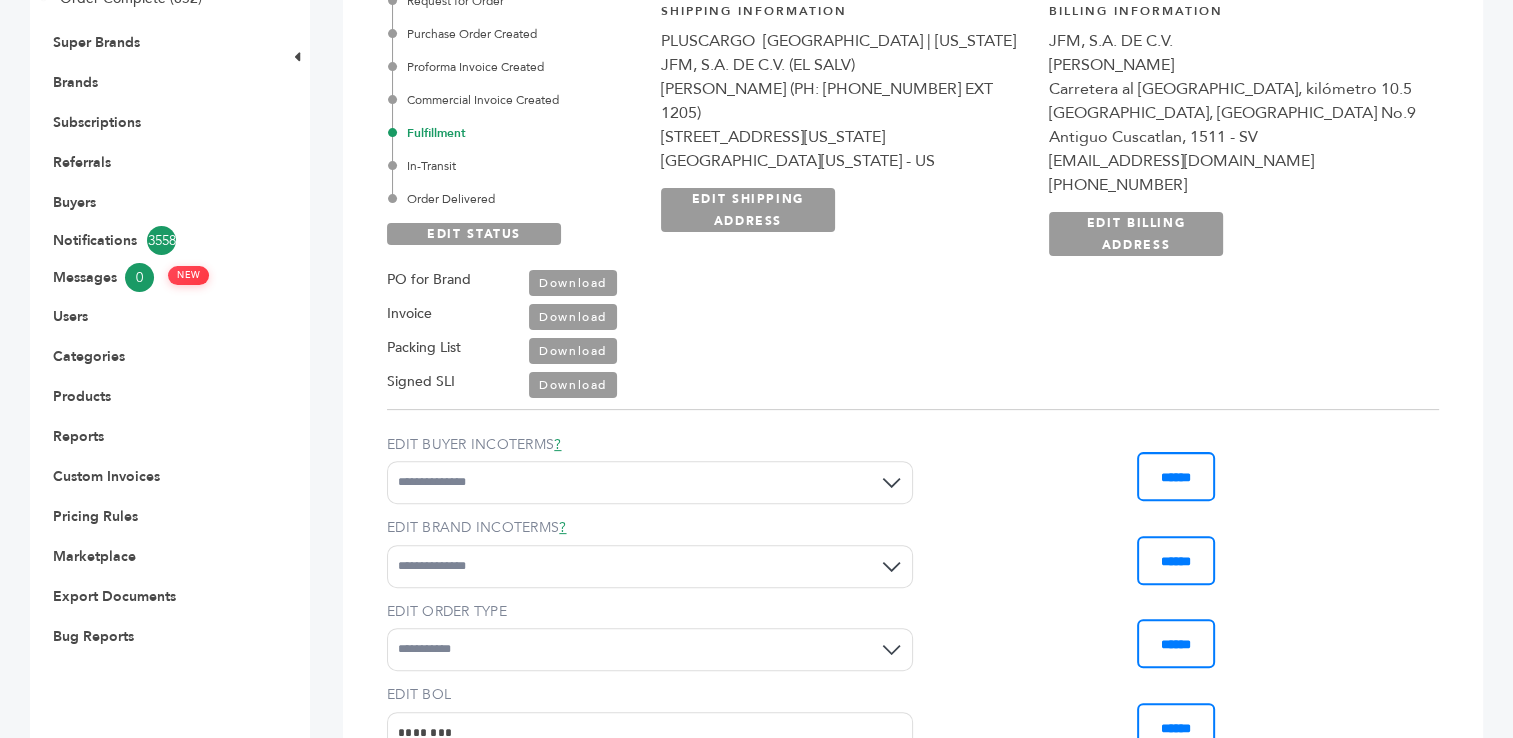 click on "Download" at bounding box center [573, 317] 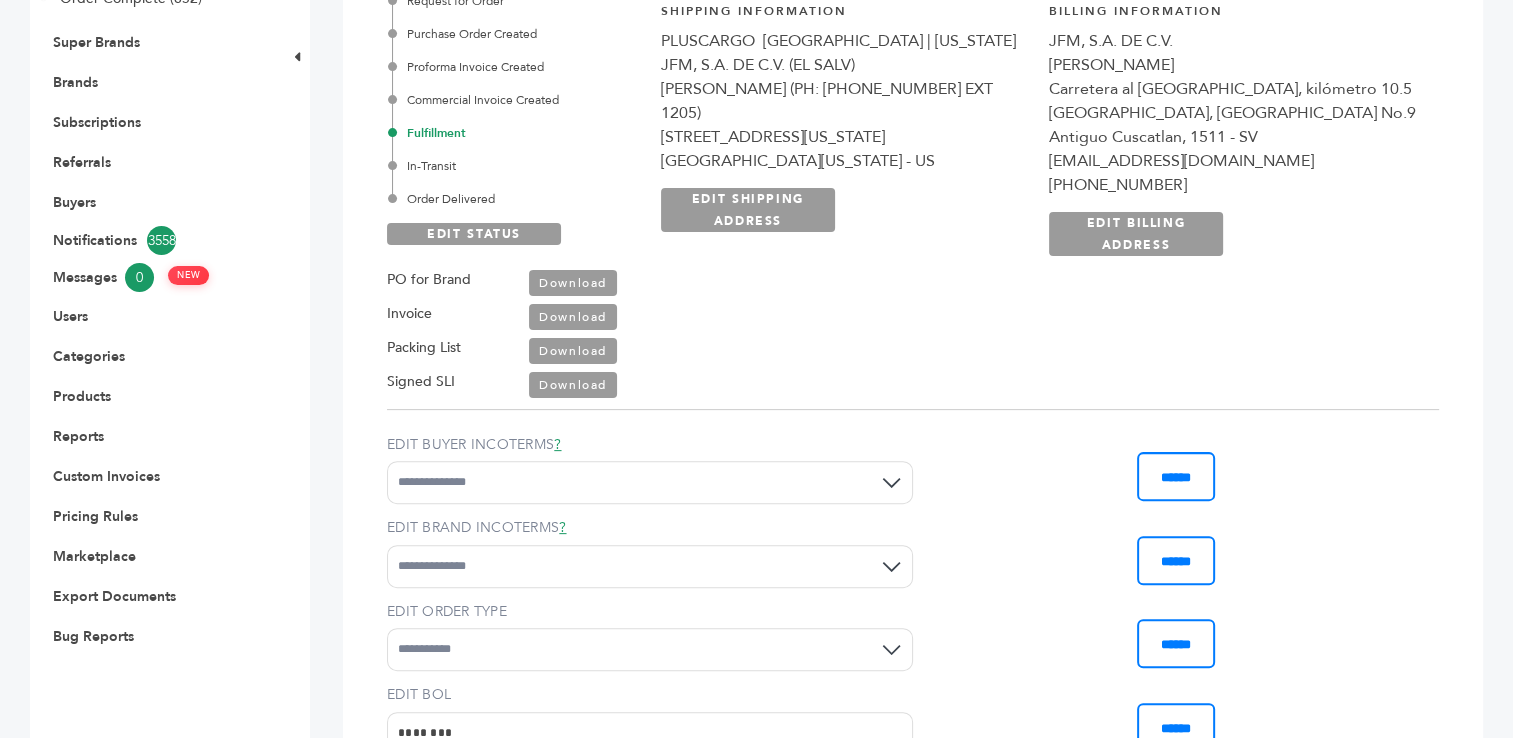scroll, scrollTop: 0, scrollLeft: 0, axis: both 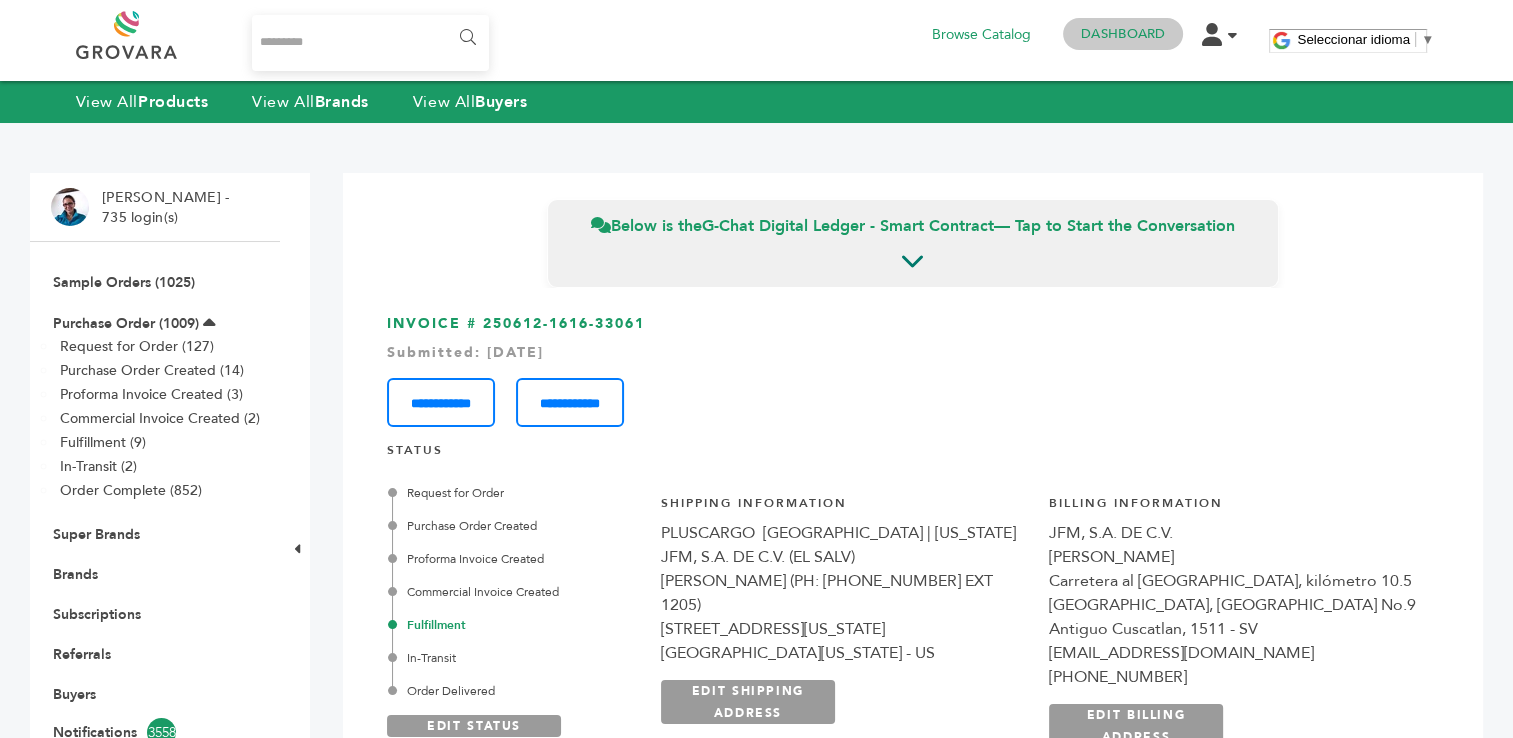 click on "Dashboard" at bounding box center [1123, 34] 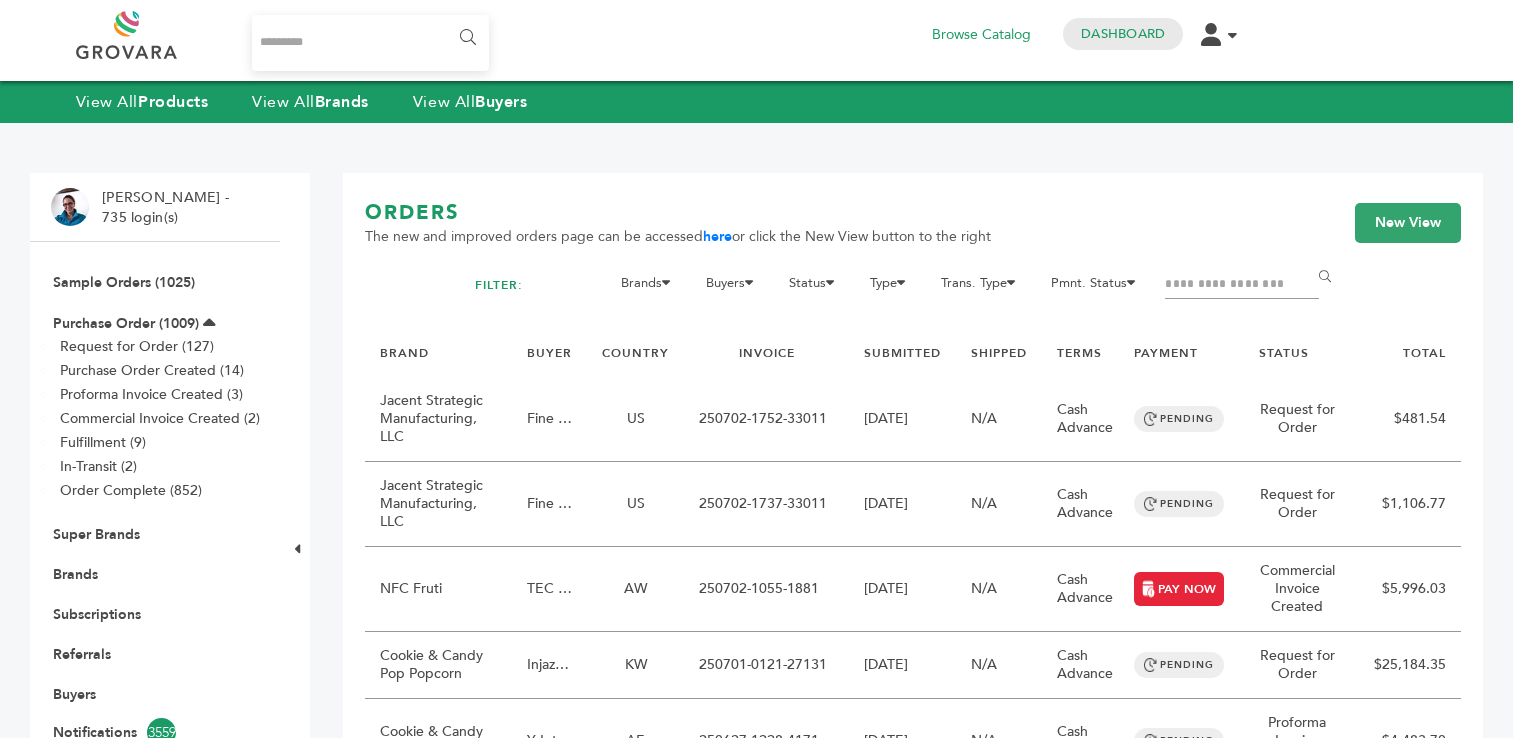 scroll, scrollTop: 0, scrollLeft: 0, axis: both 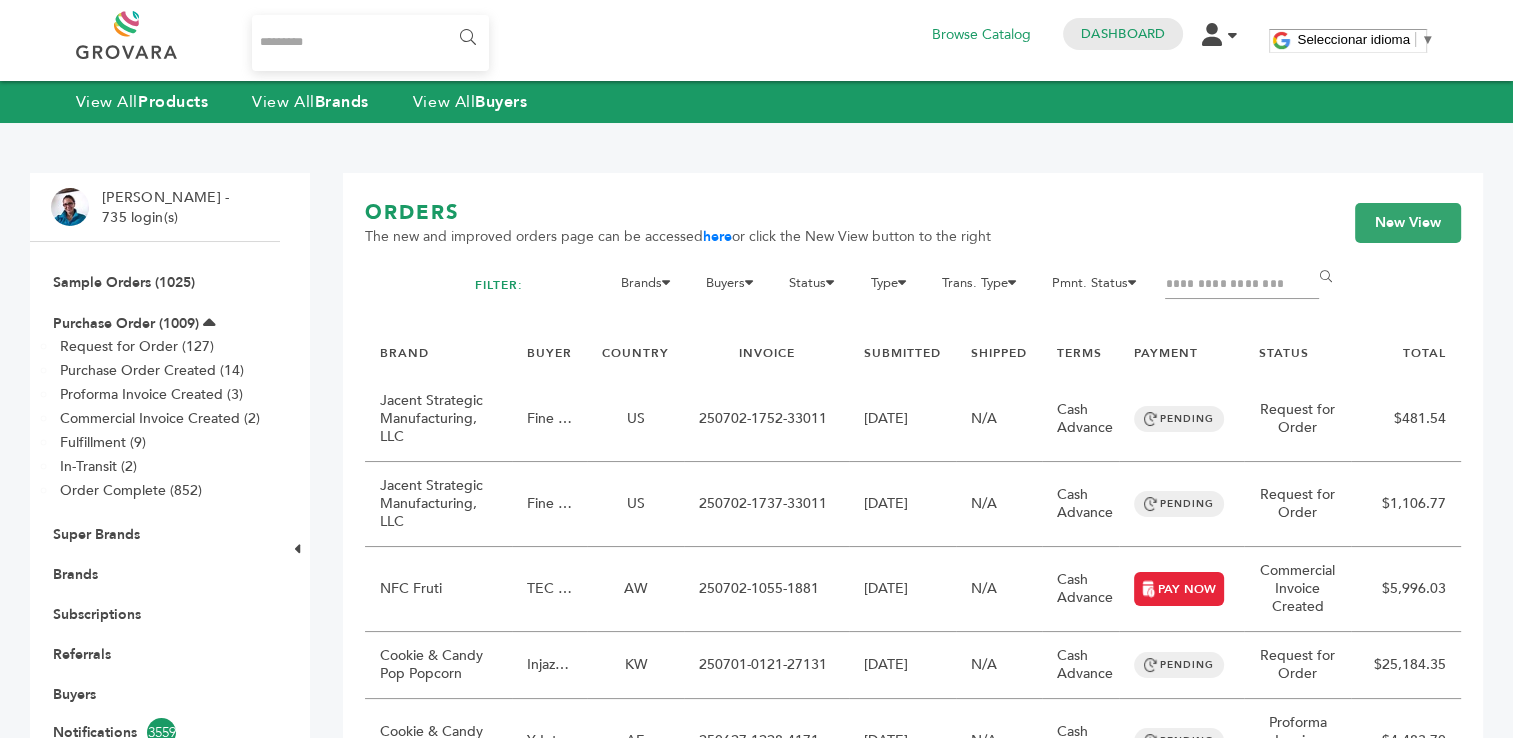 click at bounding box center (1242, 285) 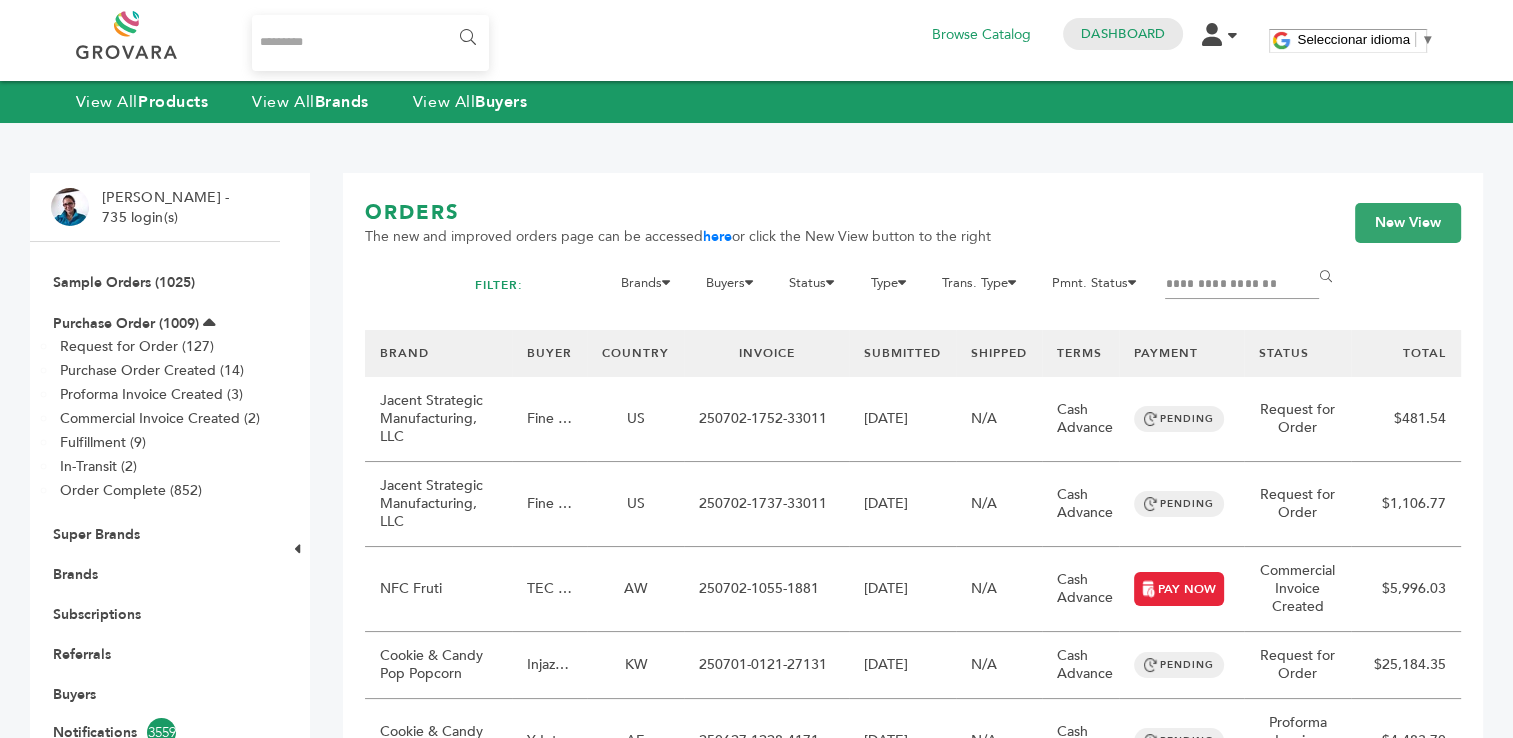 type on "**********" 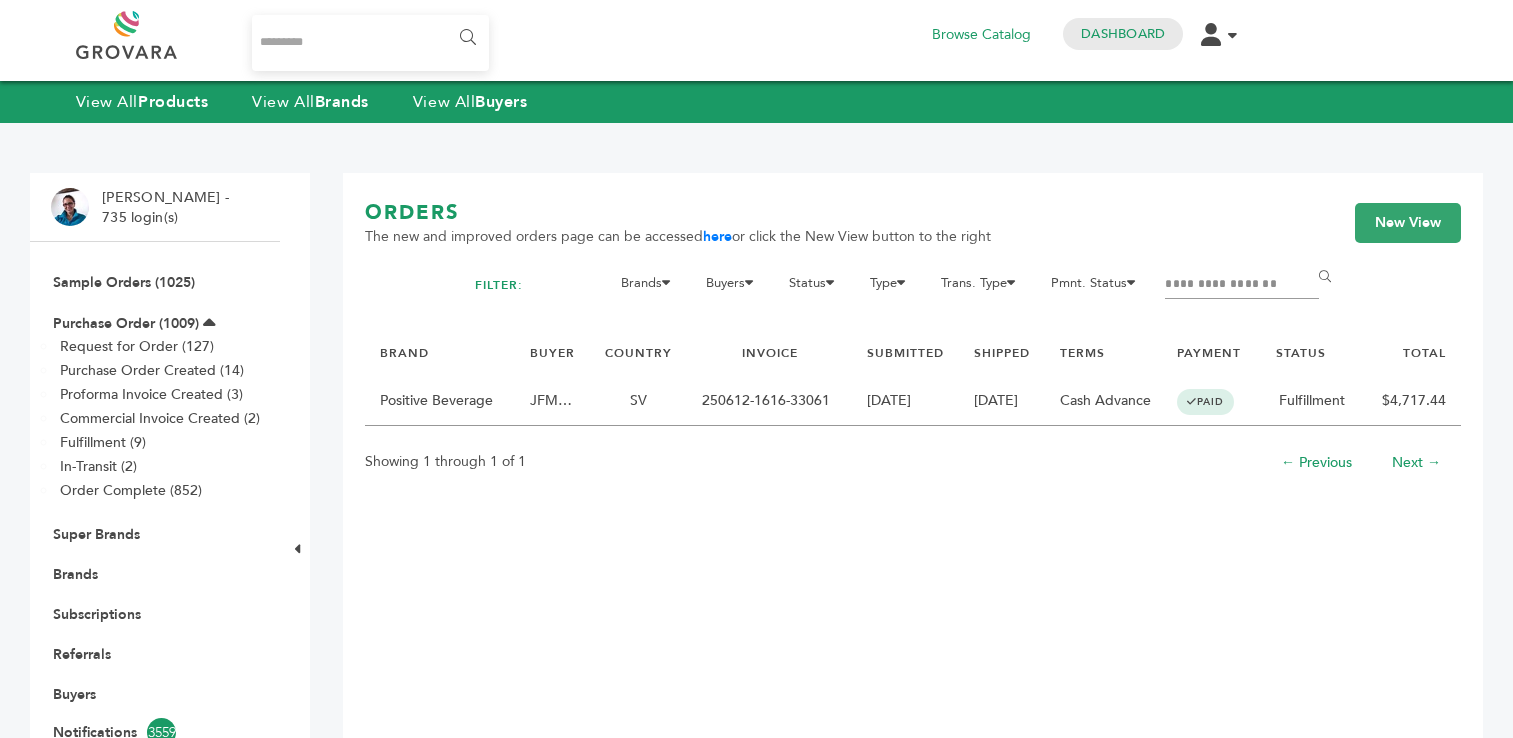 scroll, scrollTop: 0, scrollLeft: 0, axis: both 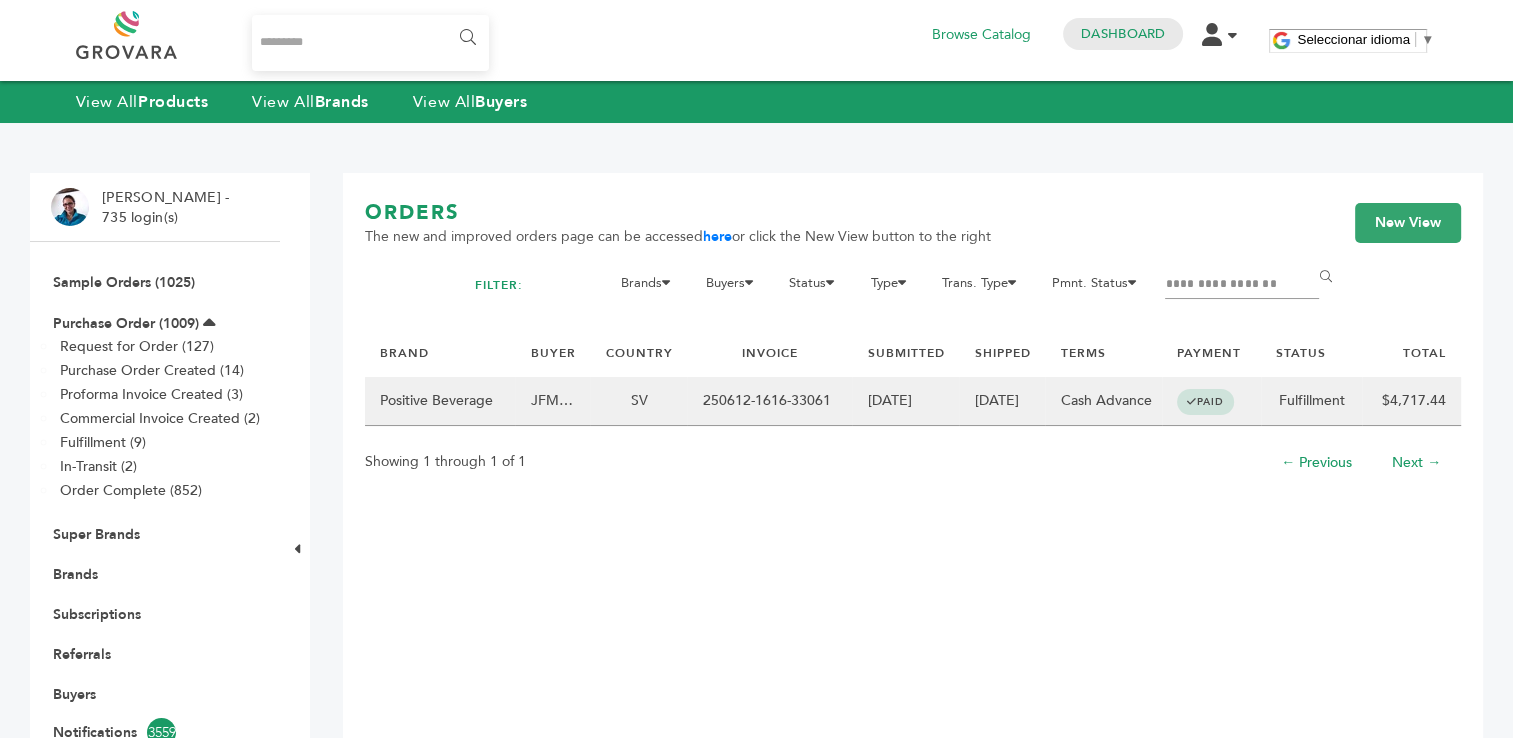 click on "SV" at bounding box center (638, 401) 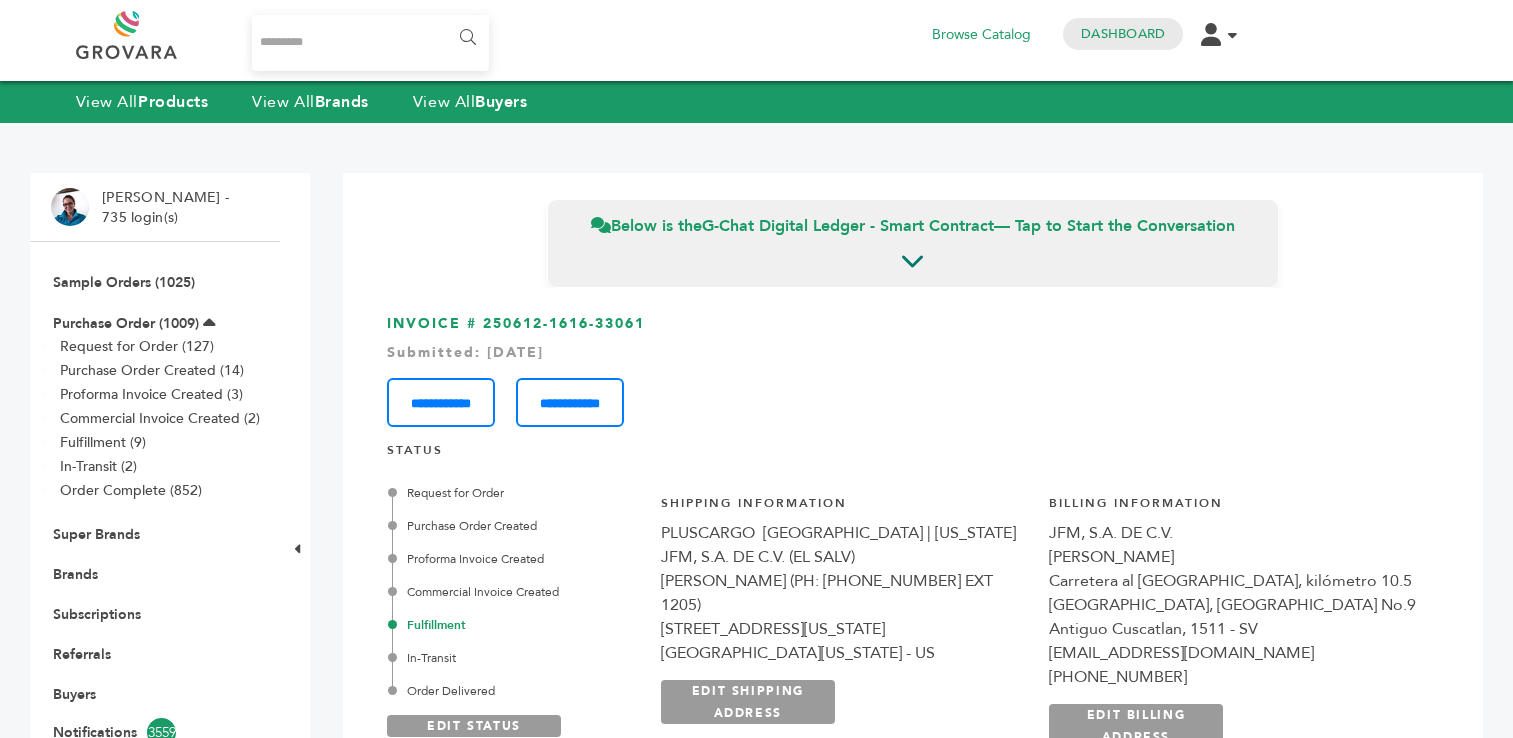 scroll, scrollTop: 0, scrollLeft: 0, axis: both 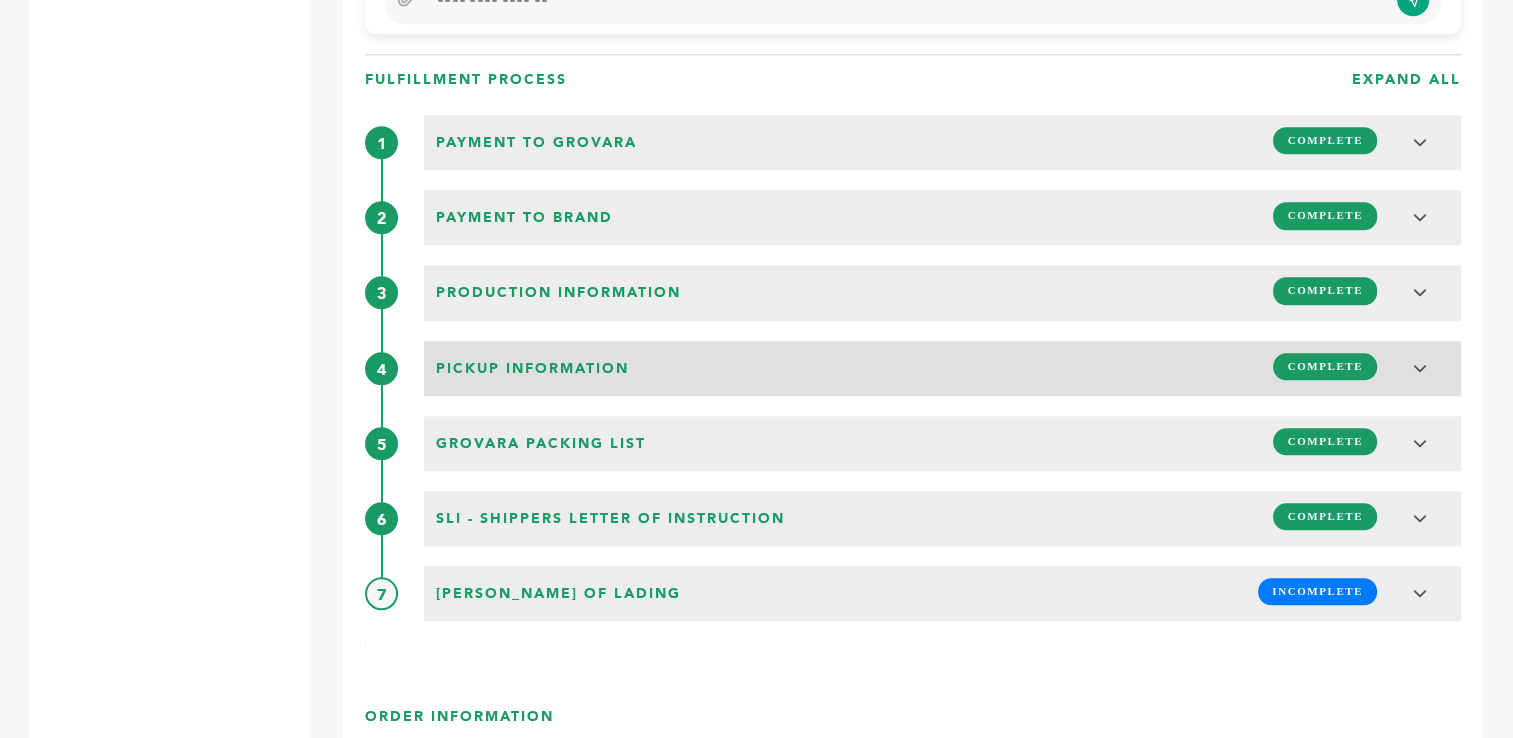 click on "COMPLETE" at bounding box center (1325, 366) 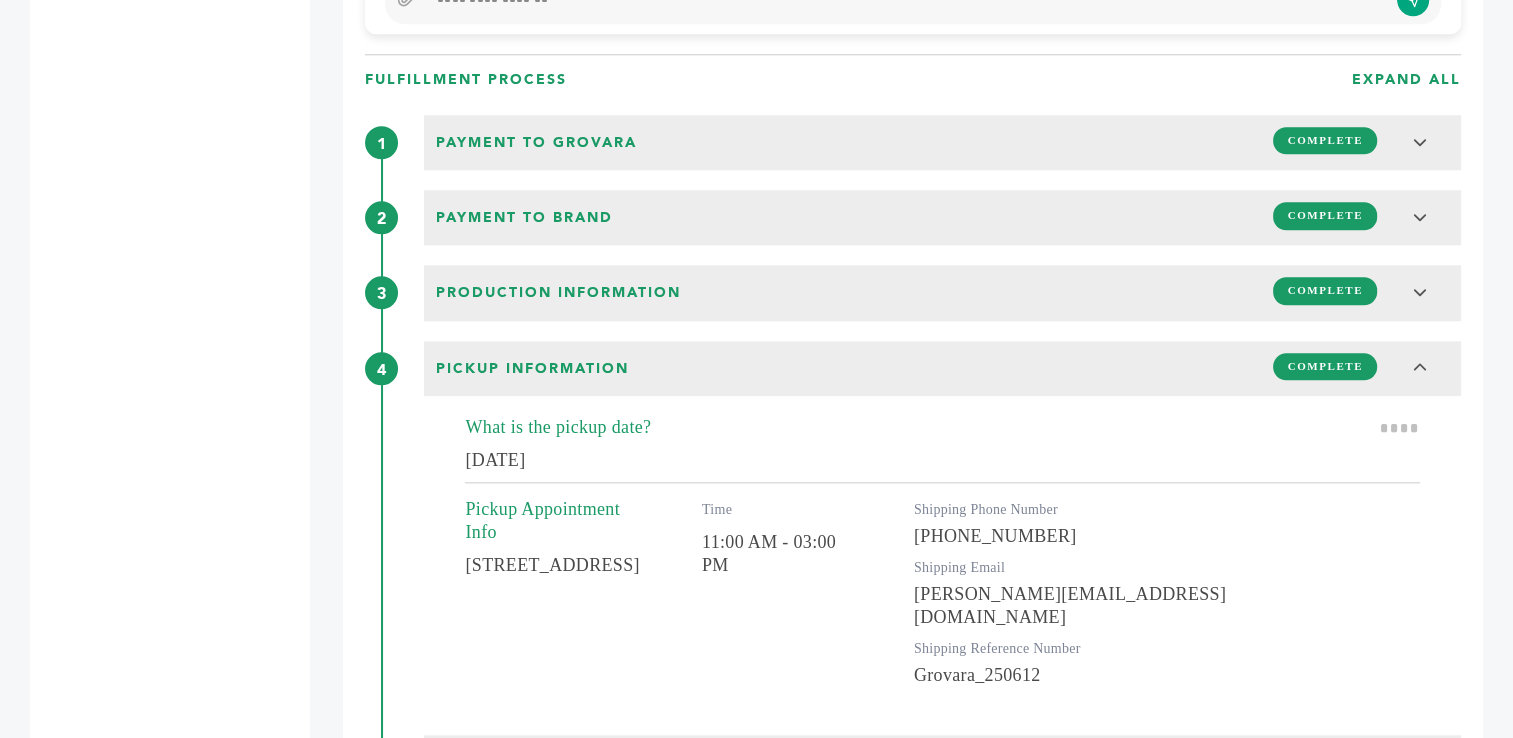 click on "July 1st, 2025" at bounding box center (558, 460) 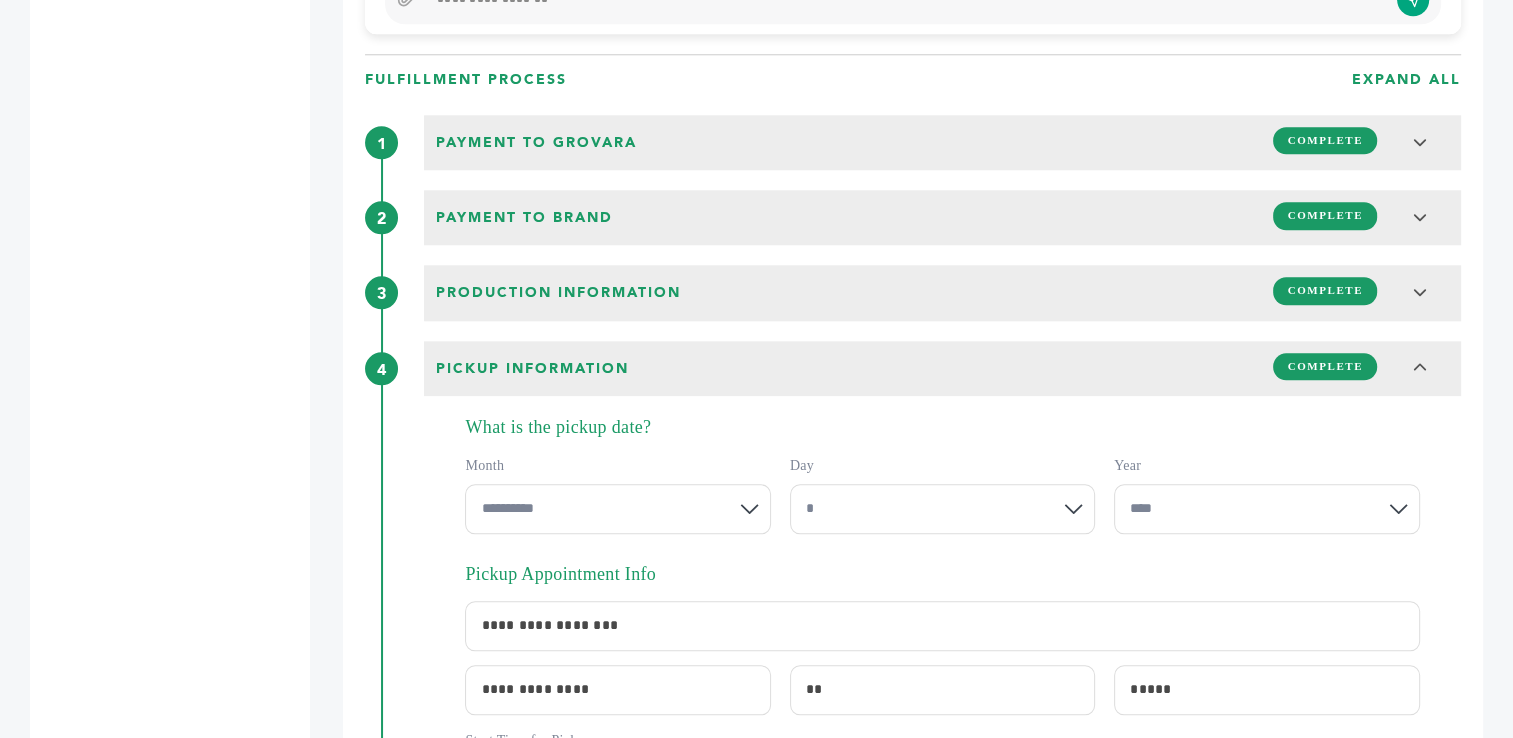 click on "**********" at bounding box center (942, 509) 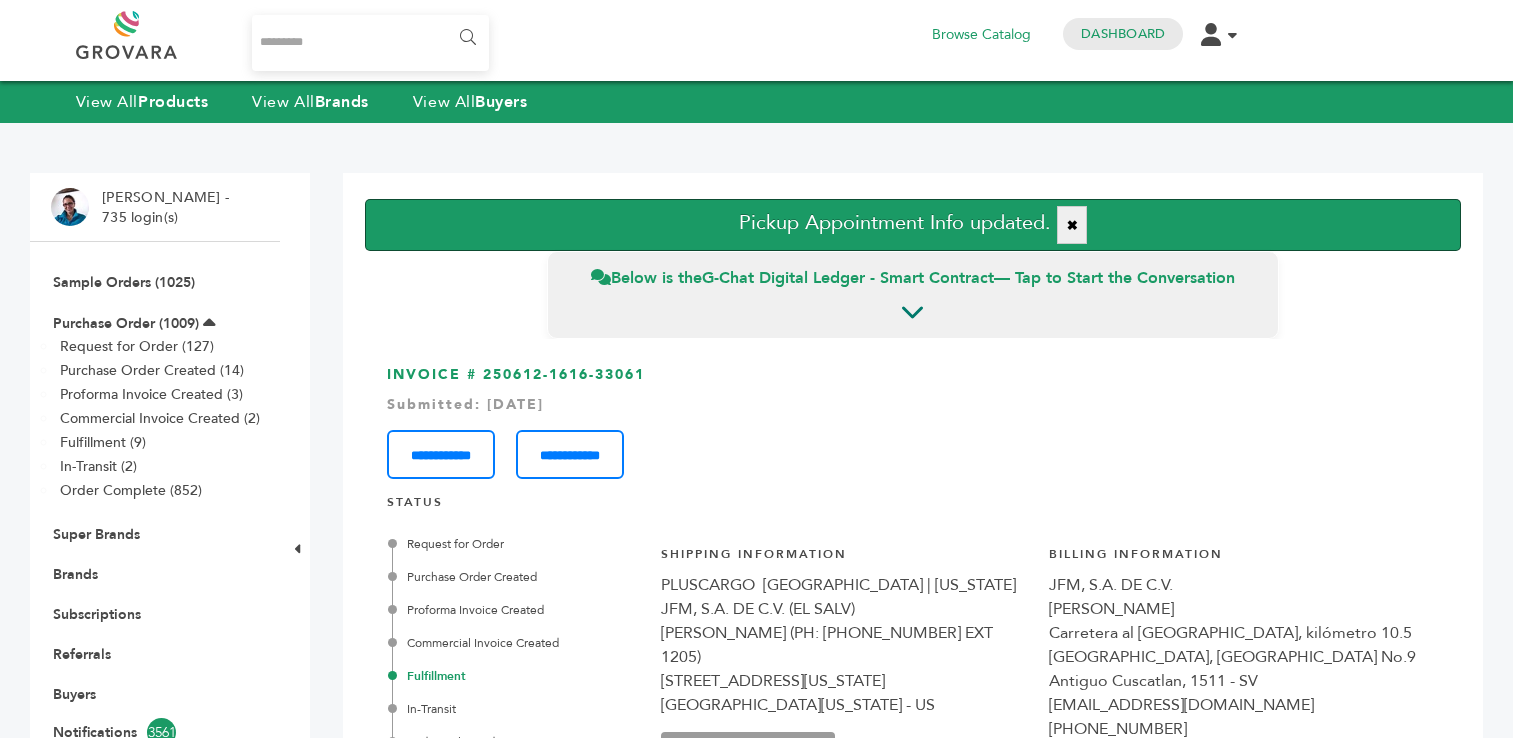 scroll, scrollTop: 0, scrollLeft: 0, axis: both 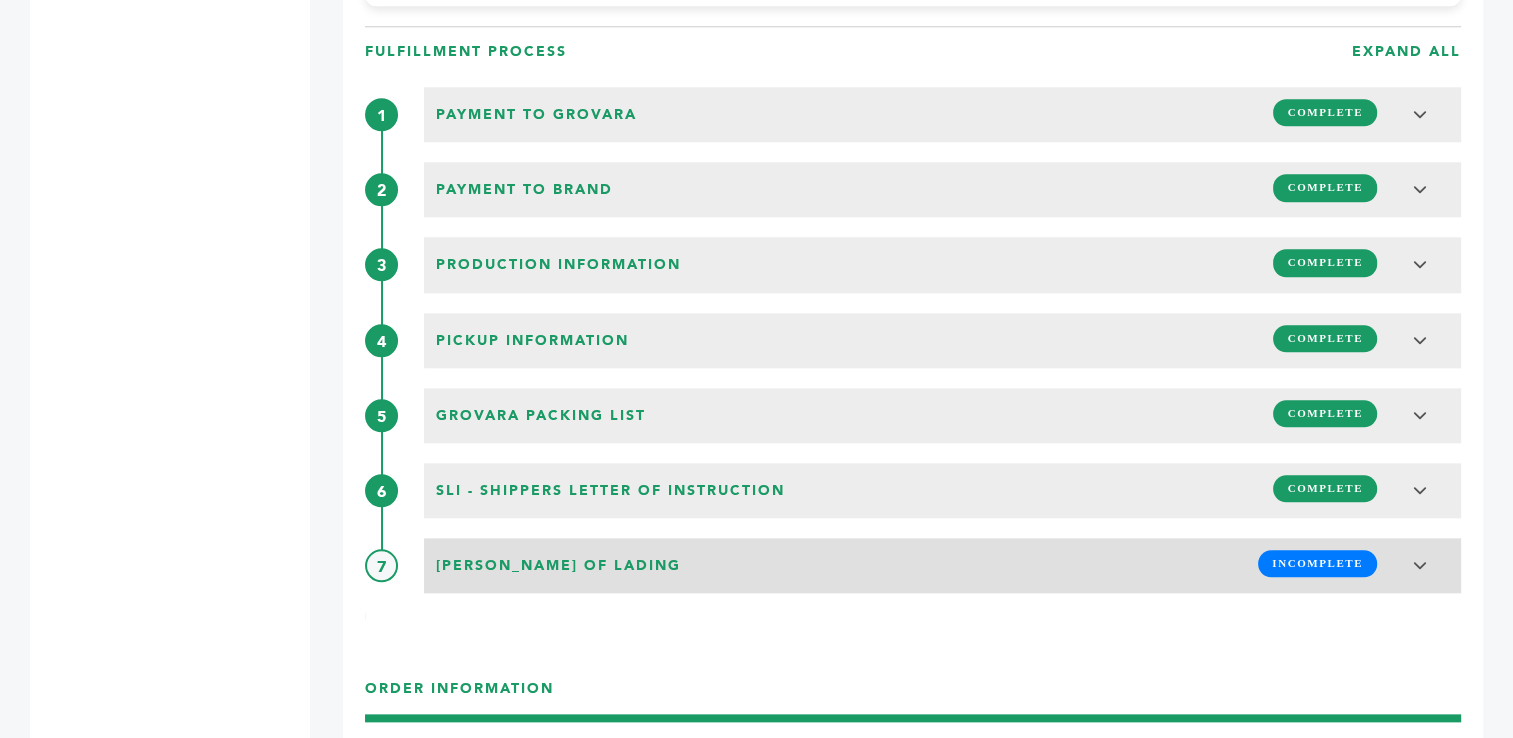 click on "INCOMPLETE" at bounding box center (1317, 563) 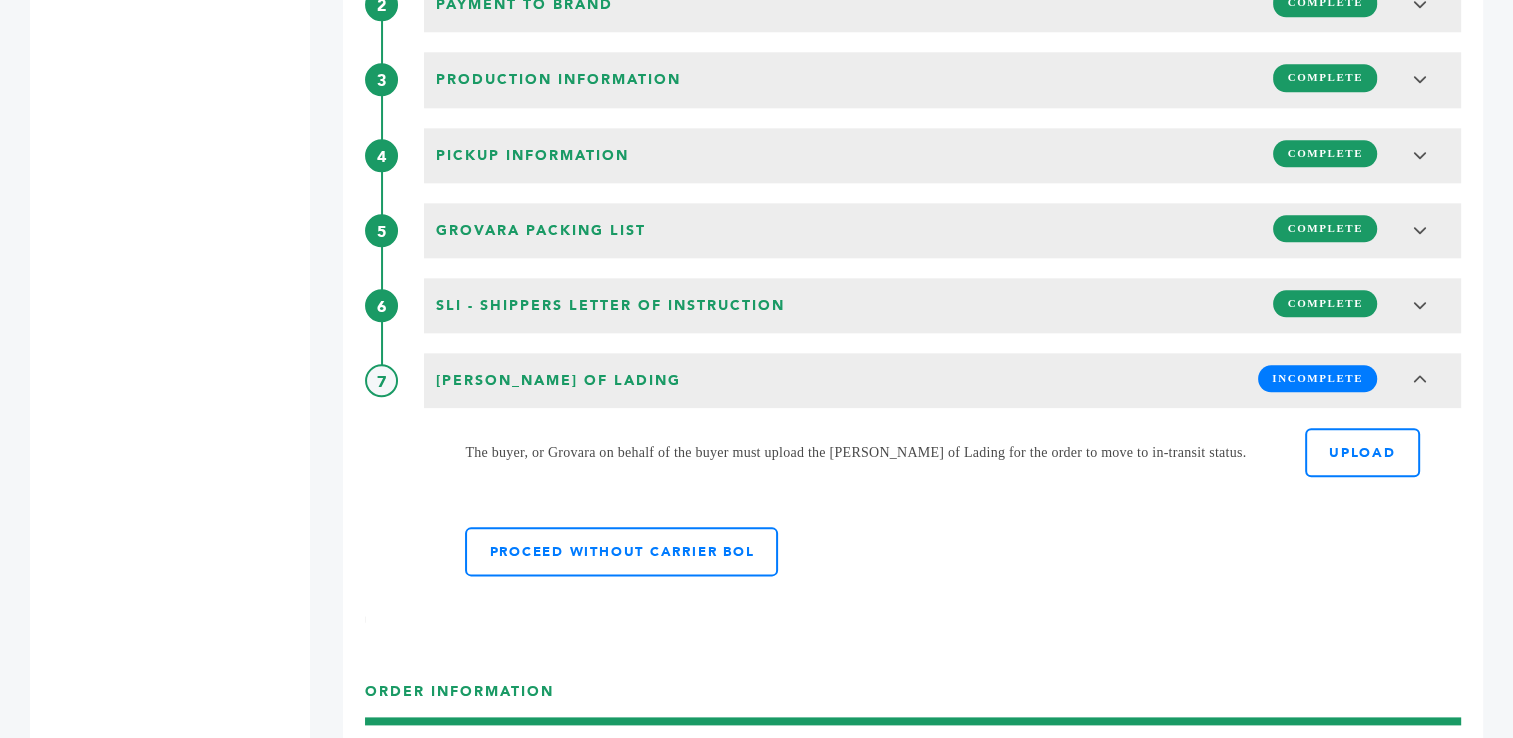 scroll, scrollTop: 2367, scrollLeft: 0, axis: vertical 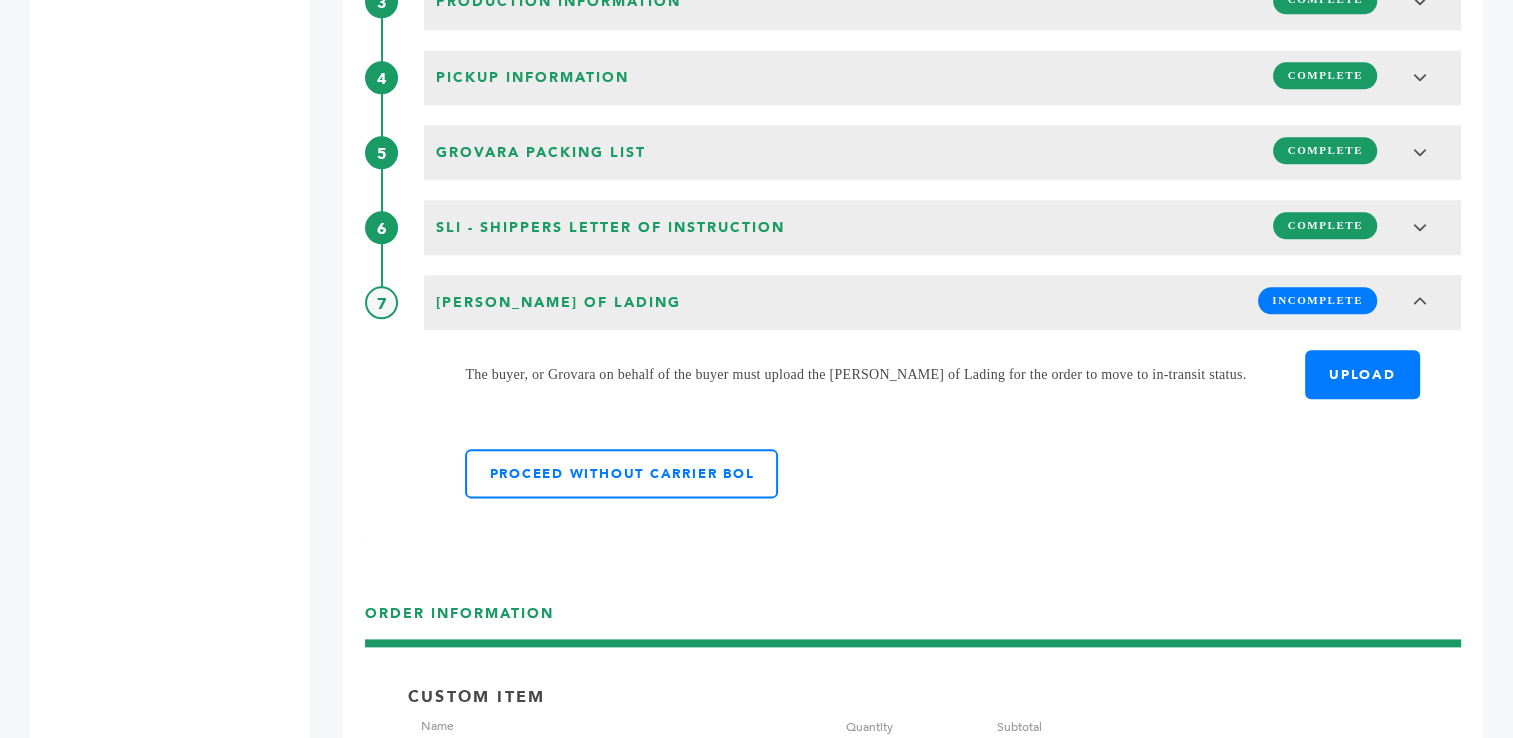 click on "UPLOAD" at bounding box center (1362, 374) 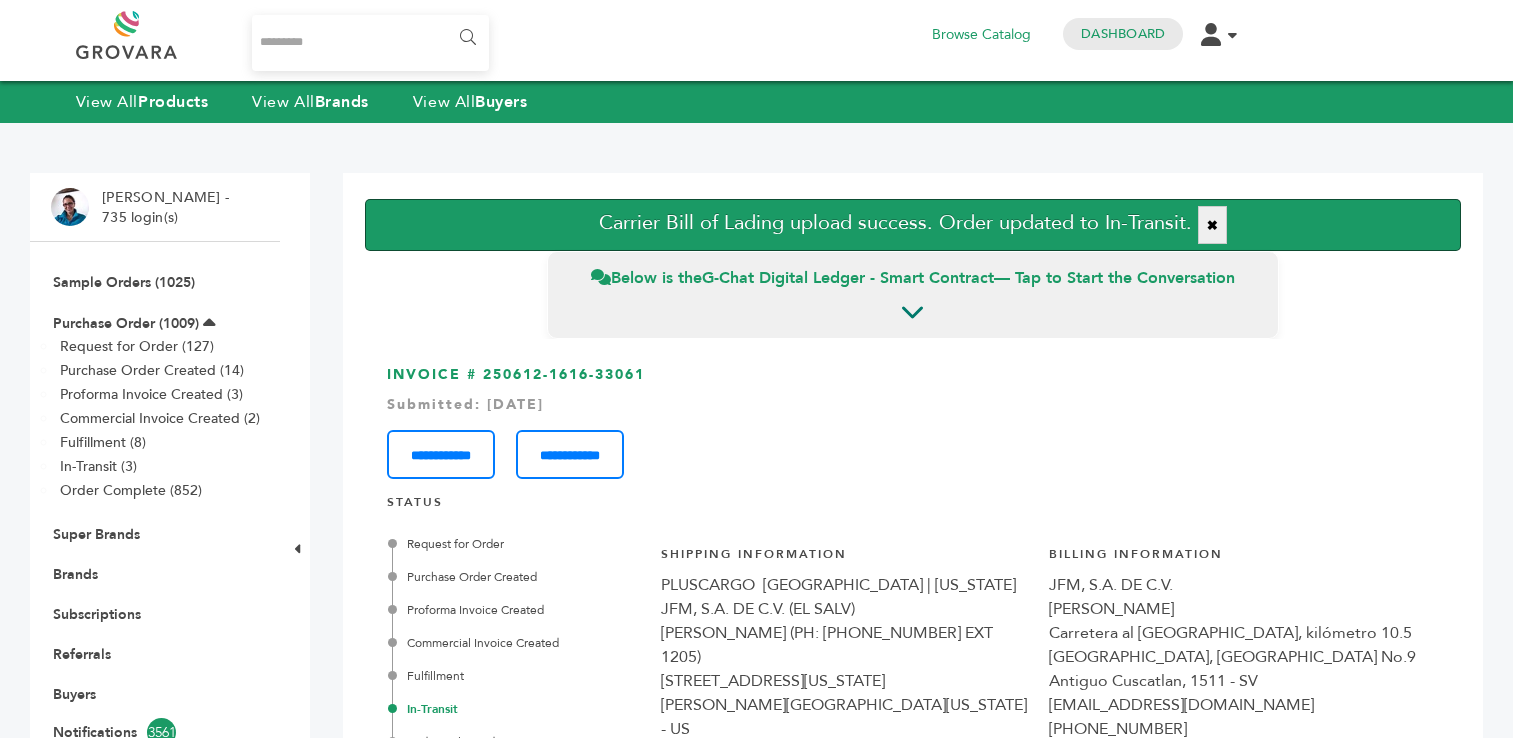 scroll, scrollTop: 0, scrollLeft: 0, axis: both 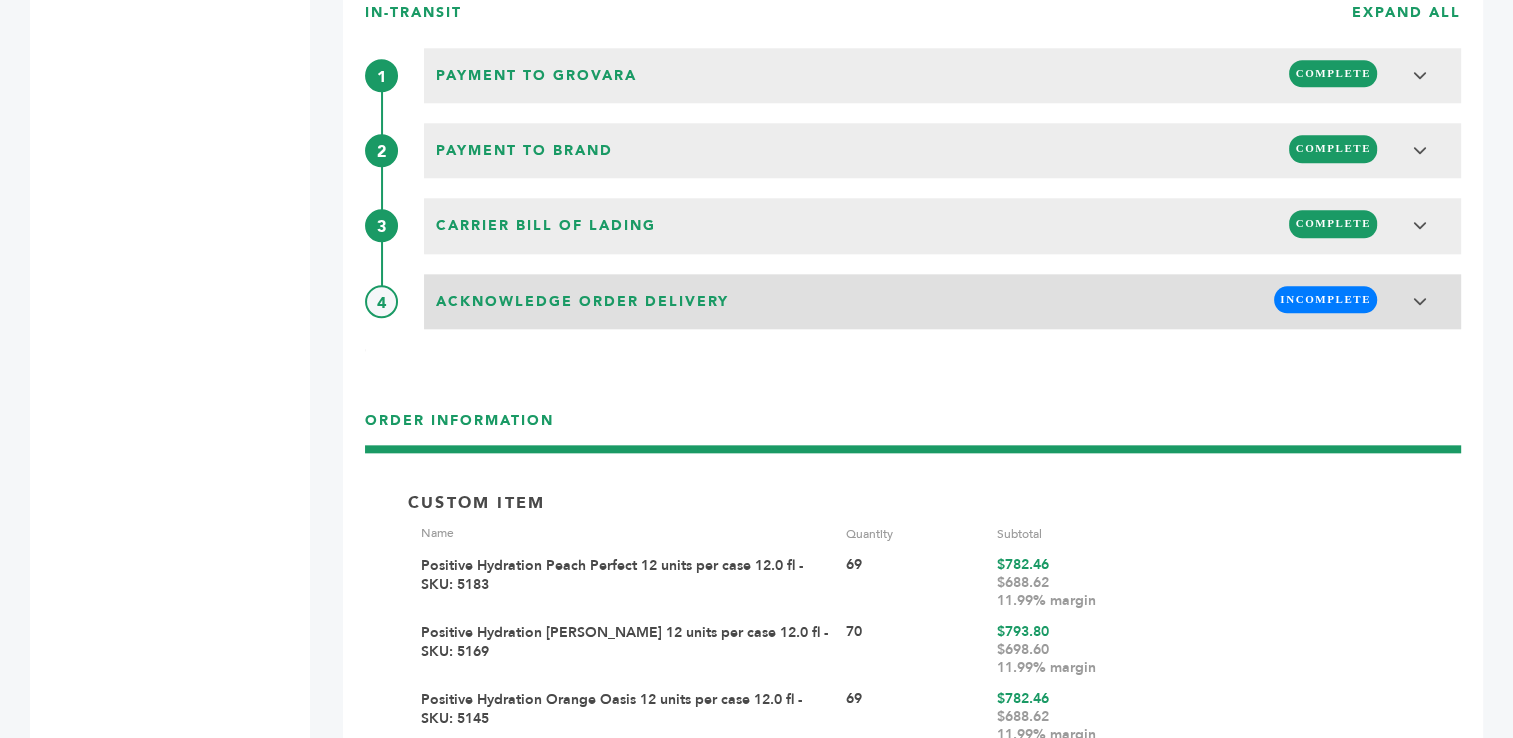 click on "INCOMPLETE" at bounding box center [1325, 299] 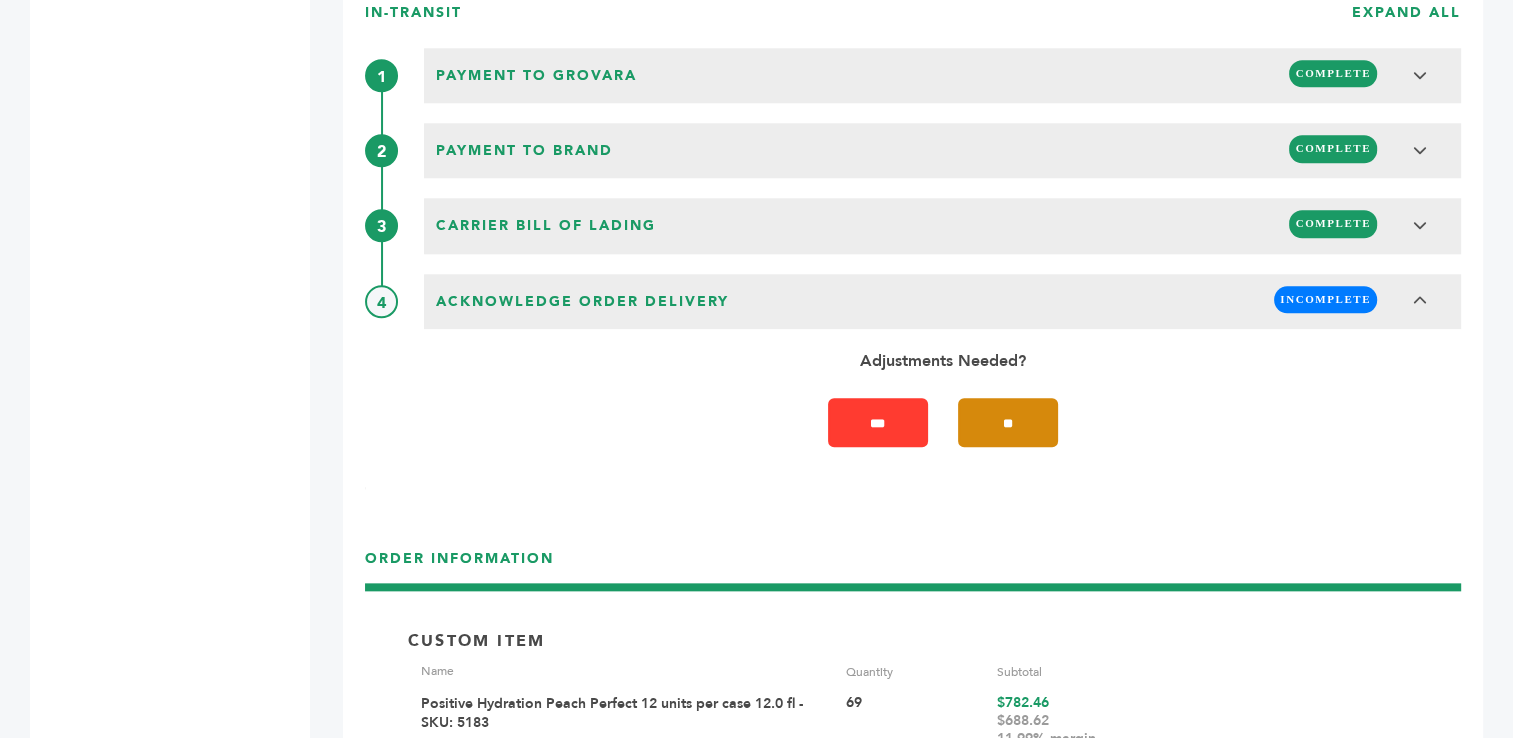 click on "**" at bounding box center [1008, 422] 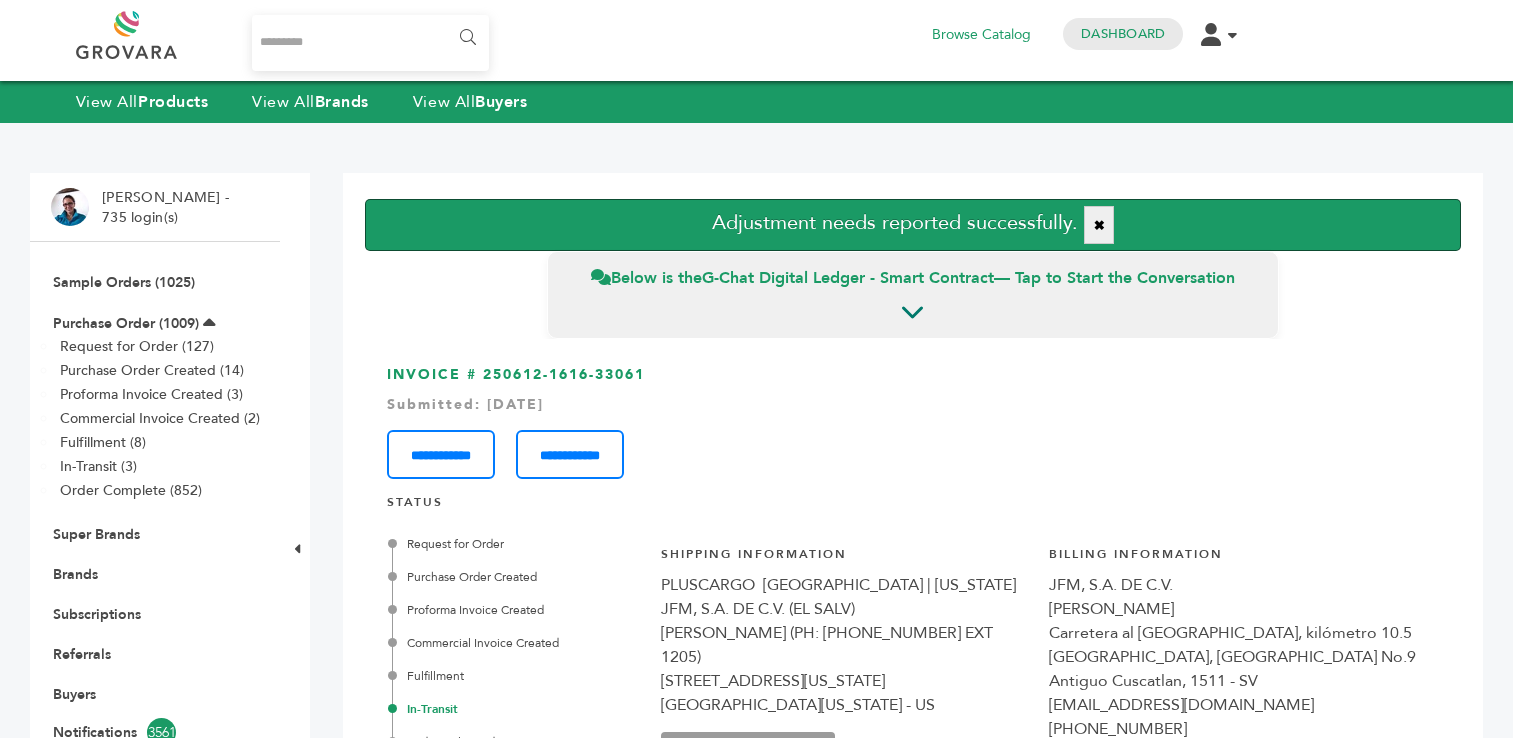 scroll, scrollTop: 0, scrollLeft: 0, axis: both 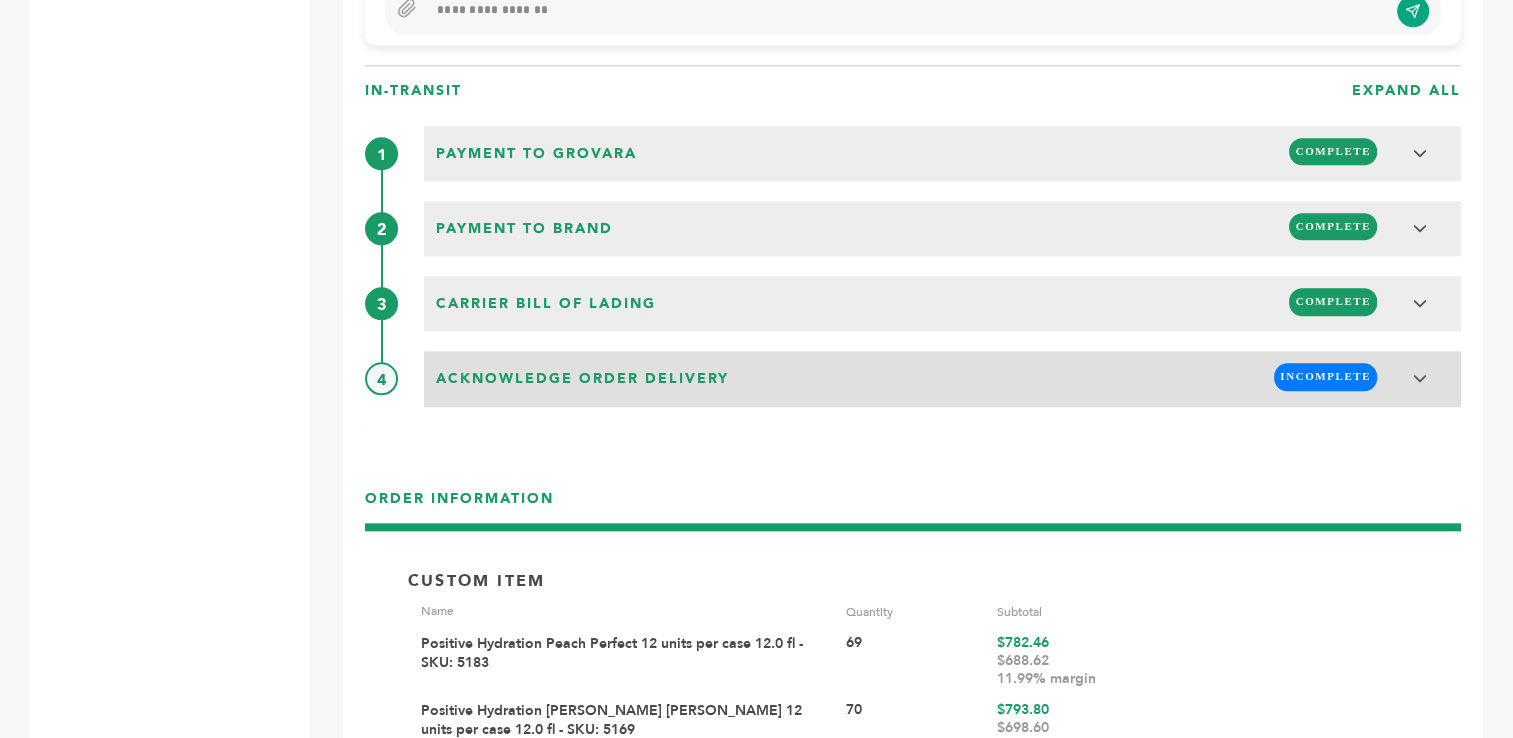 click on "INCOMPLETE" at bounding box center [1325, 376] 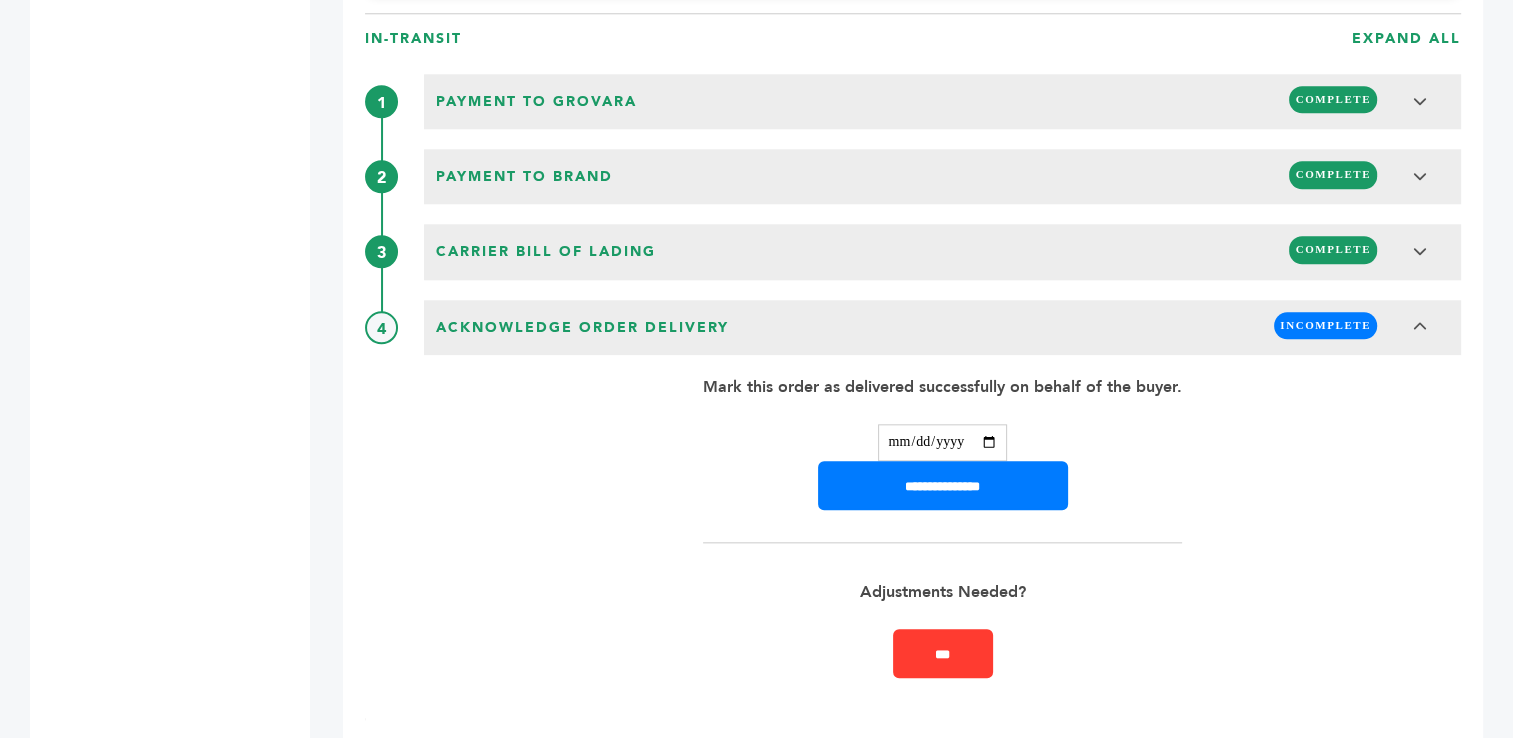 click at bounding box center [942, 442] 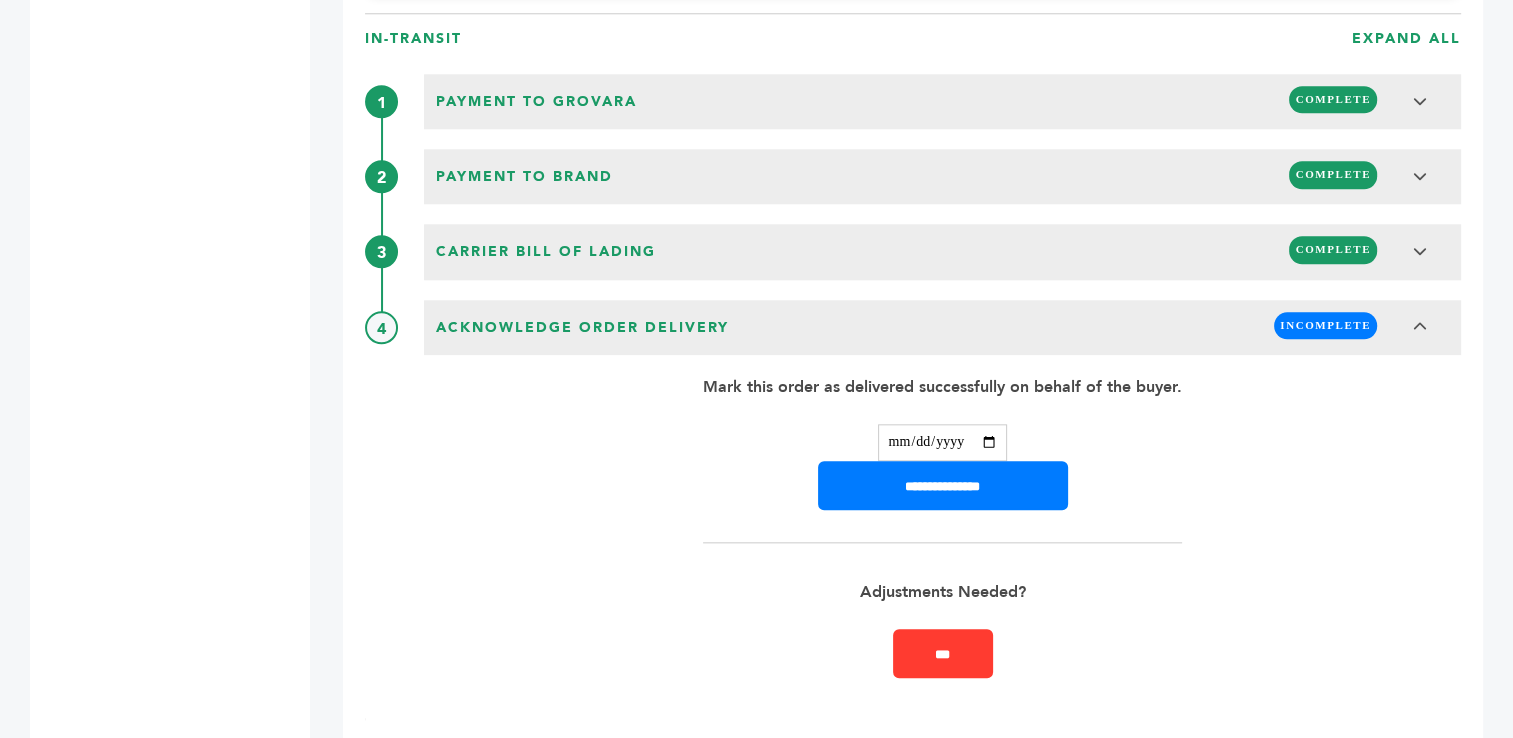 type on "**********" 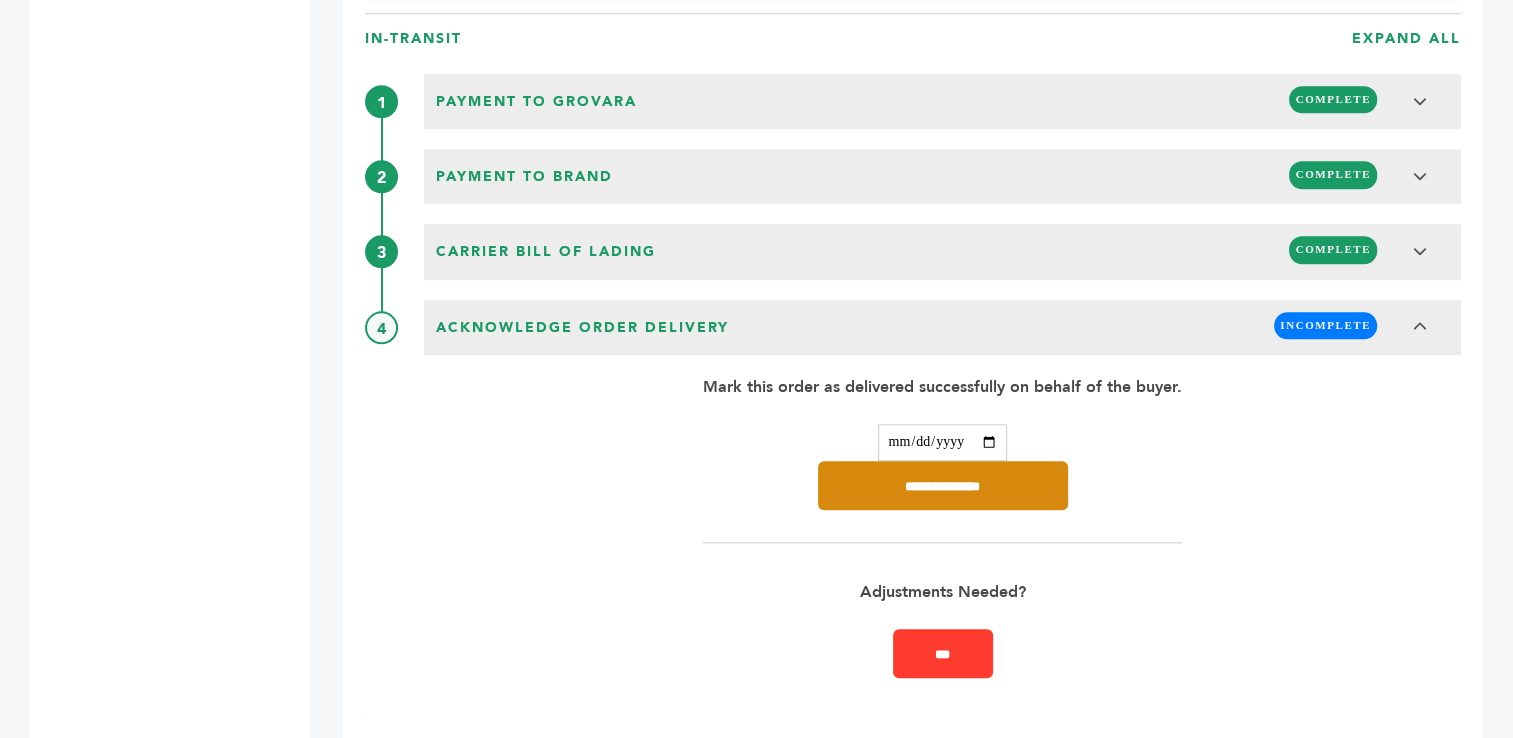 click on "**********" at bounding box center [943, 485] 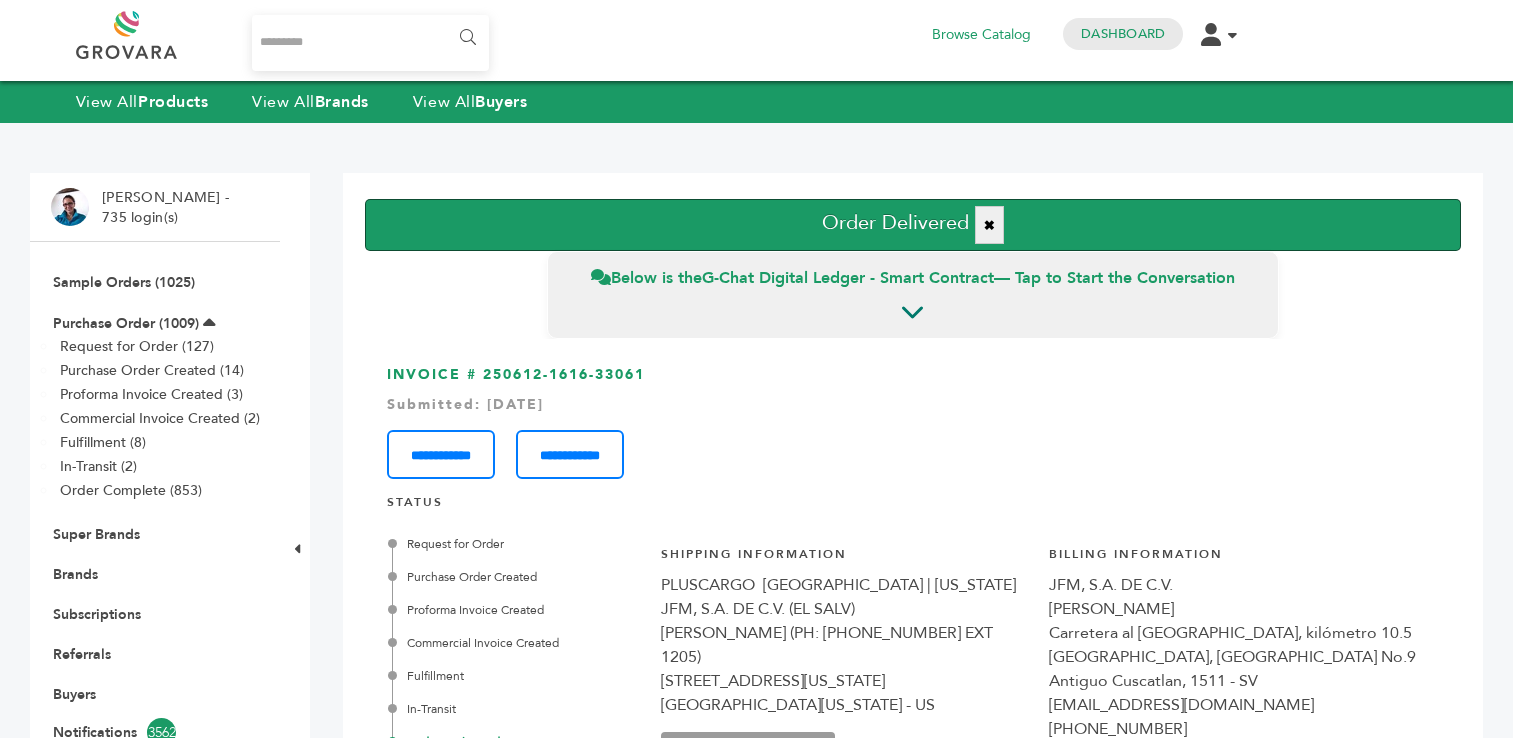 scroll, scrollTop: 0, scrollLeft: 0, axis: both 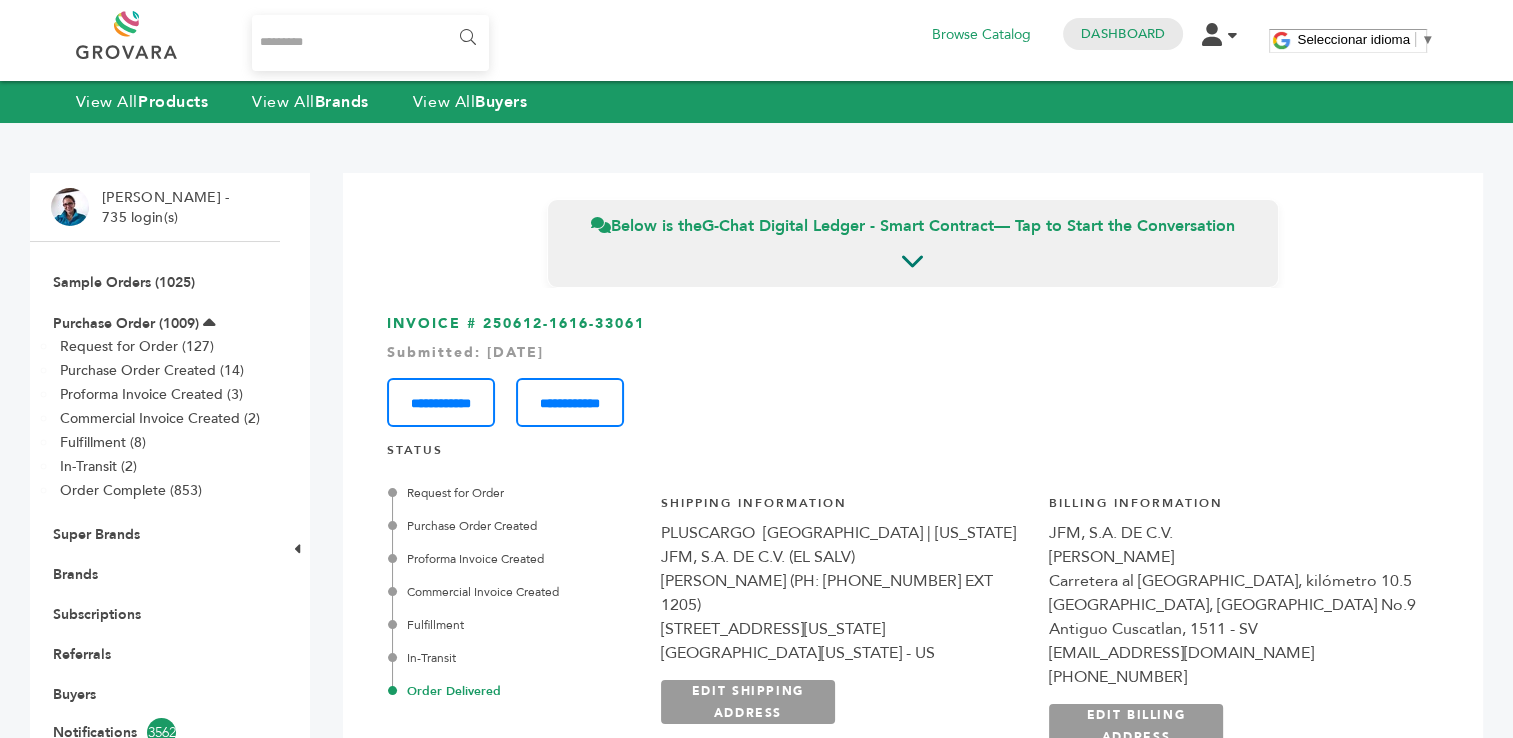 click on "**********" at bounding box center (913, 395) 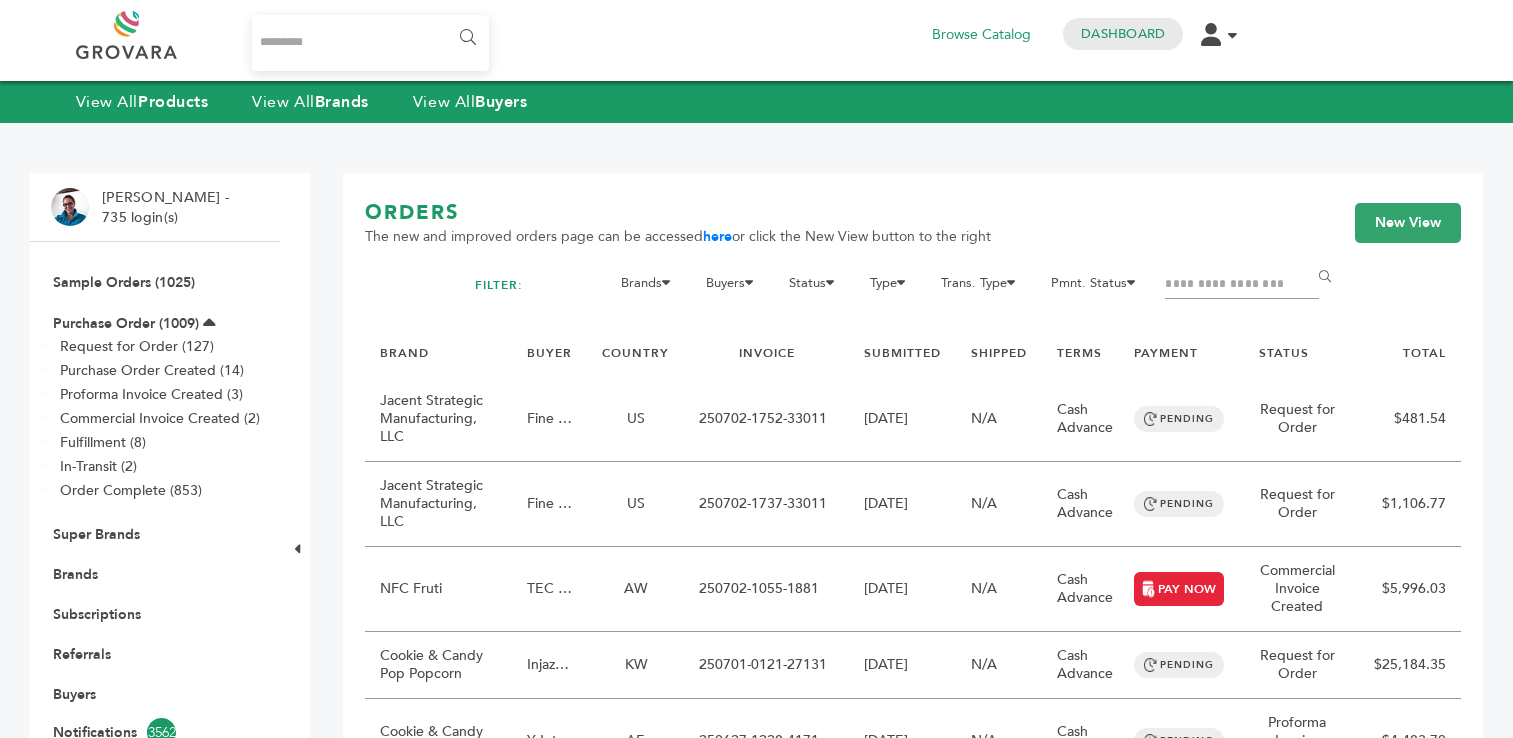 scroll, scrollTop: 0, scrollLeft: 0, axis: both 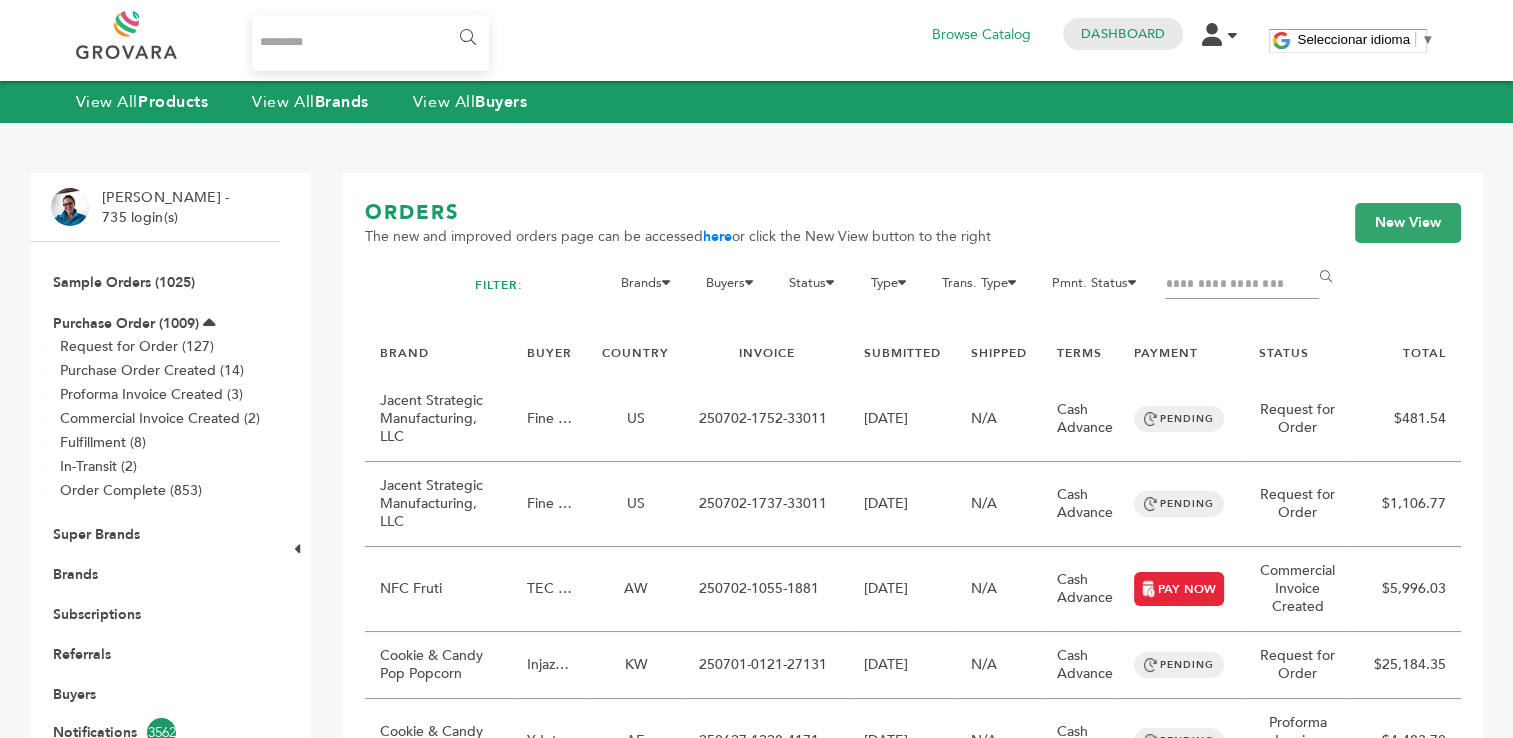 click at bounding box center (1242, 285) 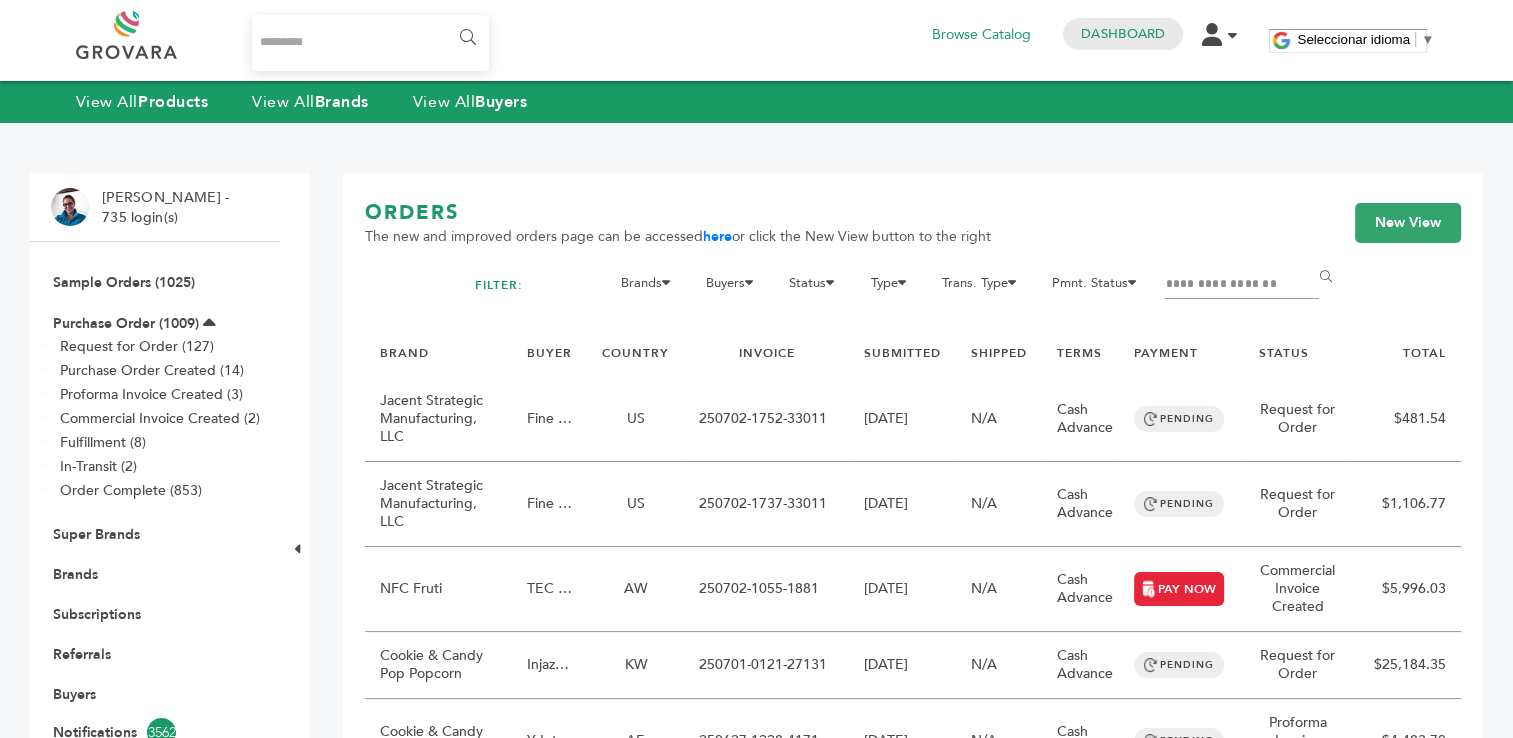 type on "**********" 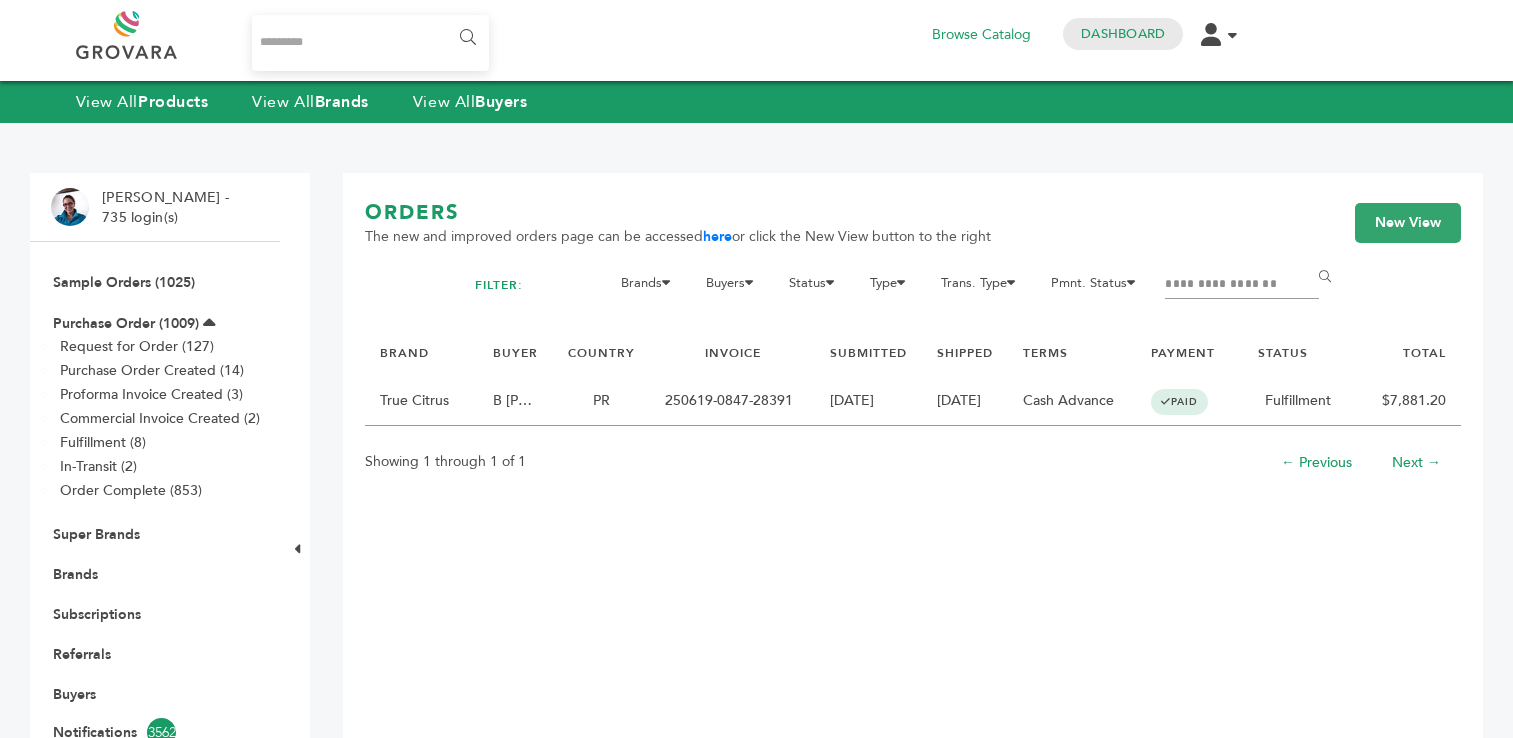 scroll, scrollTop: 0, scrollLeft: 0, axis: both 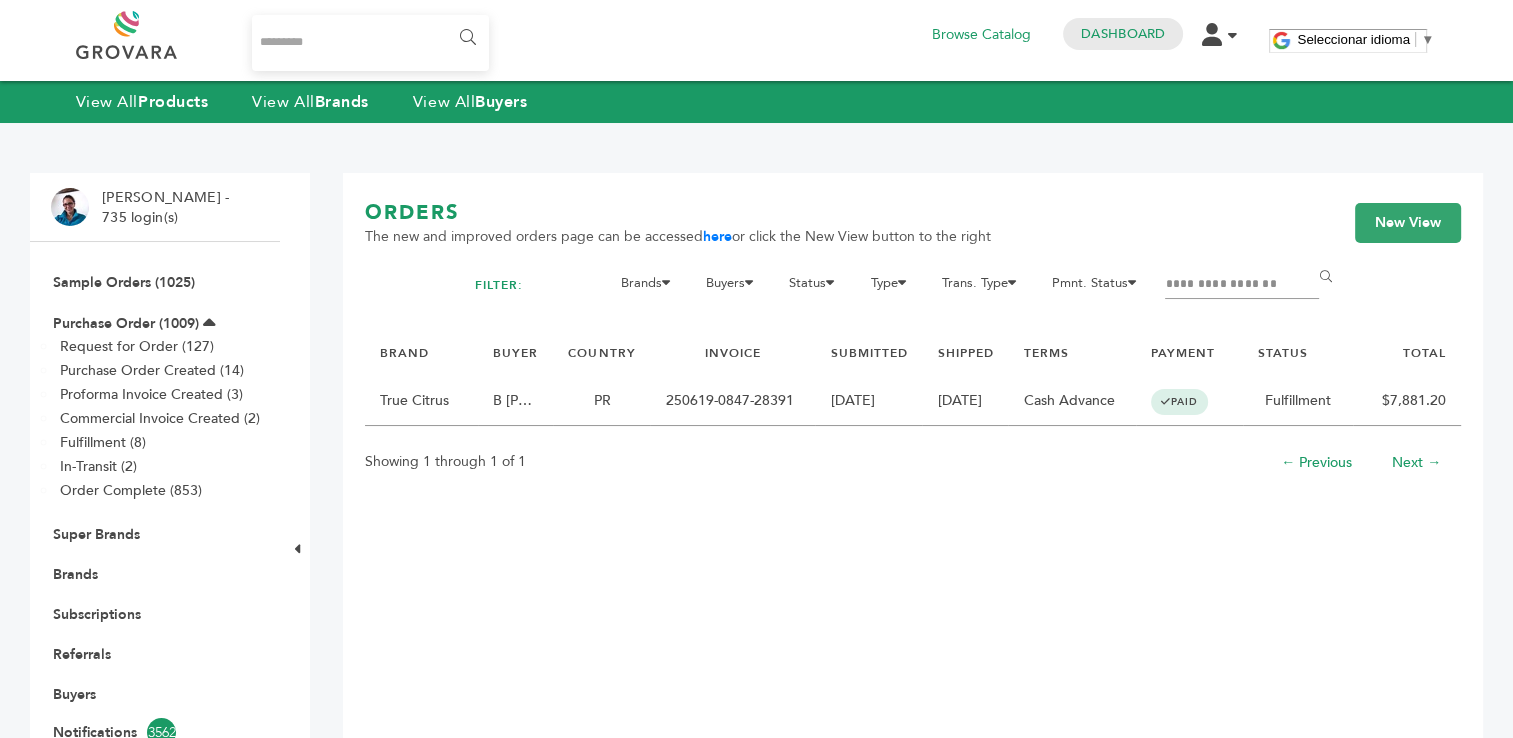 click on "Hello! Grovara is best viewed on a desktop monitor.
ORDERS
The new and improved orders page can be accessed
here 			or click the New View button to the right
New View
FILTER:
Brands
1
13
4Buddies
A1C Drink, Inc.
Aayz Trading FZE
ABC holding
abcdefg
Abe's Muffins
Accelerate360
Access Strategies
ADAMA
AFRIFOODLAB
AGATA GENERAL TRADING LLC
Aiko Importers, Inc.
Aimclear Brand One
Aimclear Test Brand
Al Barakah Dates Factory" at bounding box center (913, 670) 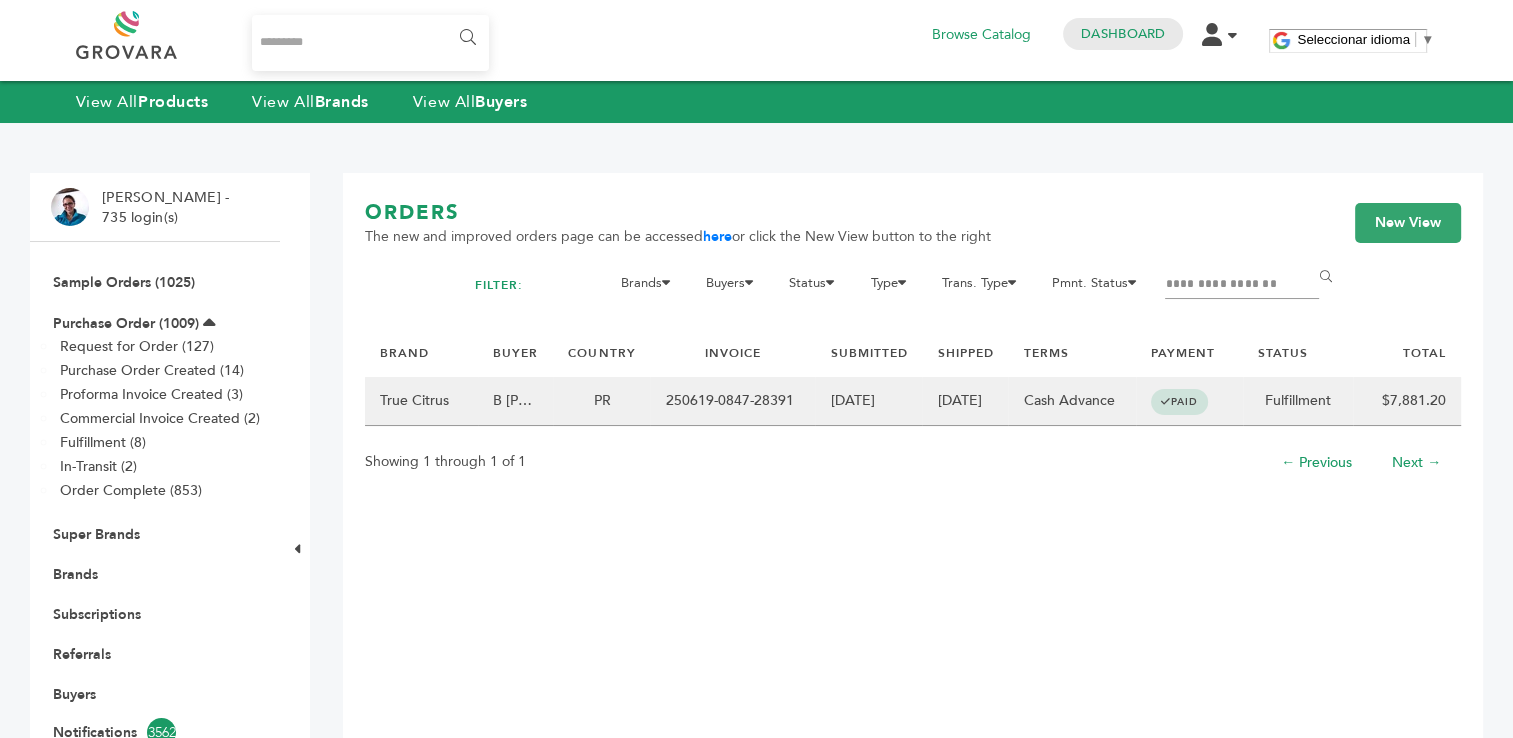 click on "06/19/2025" at bounding box center [868, 401] 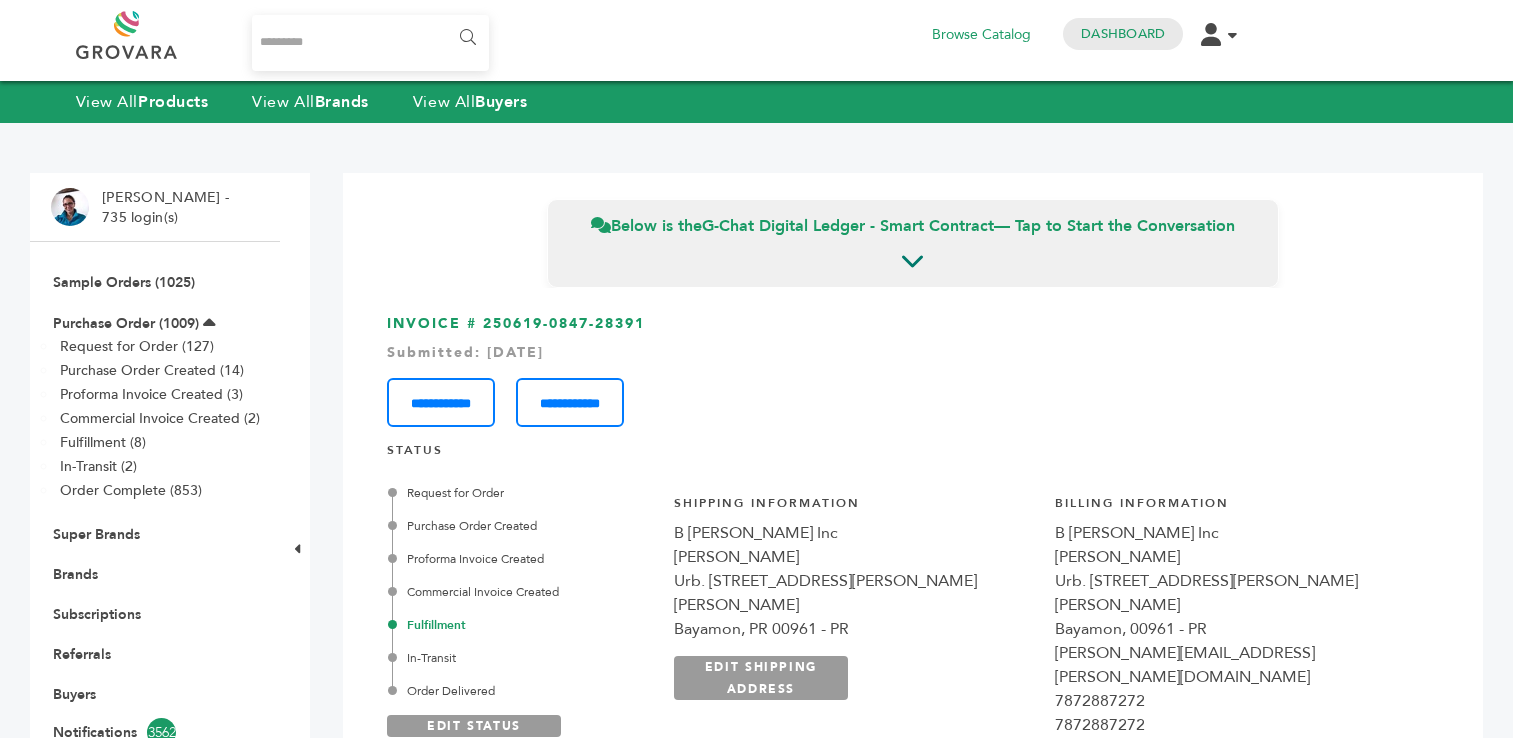 scroll, scrollTop: 0, scrollLeft: 0, axis: both 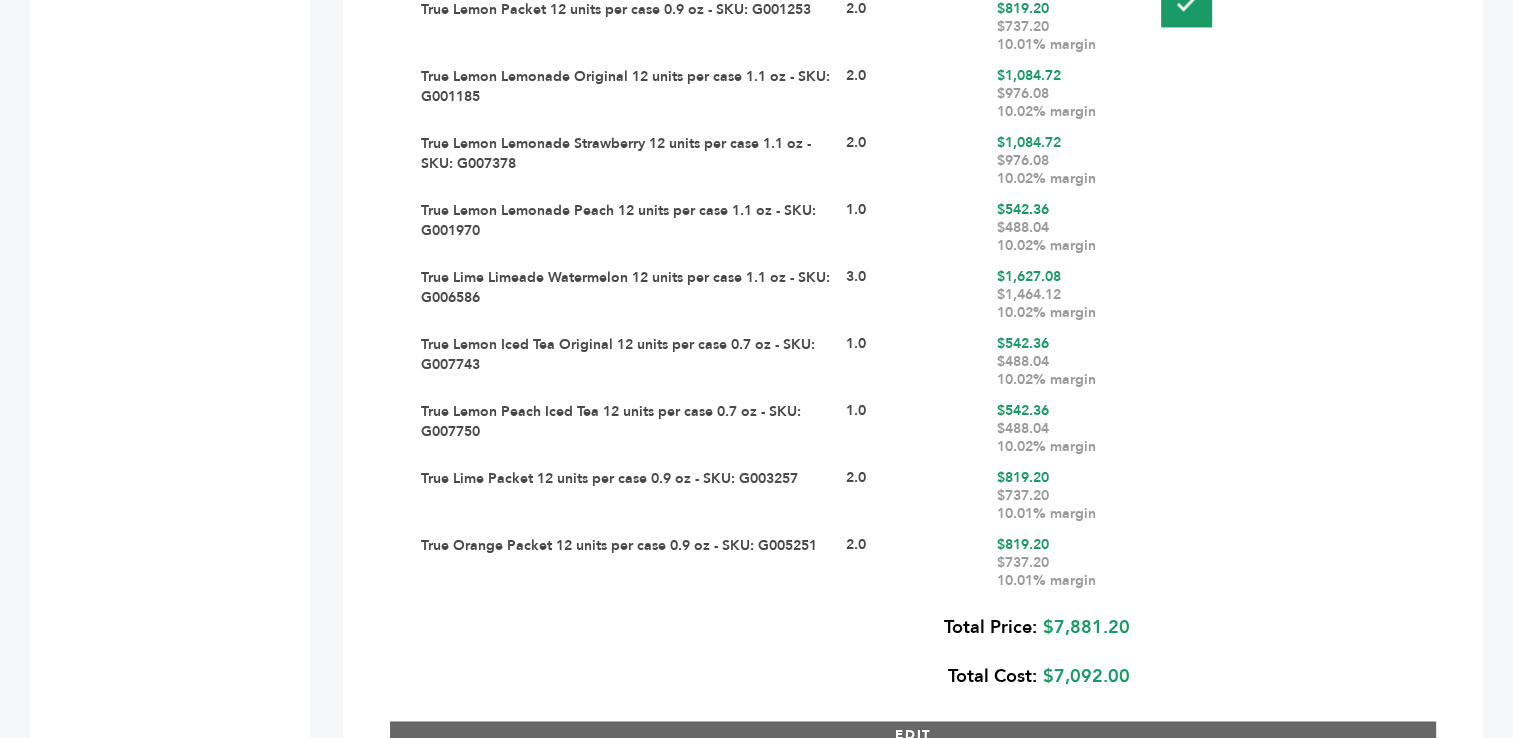 click on "EDIT" at bounding box center (913, 735) 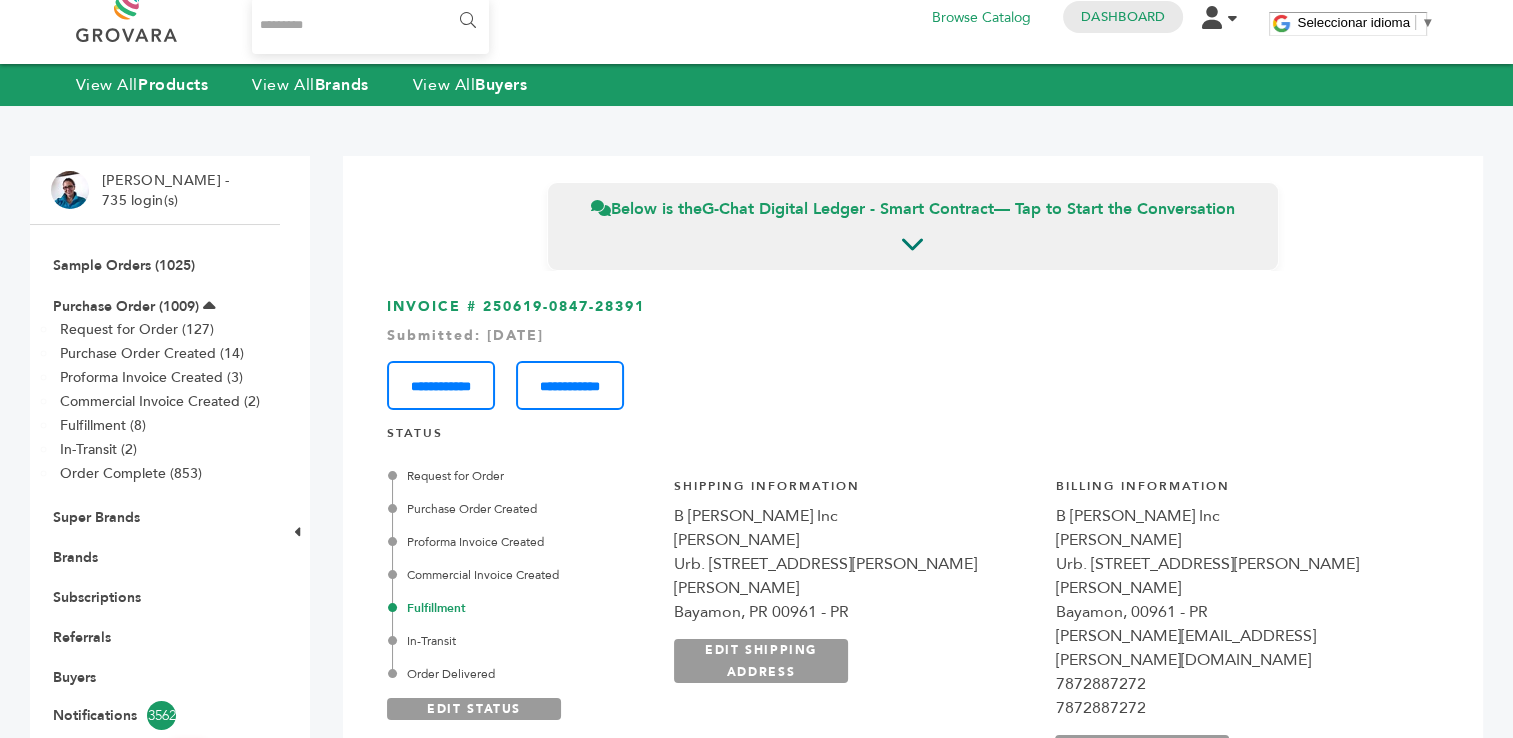 scroll, scrollTop: 0, scrollLeft: 0, axis: both 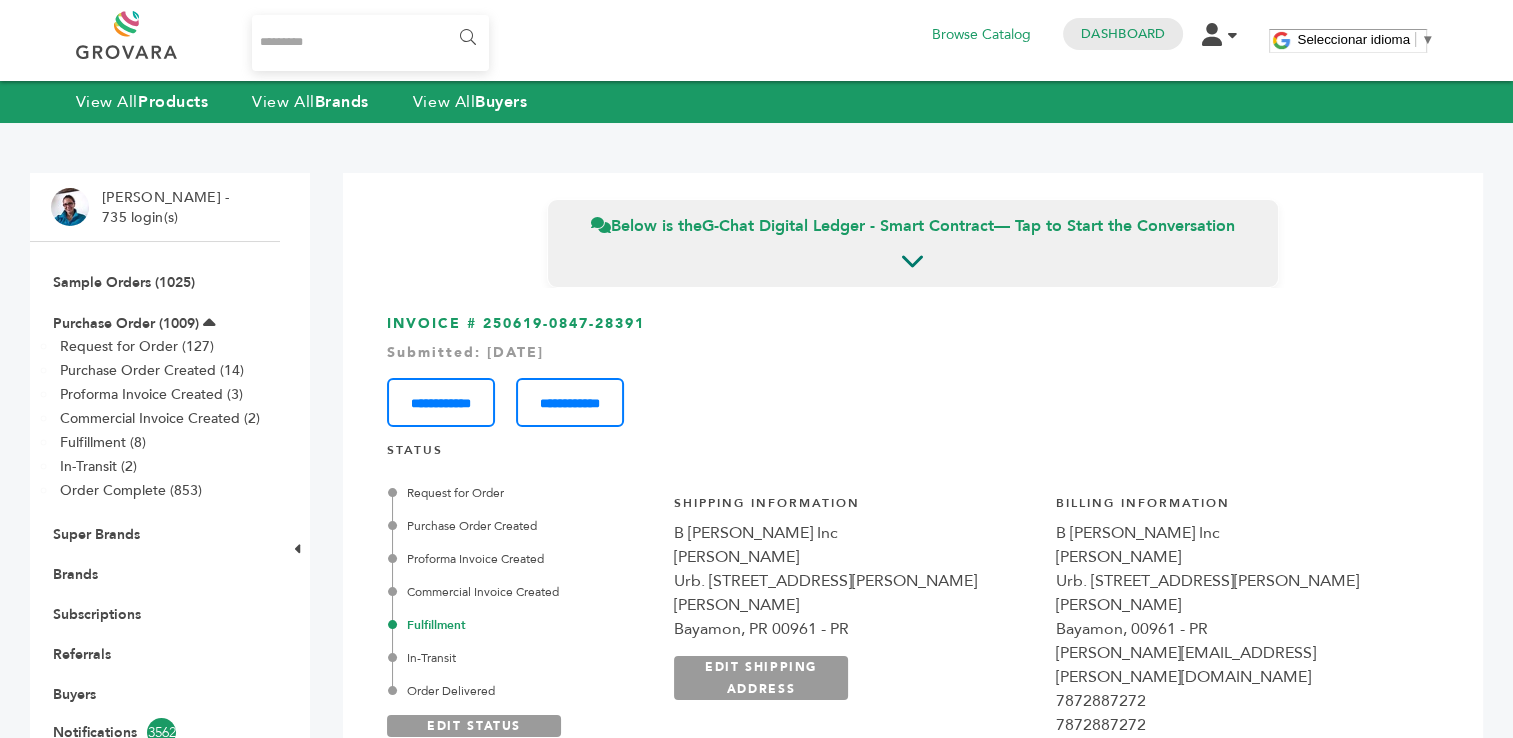 drag, startPoint x: 664, startPoint y: 322, endPoint x: 483, endPoint y: 327, distance: 181.06905 